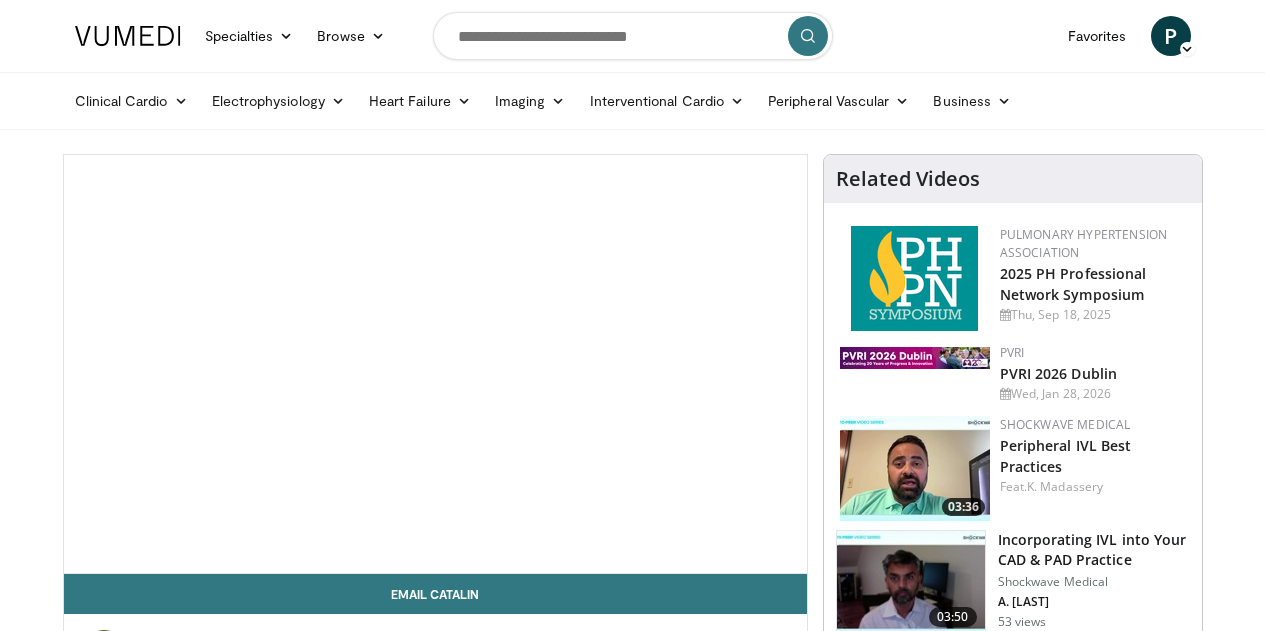 scroll, scrollTop: 0, scrollLeft: 0, axis: both 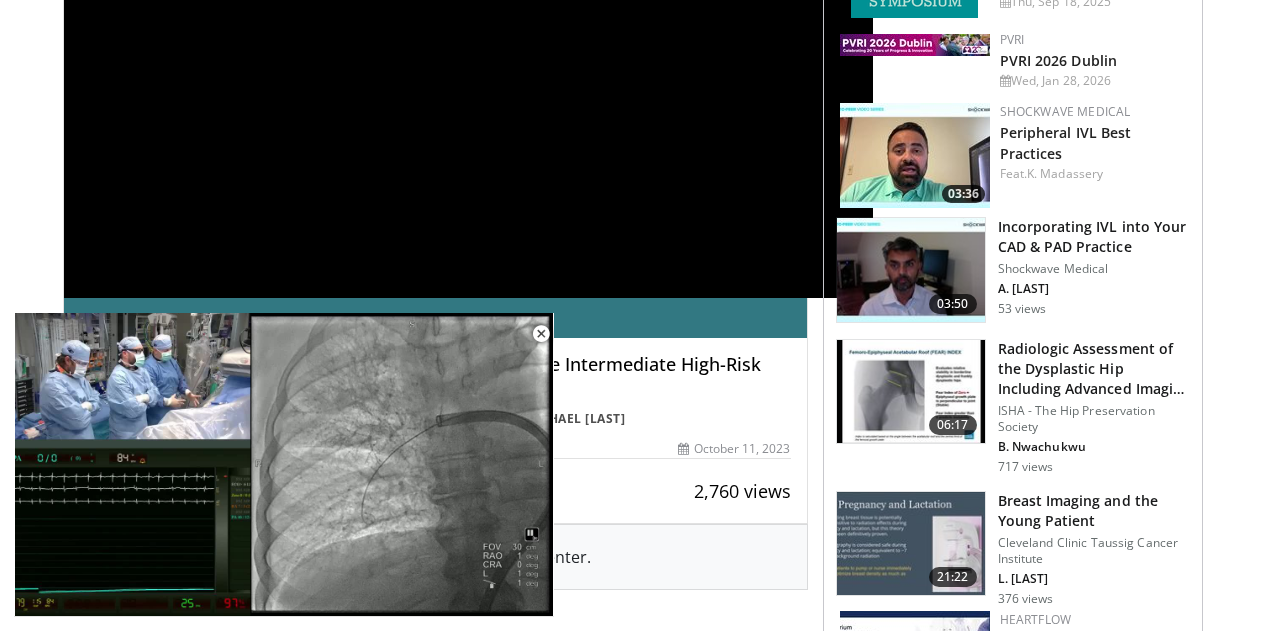 click on "**********" at bounding box center [469, 70] 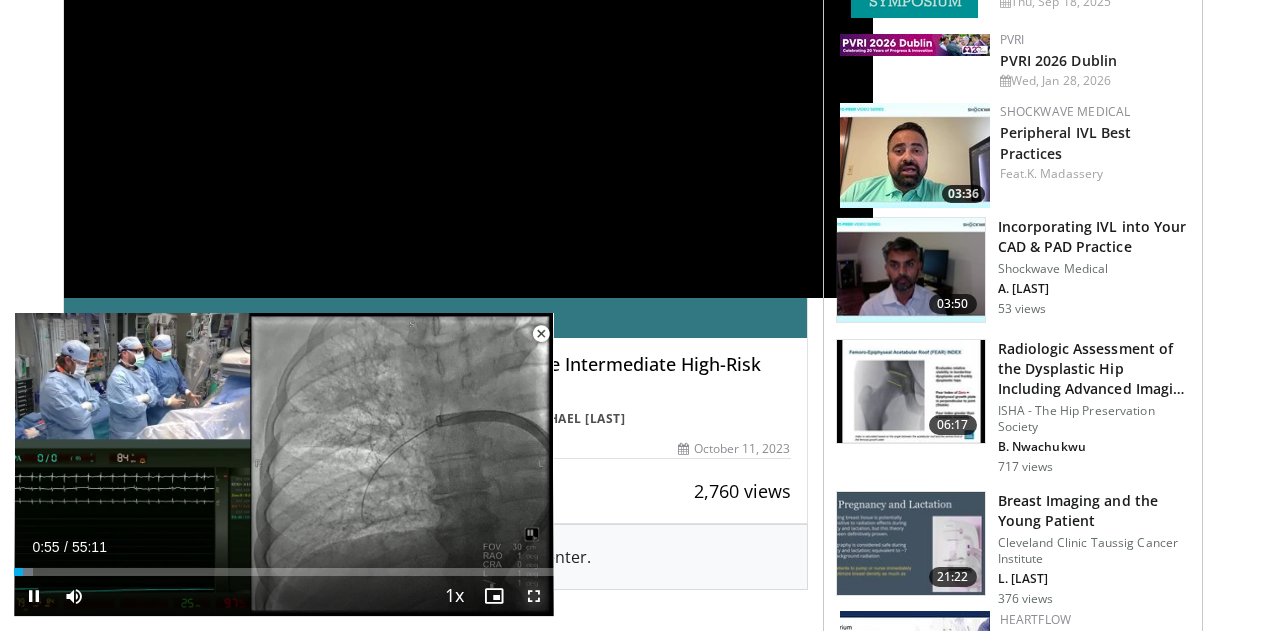 click at bounding box center [534, 596] 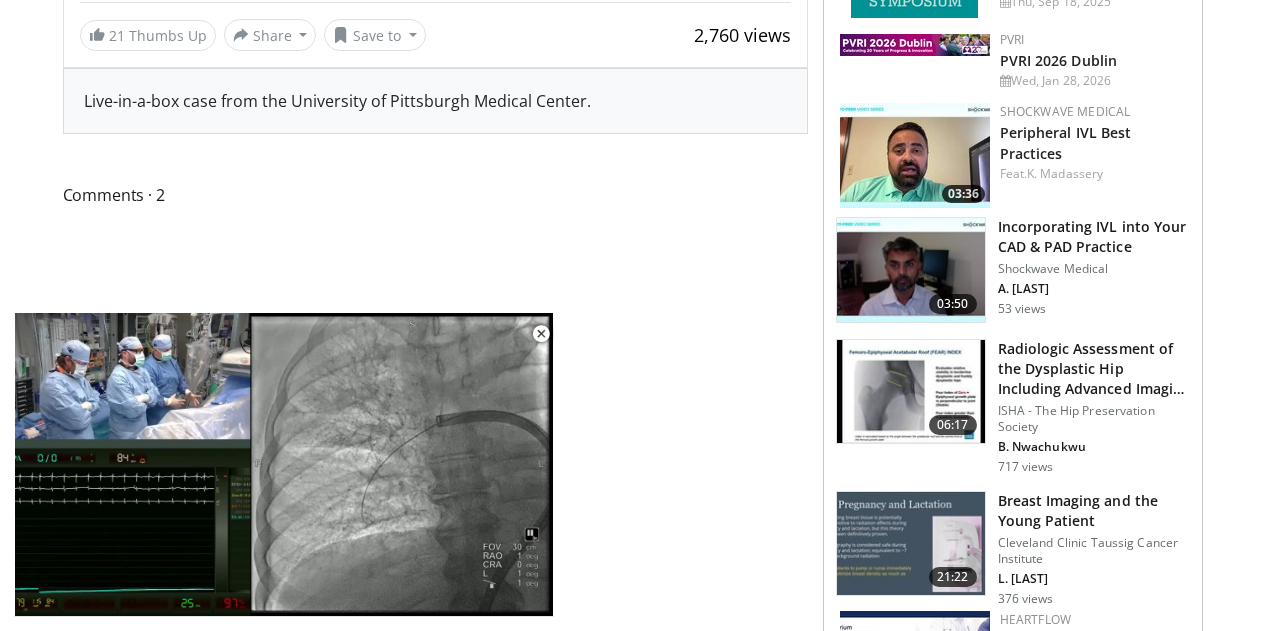 click on "**********" at bounding box center (443, 1321) 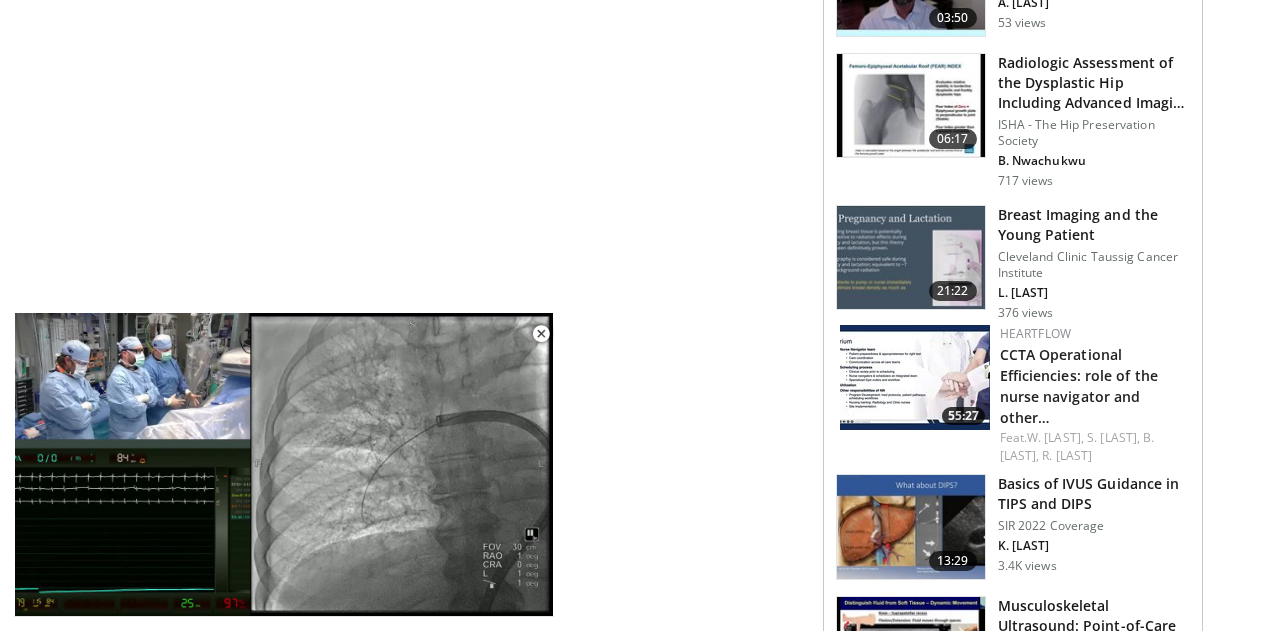 scroll, scrollTop: 588, scrollLeft: 0, axis: vertical 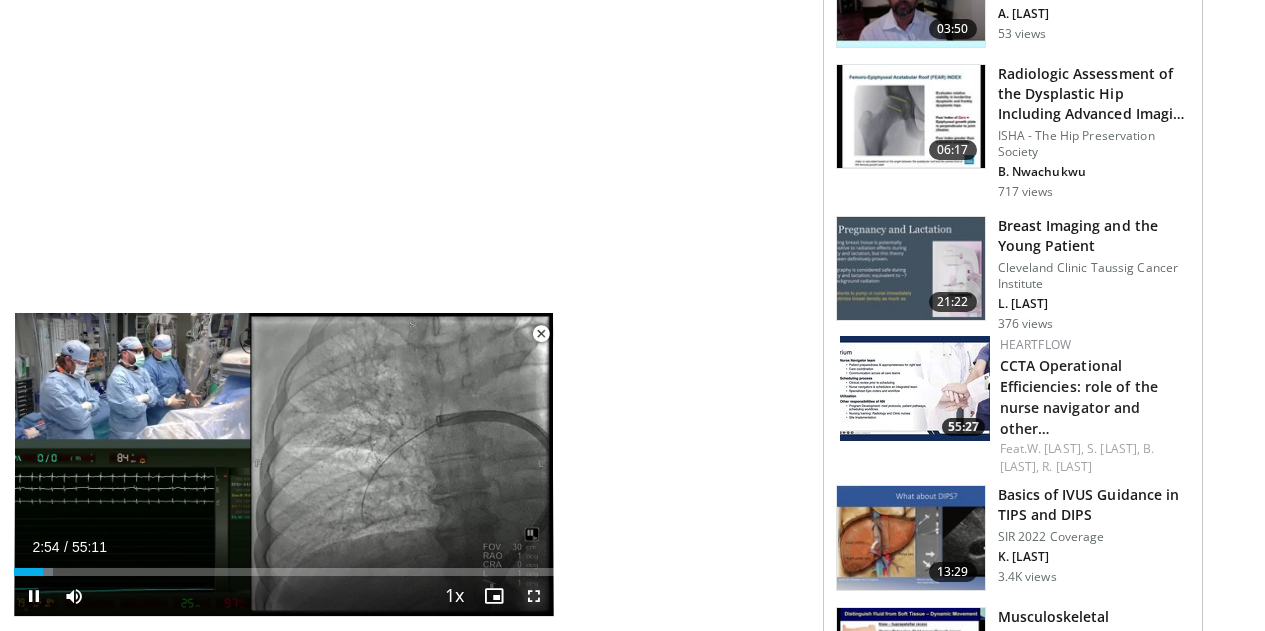 click at bounding box center [534, 596] 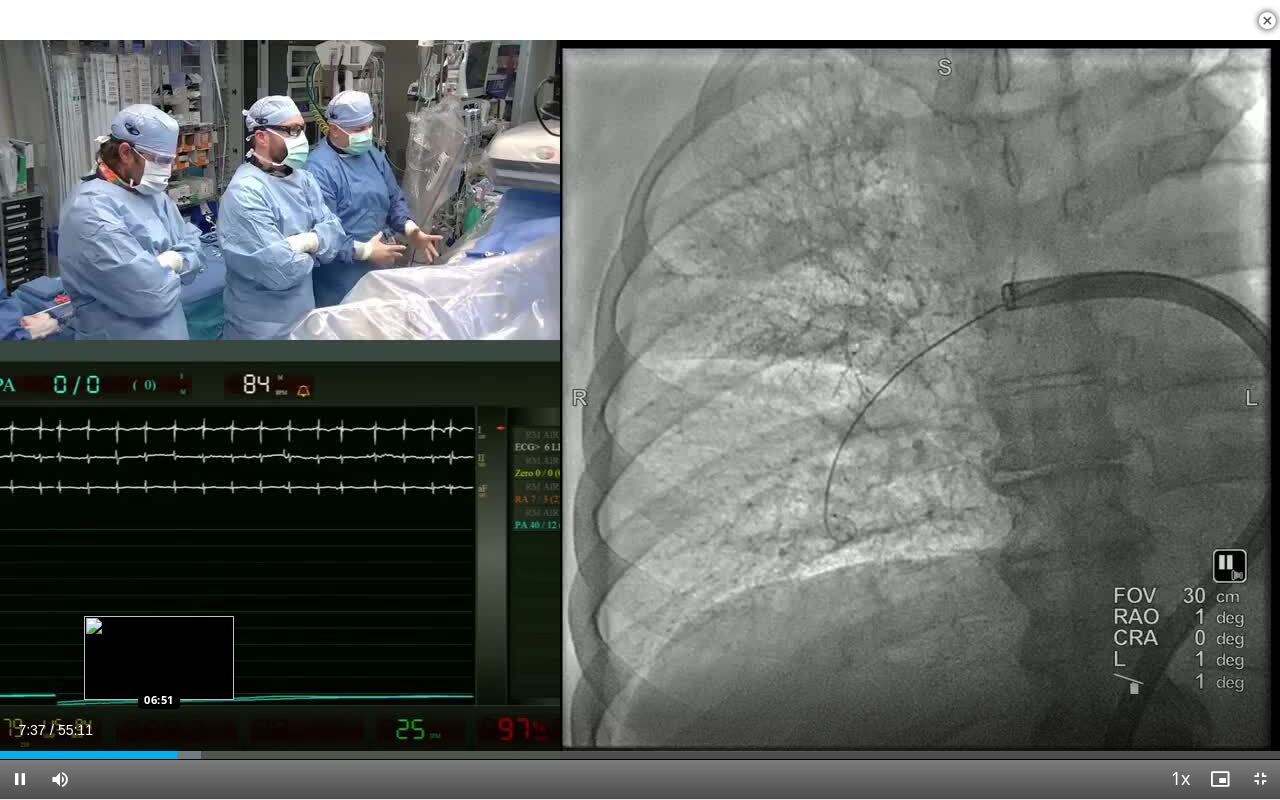 click on "Loaded :  15.70% 07:37 06:51" at bounding box center (640, 749) 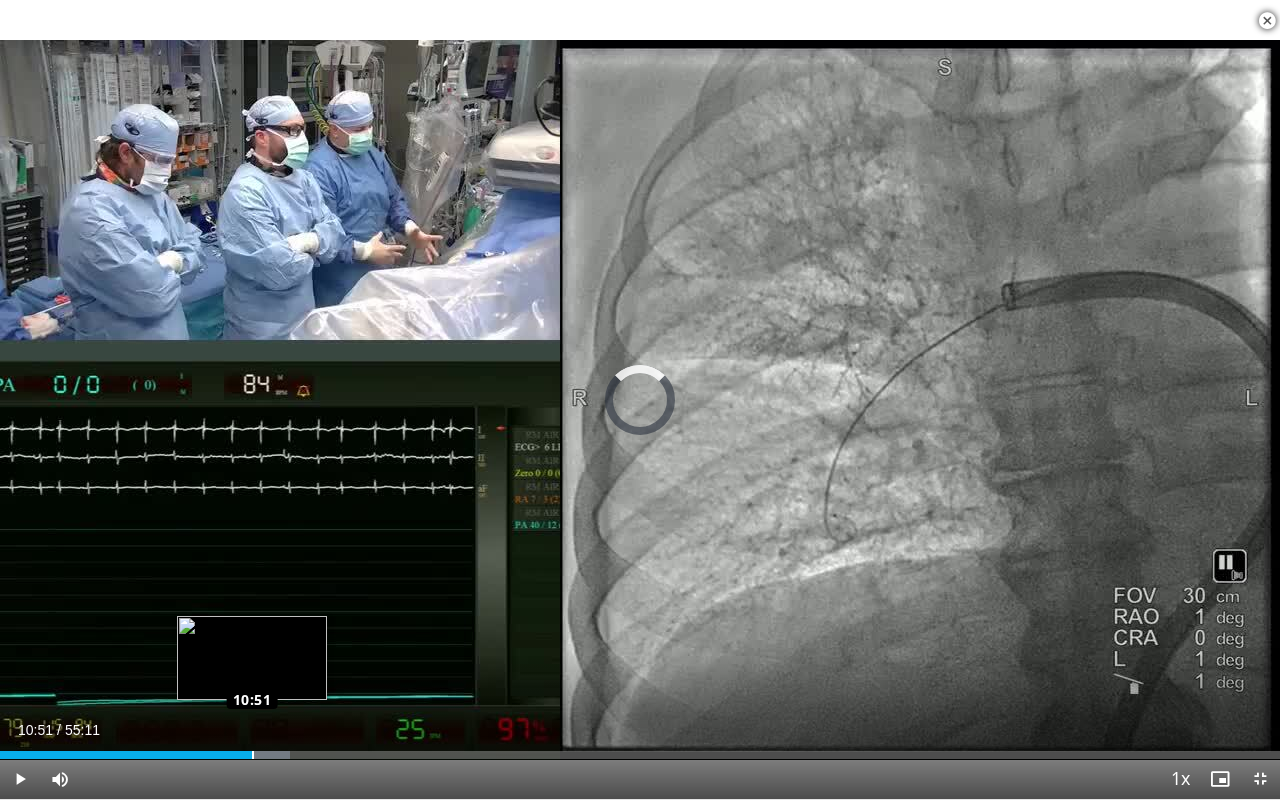 click on "Loaded :  22.65% 11:26 10:51" at bounding box center (640, 749) 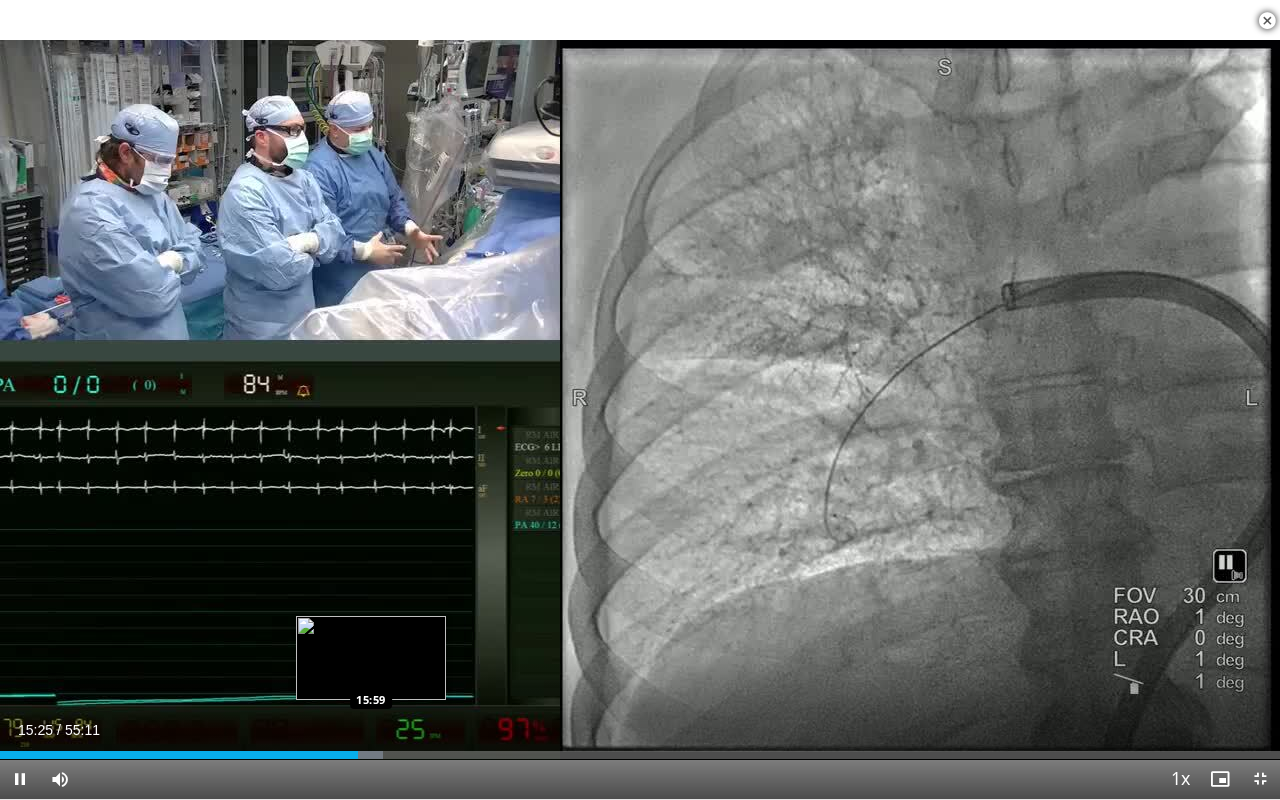 click on "Loaded :  29.90% 15:25 15:59" at bounding box center [640, 755] 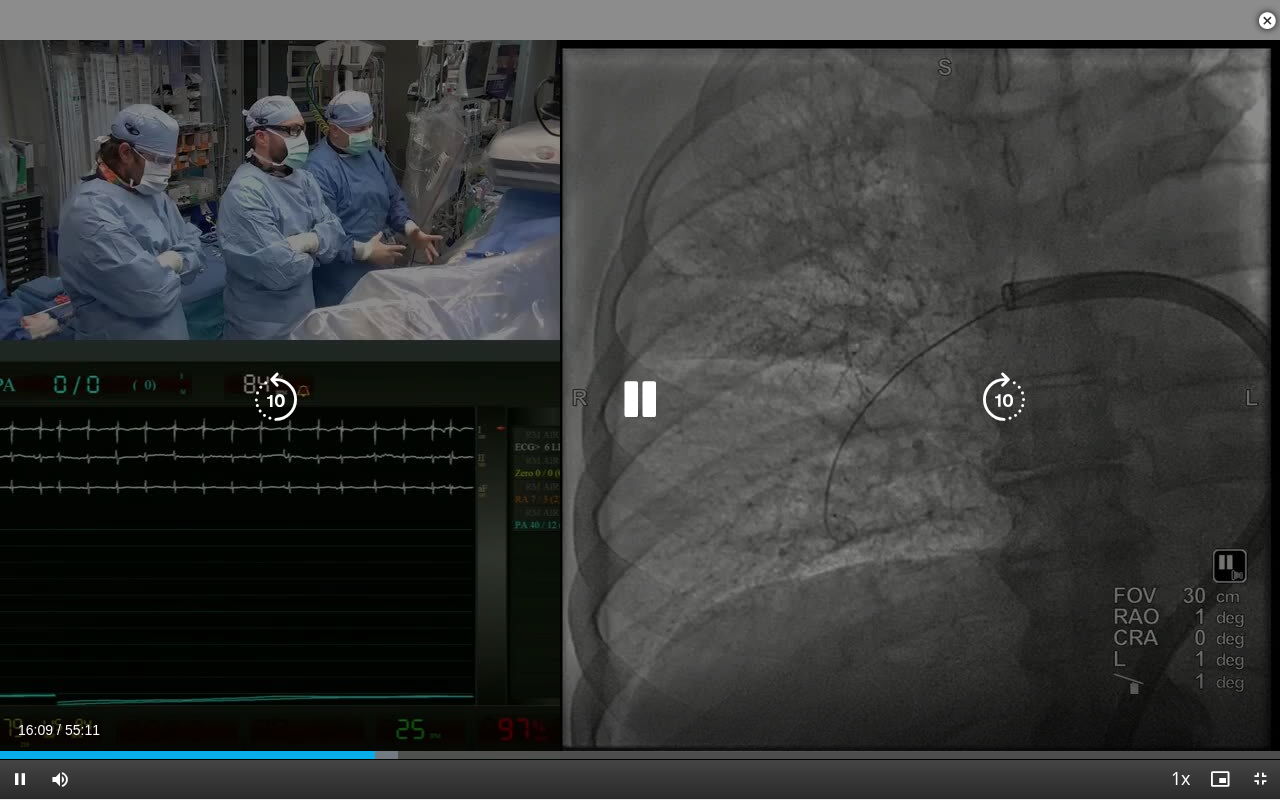 click at bounding box center (1004, 400) 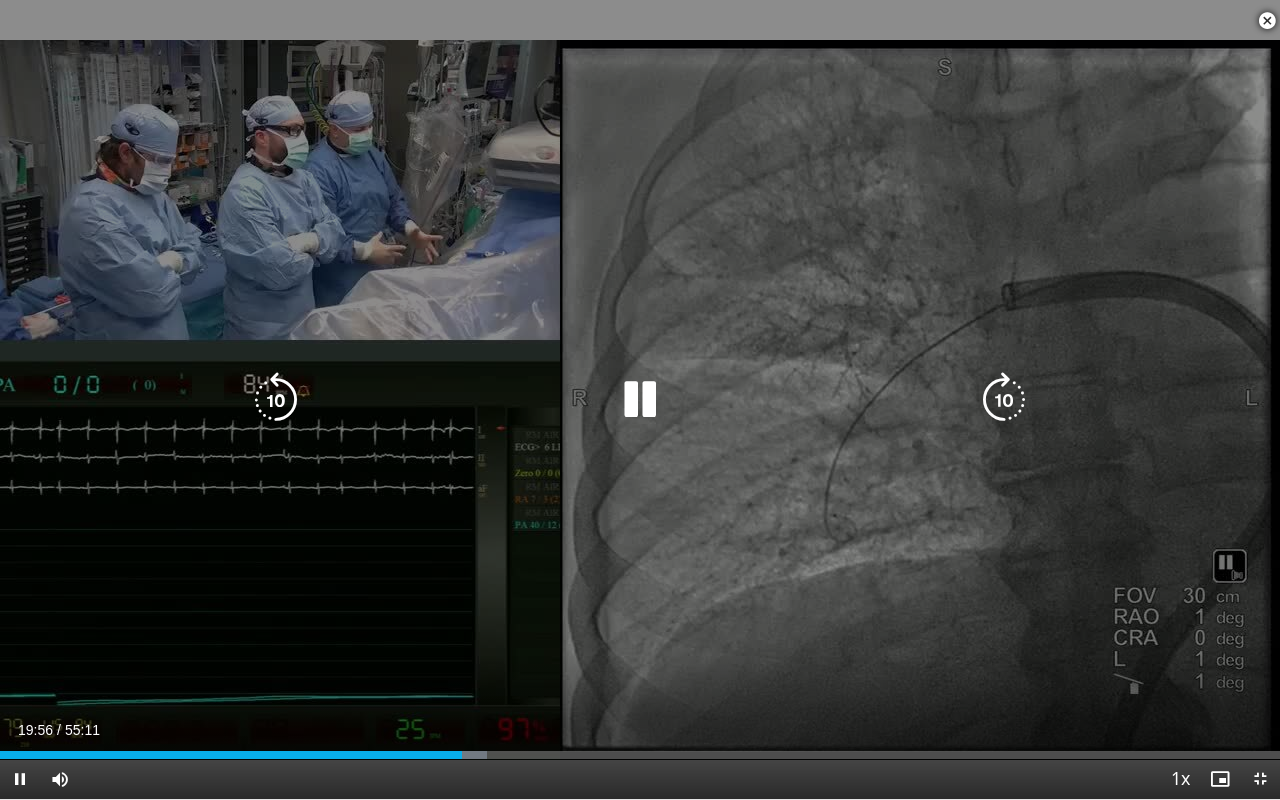 click at bounding box center [640, 400] 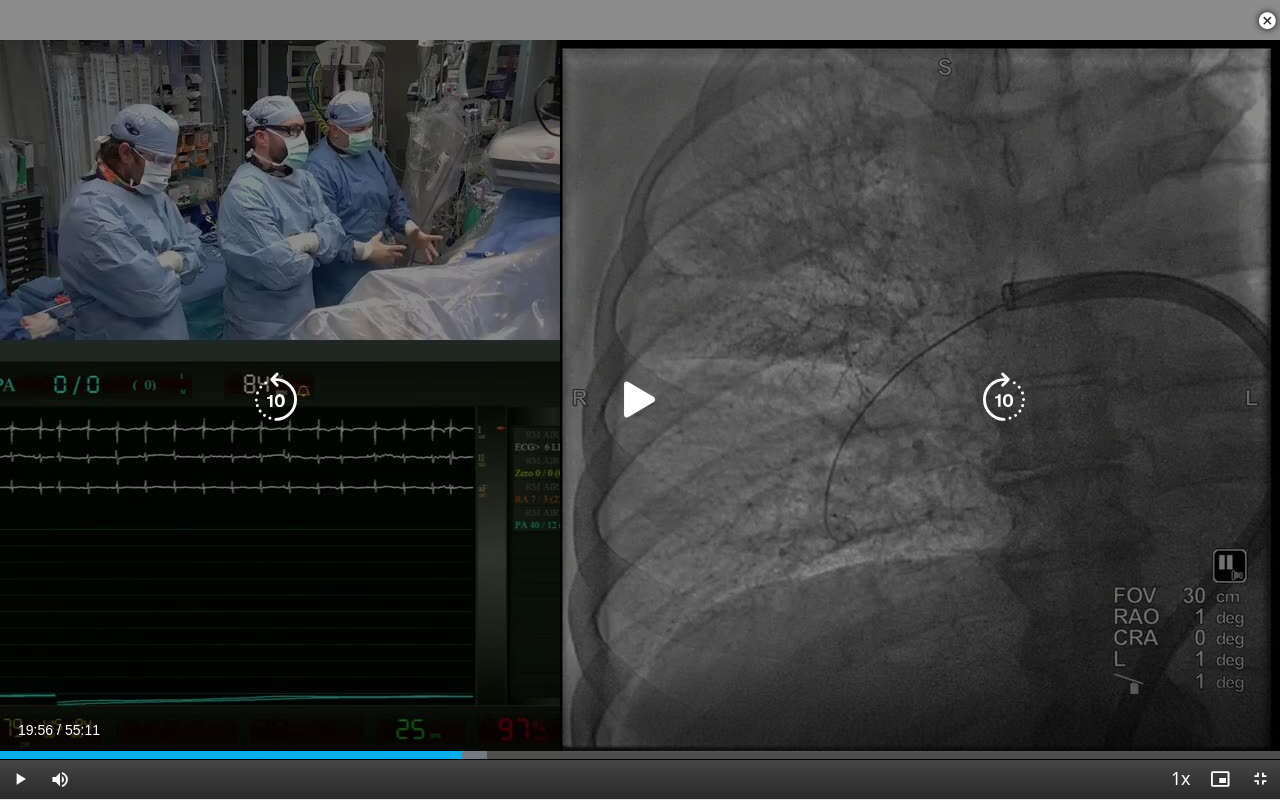 click at bounding box center [640, 400] 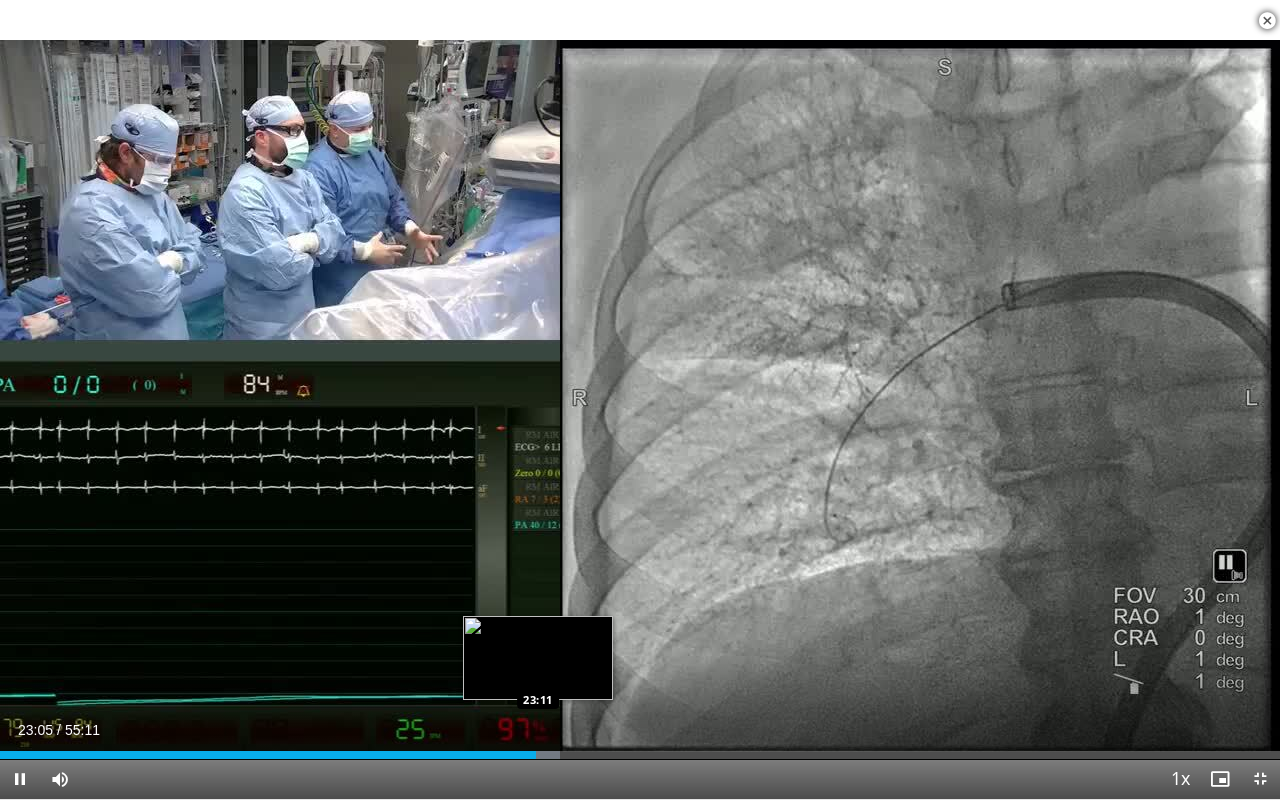 click on "Loaded :  43.73% 23:05 23:11" at bounding box center [640, 749] 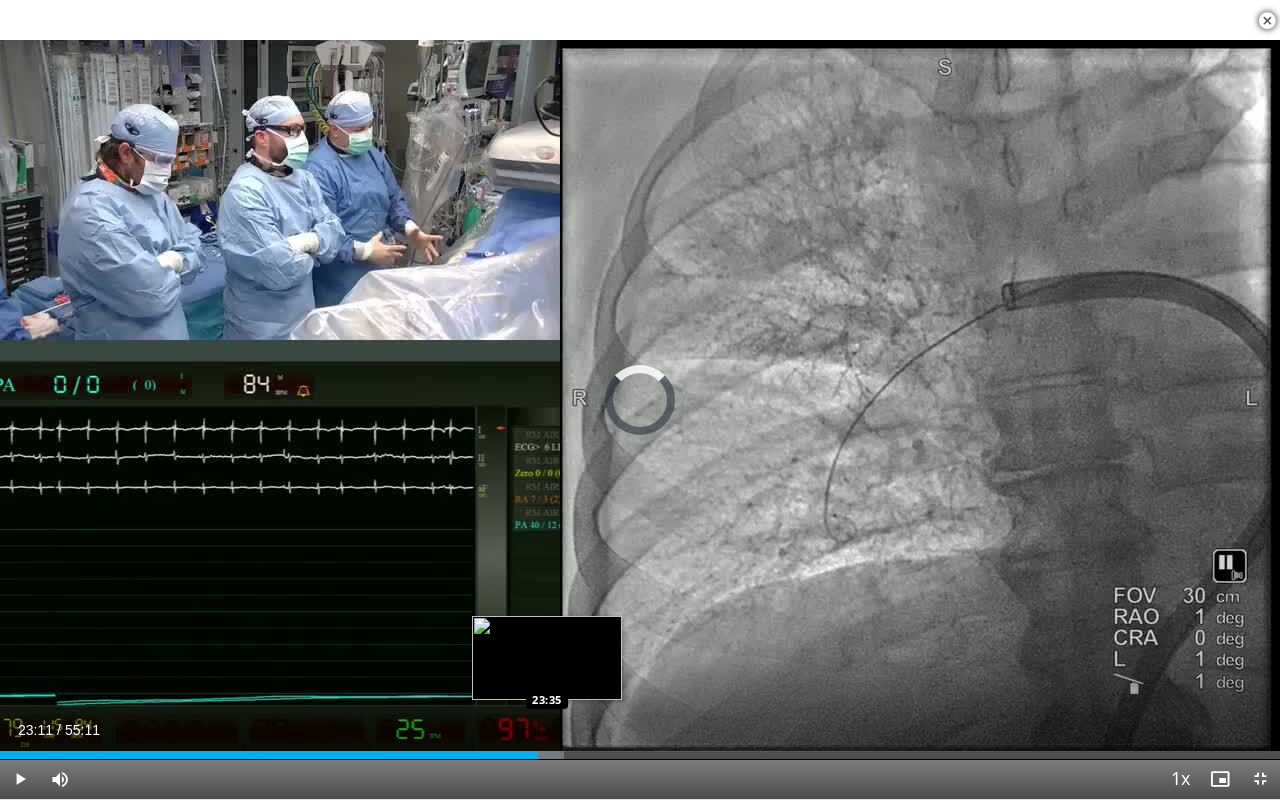 click on "Loaded :  44.03% 23:11 23:35" at bounding box center (640, 749) 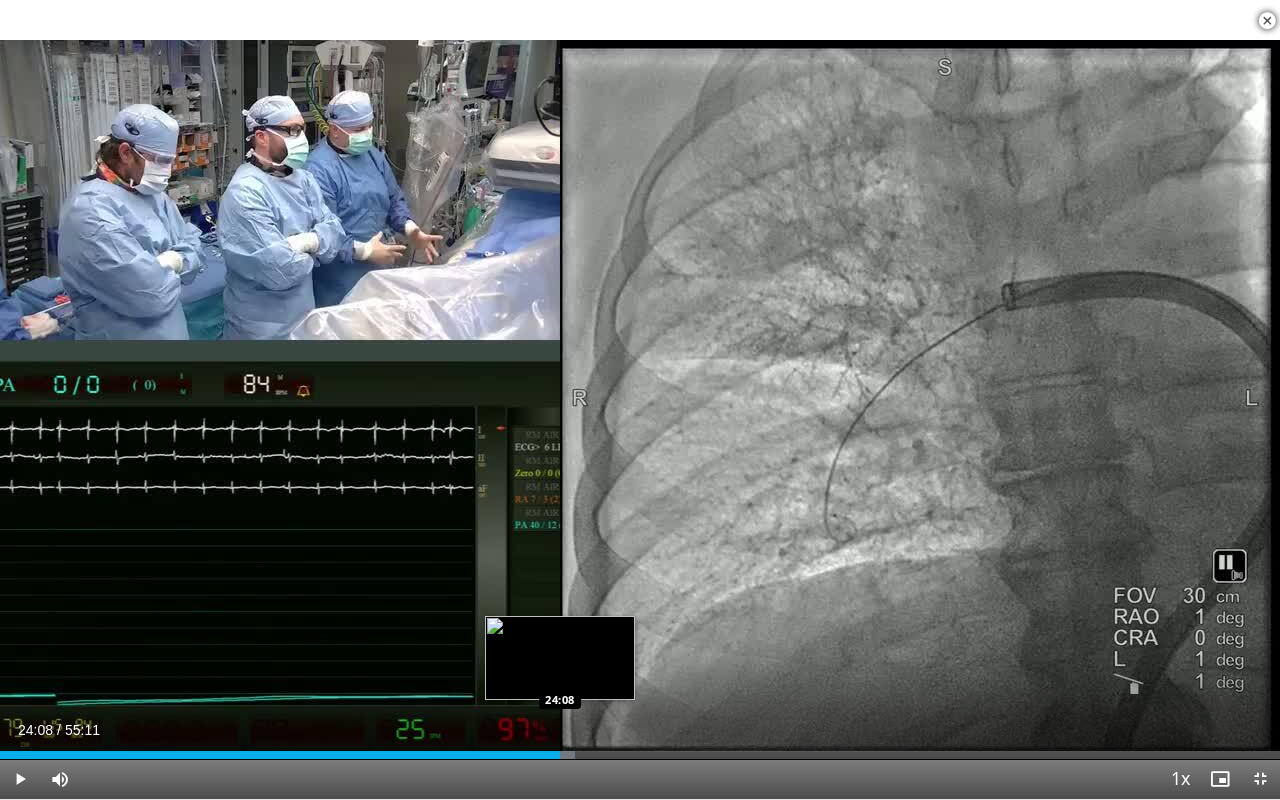 click at bounding box center (556, 755) 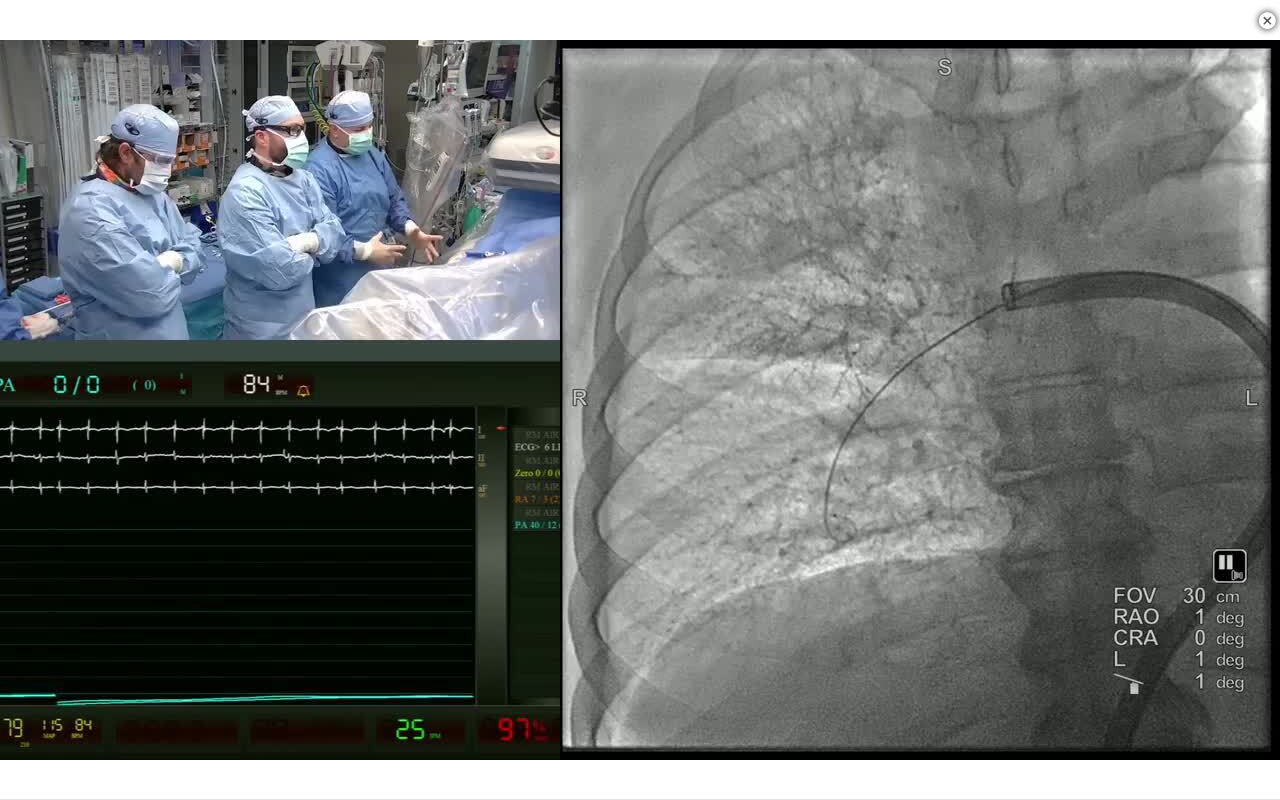 click on "**********" at bounding box center (640, 400) 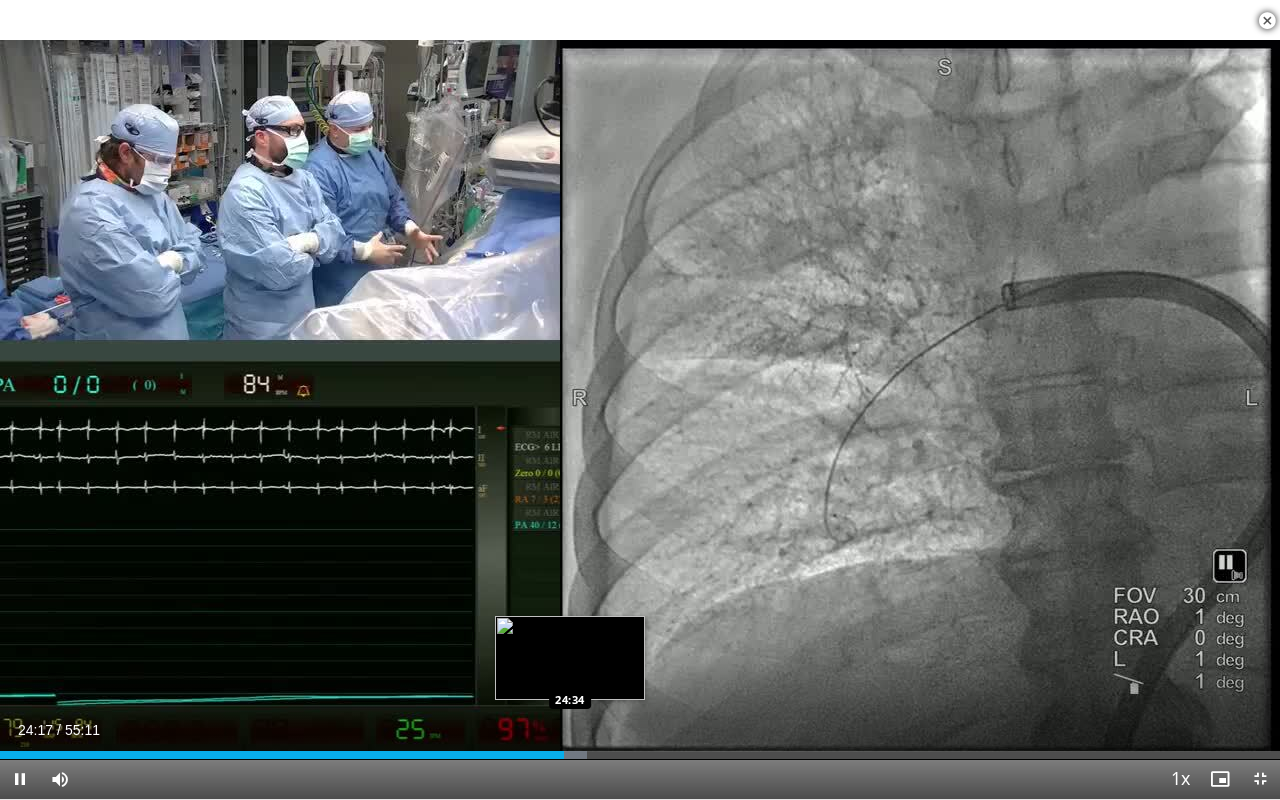 click on "Loaded :  45.83% 24:17 24:34" at bounding box center (640, 755) 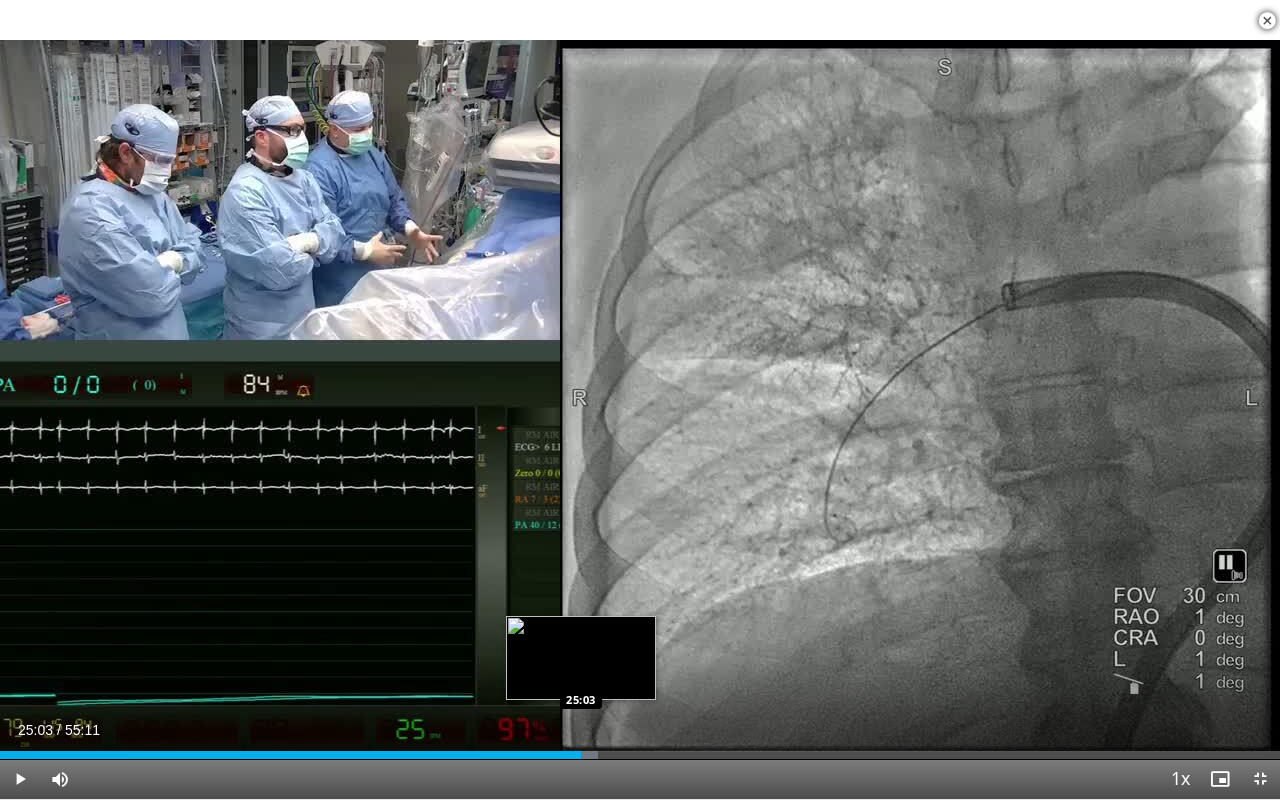 click at bounding box center [579, 755] 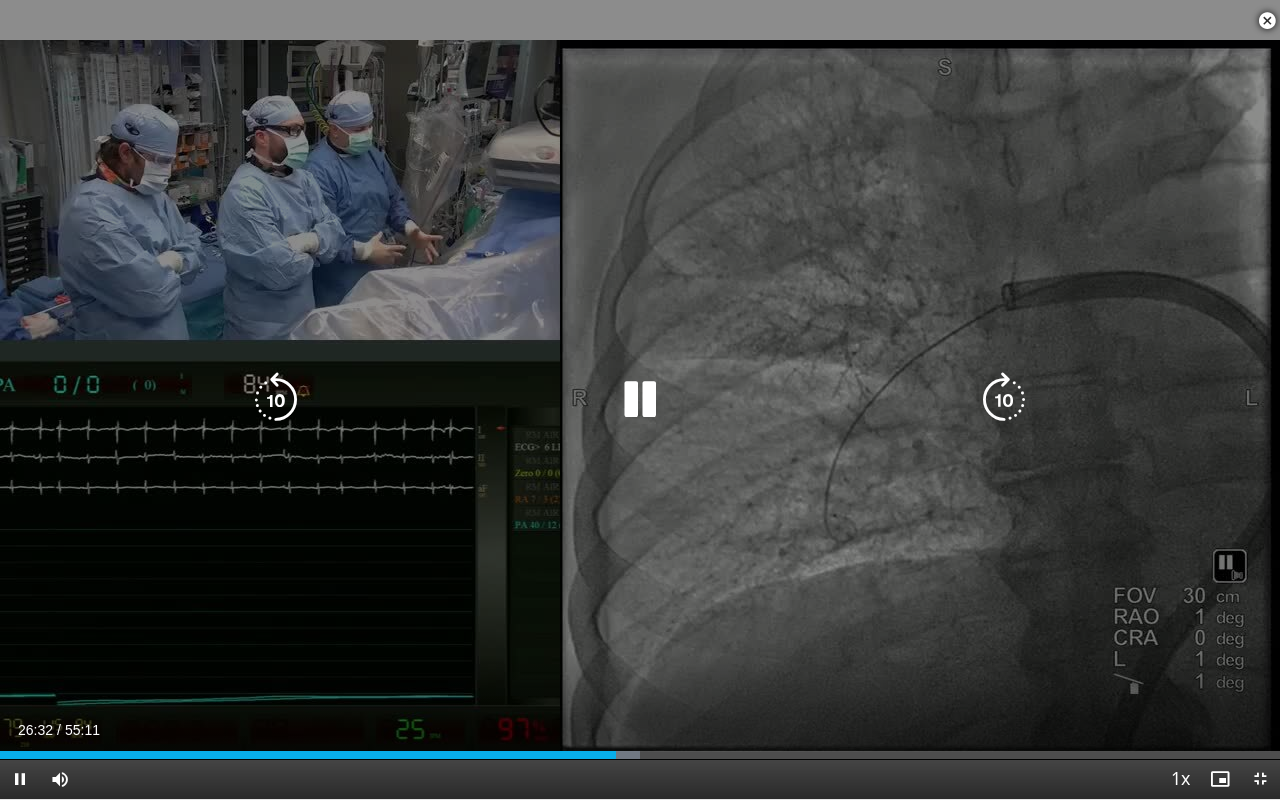 click at bounding box center (276, 400) 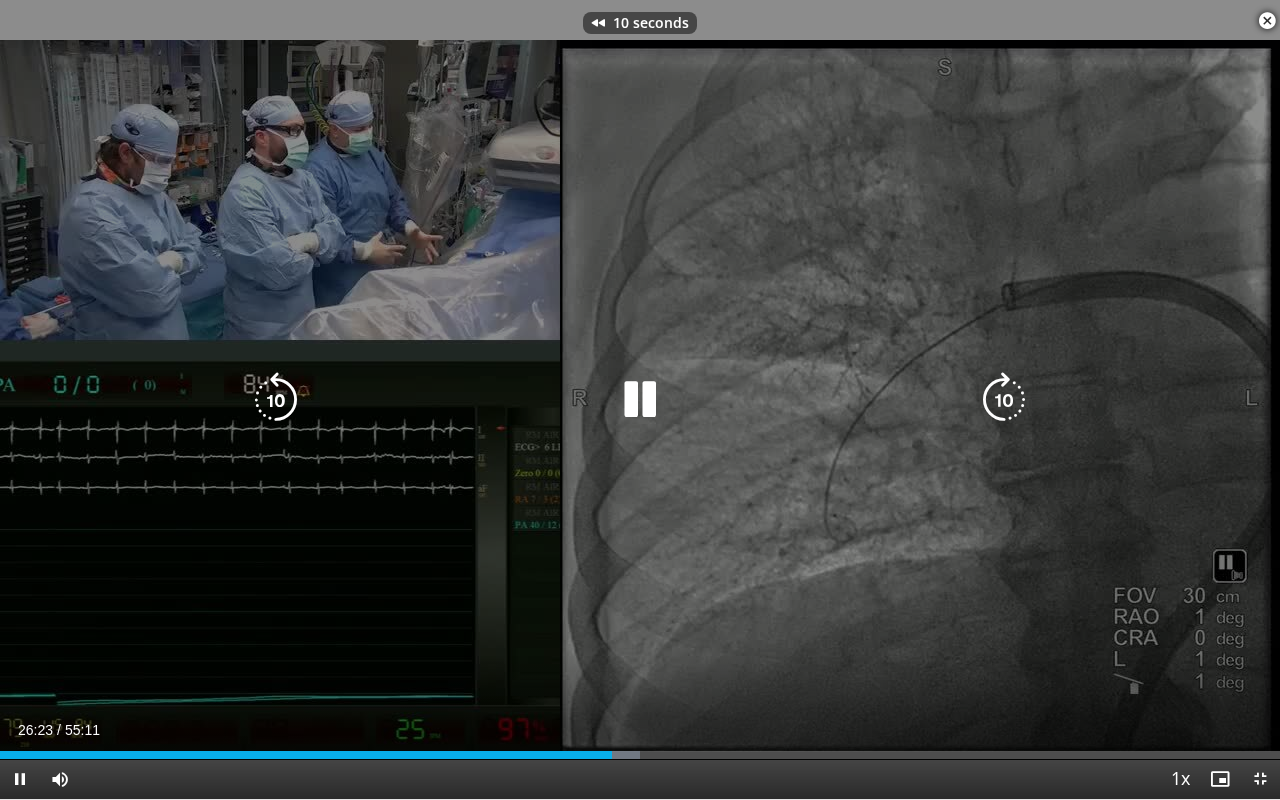 click at bounding box center (276, 400) 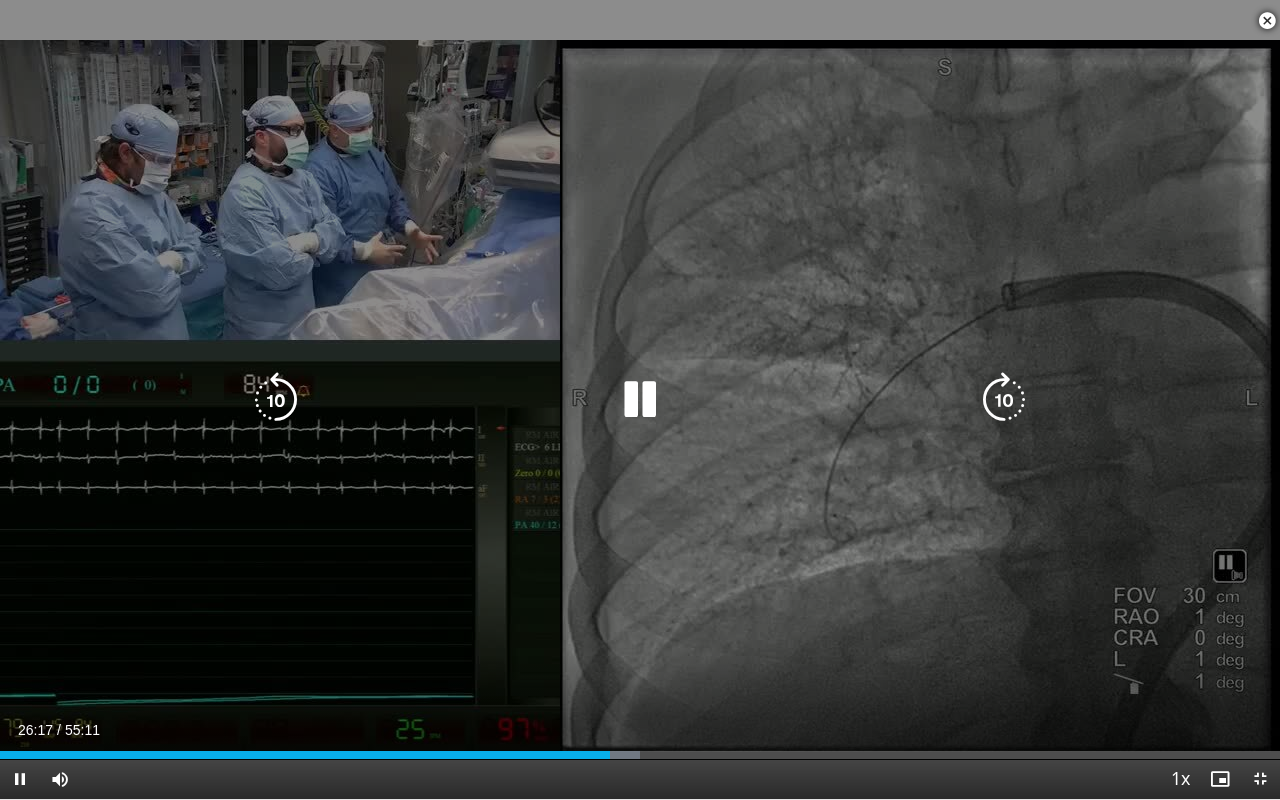click at bounding box center [640, 400] 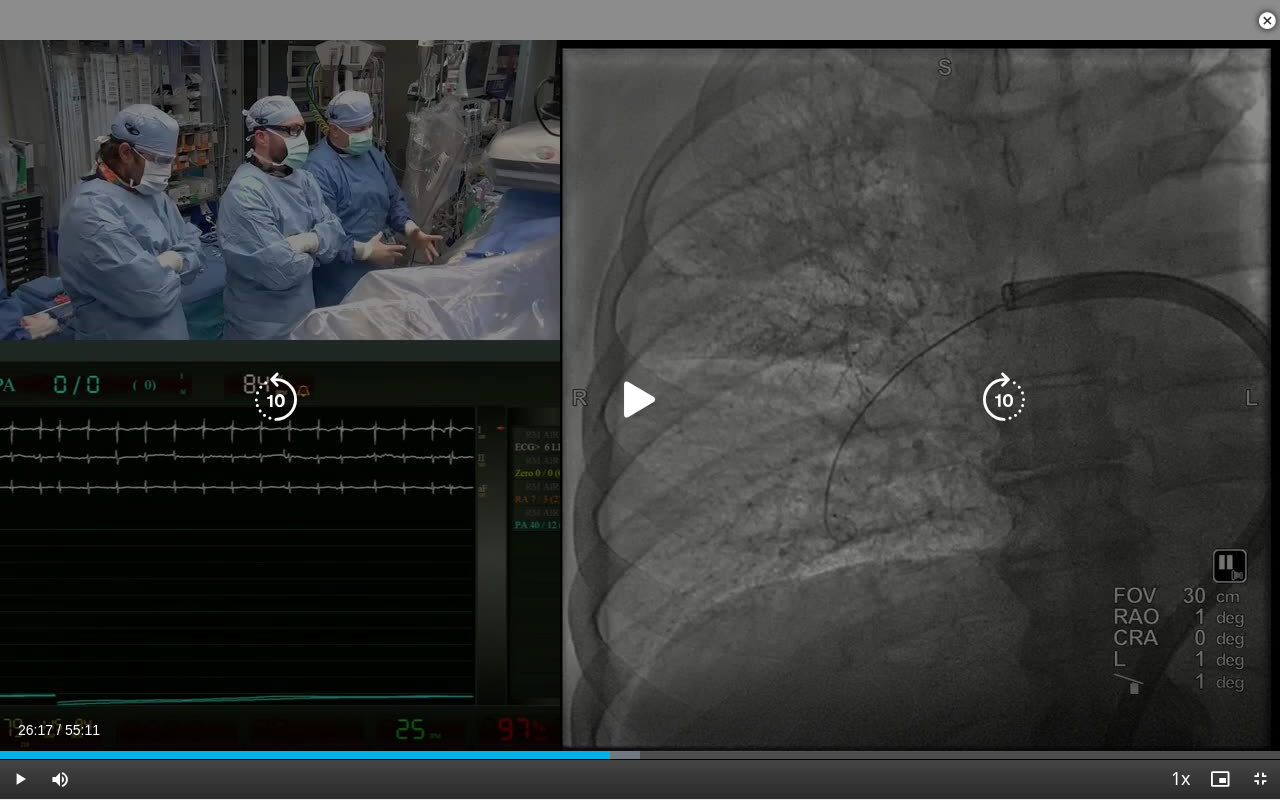 click at bounding box center [640, 400] 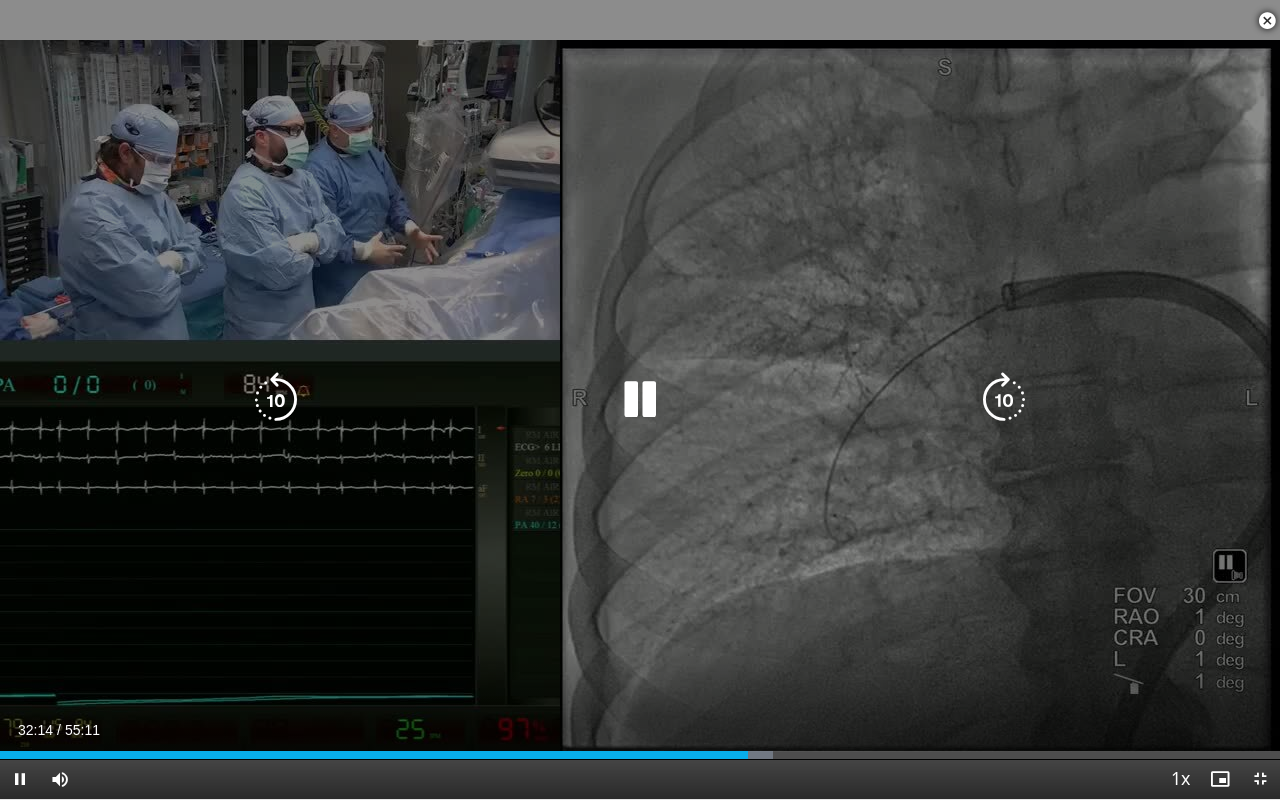click at bounding box center (640, 400) 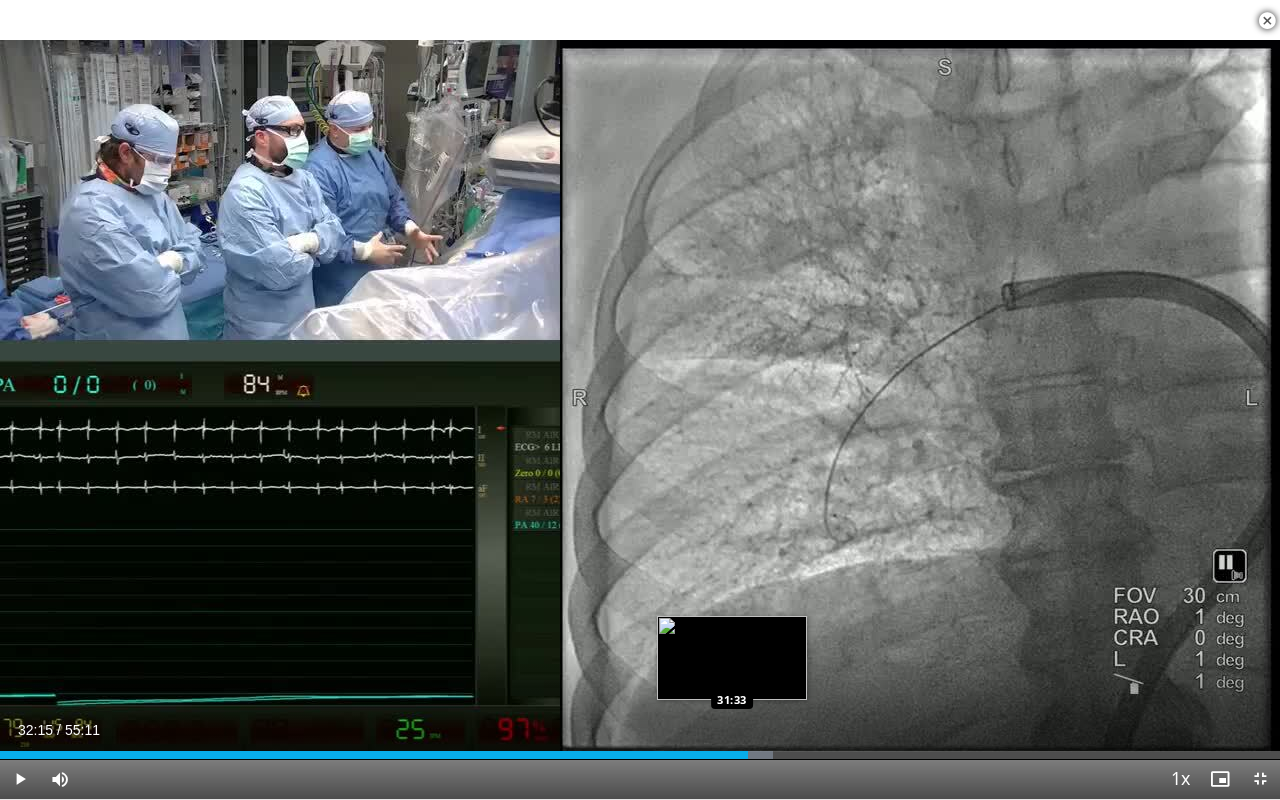 click on "32:15" at bounding box center [374, 755] 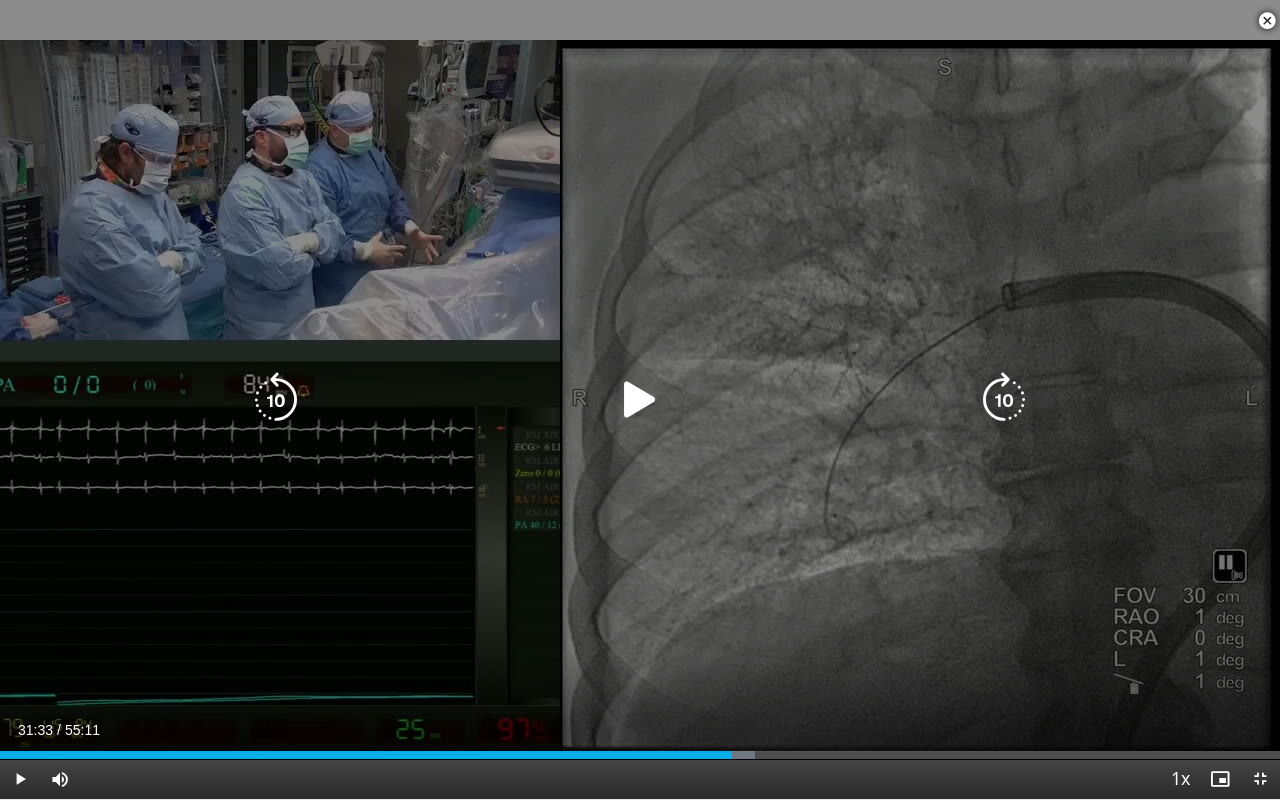 click at bounding box center (640, 400) 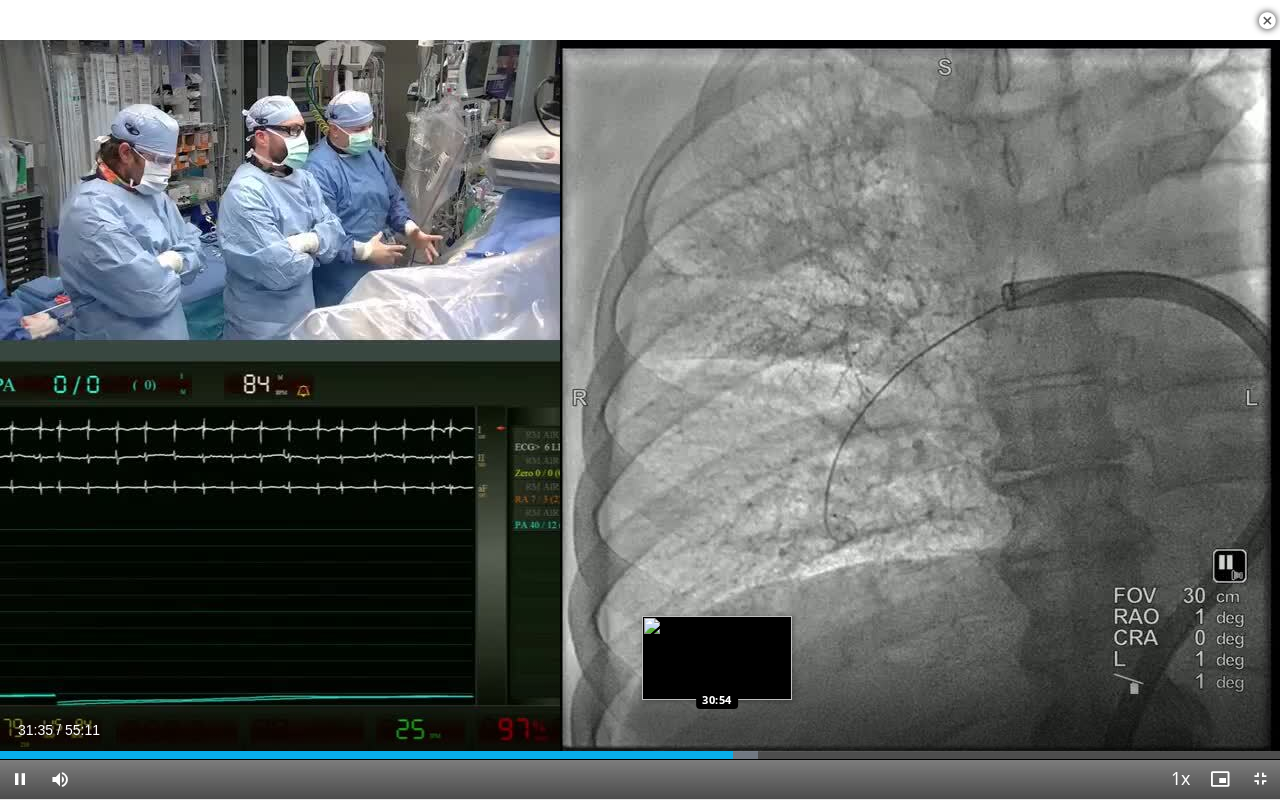 click on "Loaded :  59.19% 31:35 30:54" at bounding box center (640, 749) 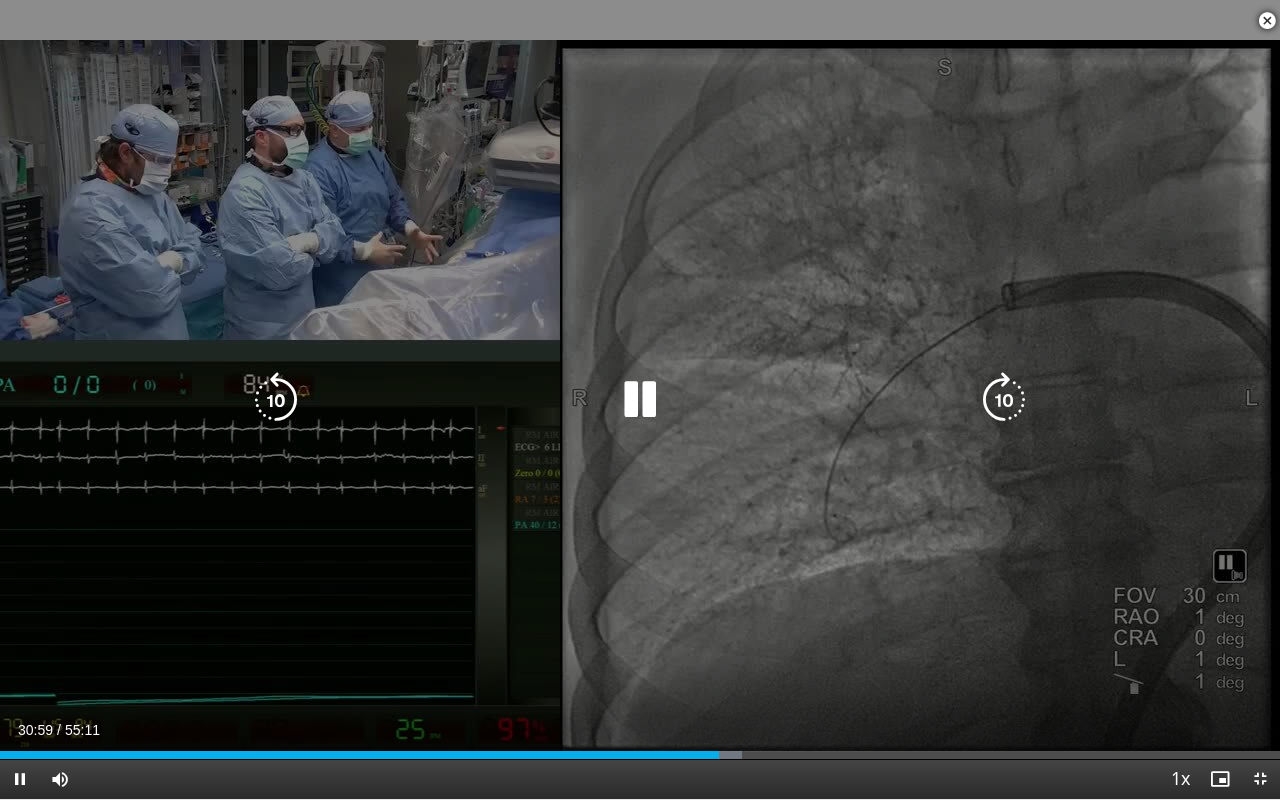 click at bounding box center [1004, 400] 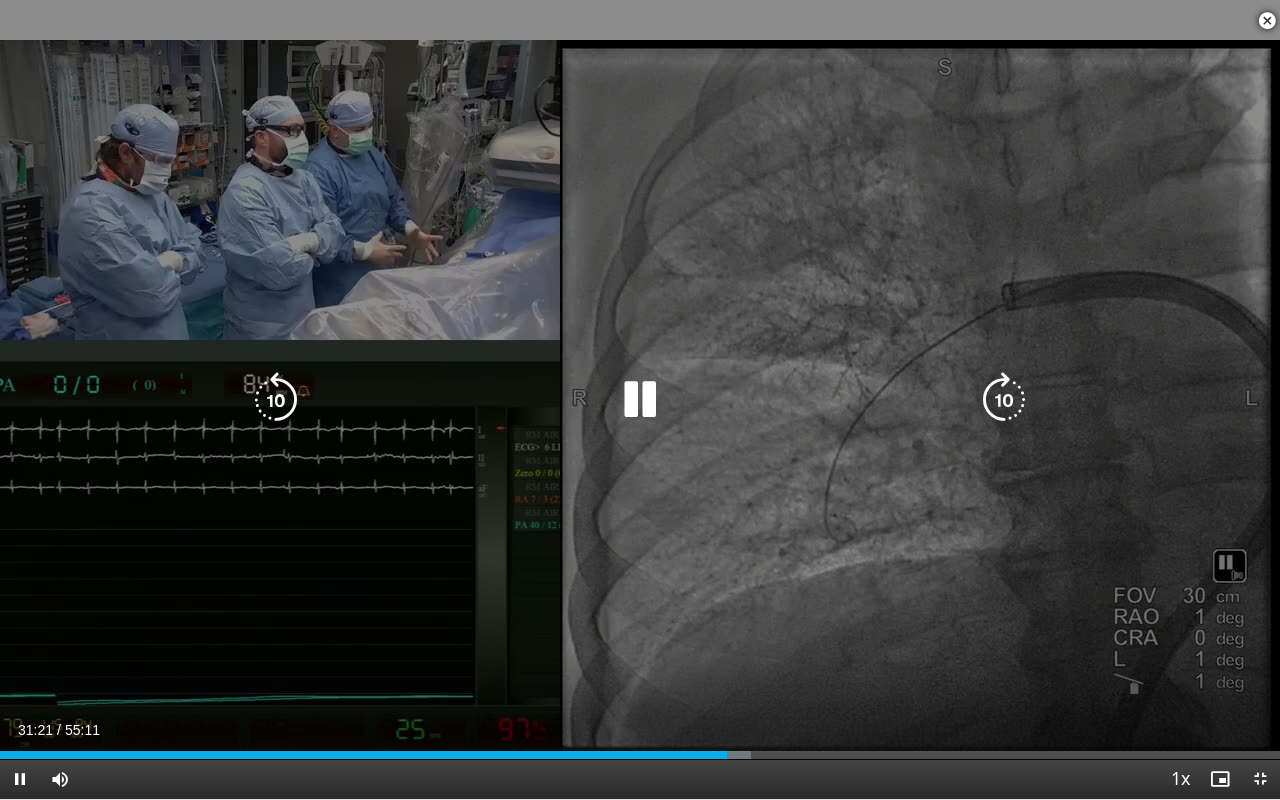 click at bounding box center (640, 400) 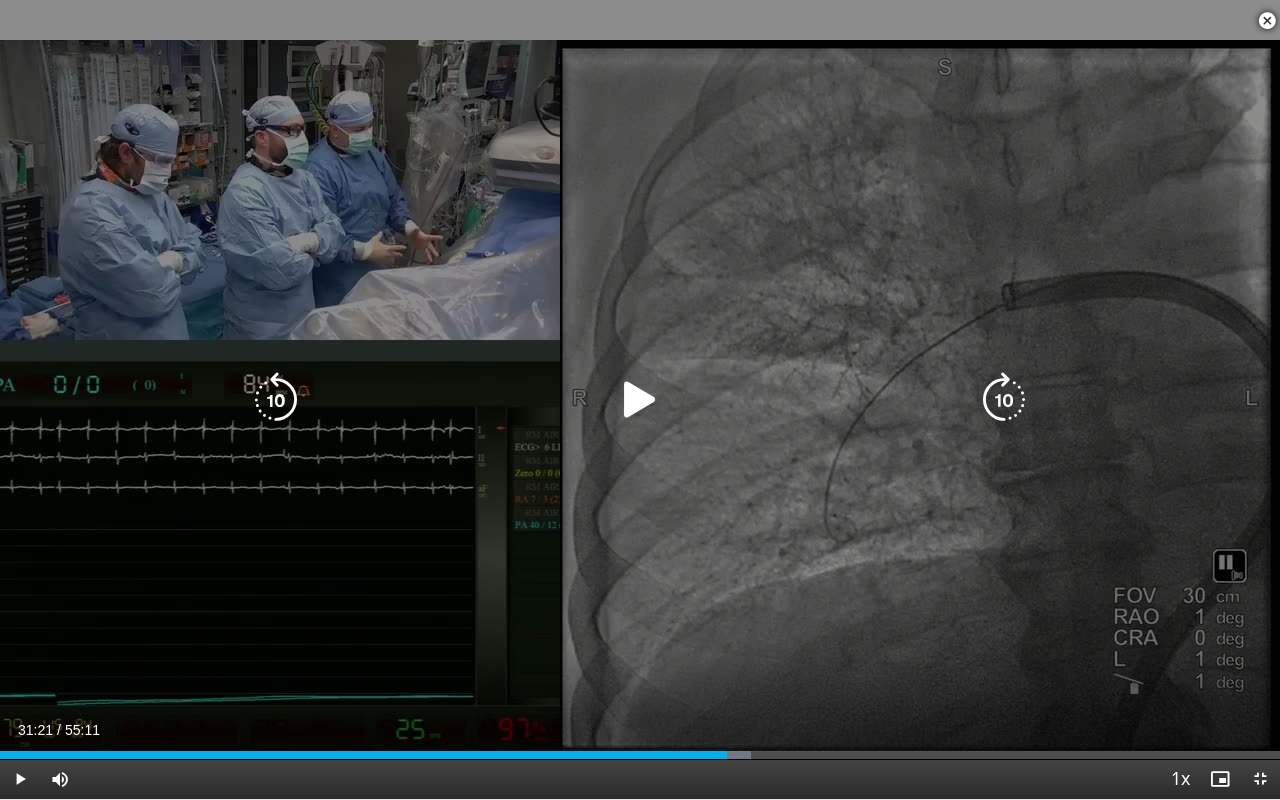click at bounding box center [640, 400] 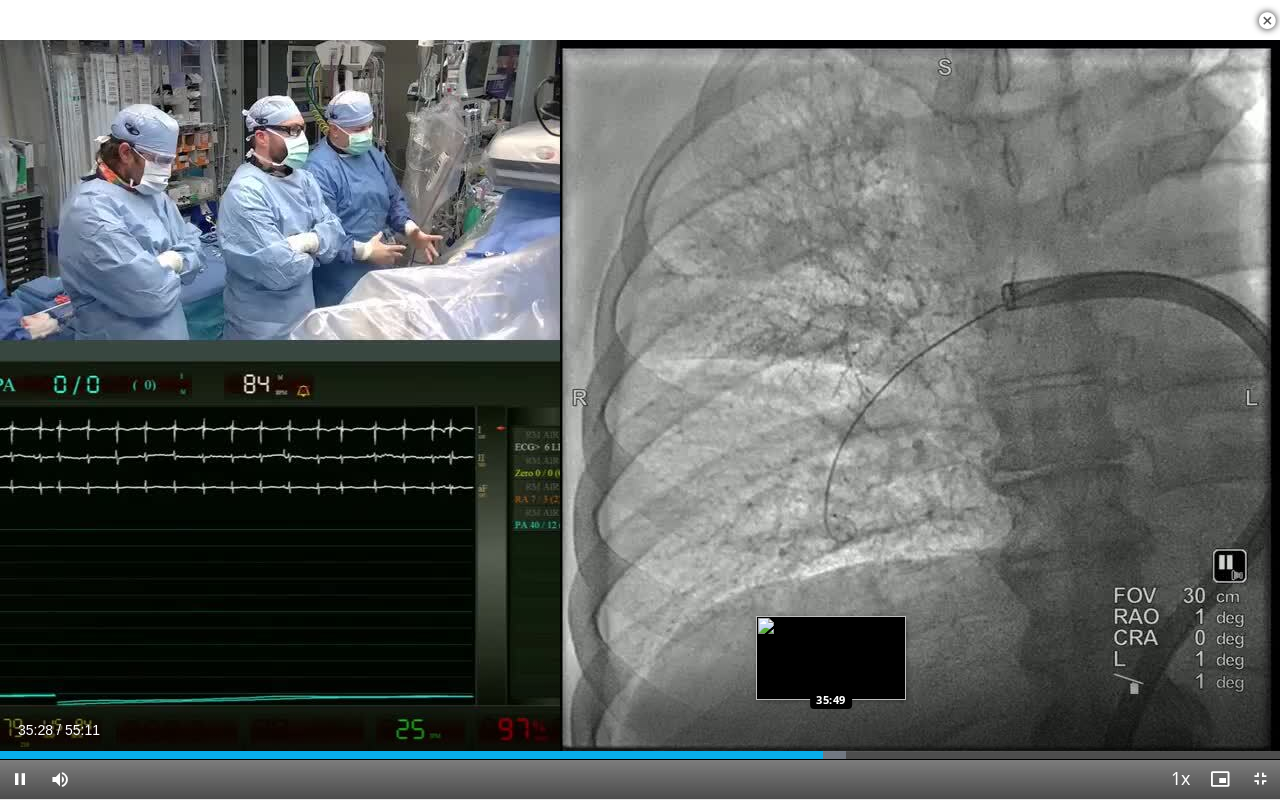 click on "Loaded :  66.13% 35:28 35:49" at bounding box center (640, 755) 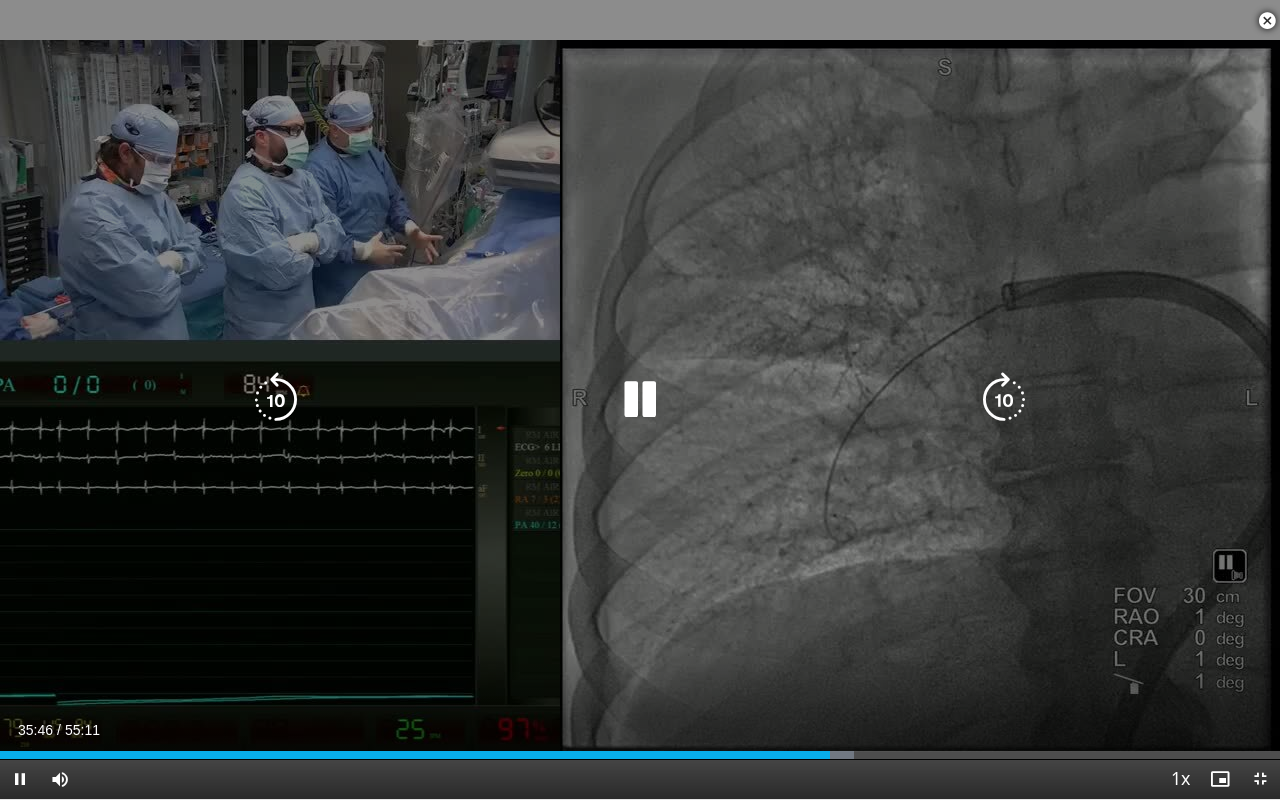 click at bounding box center (1004, 400) 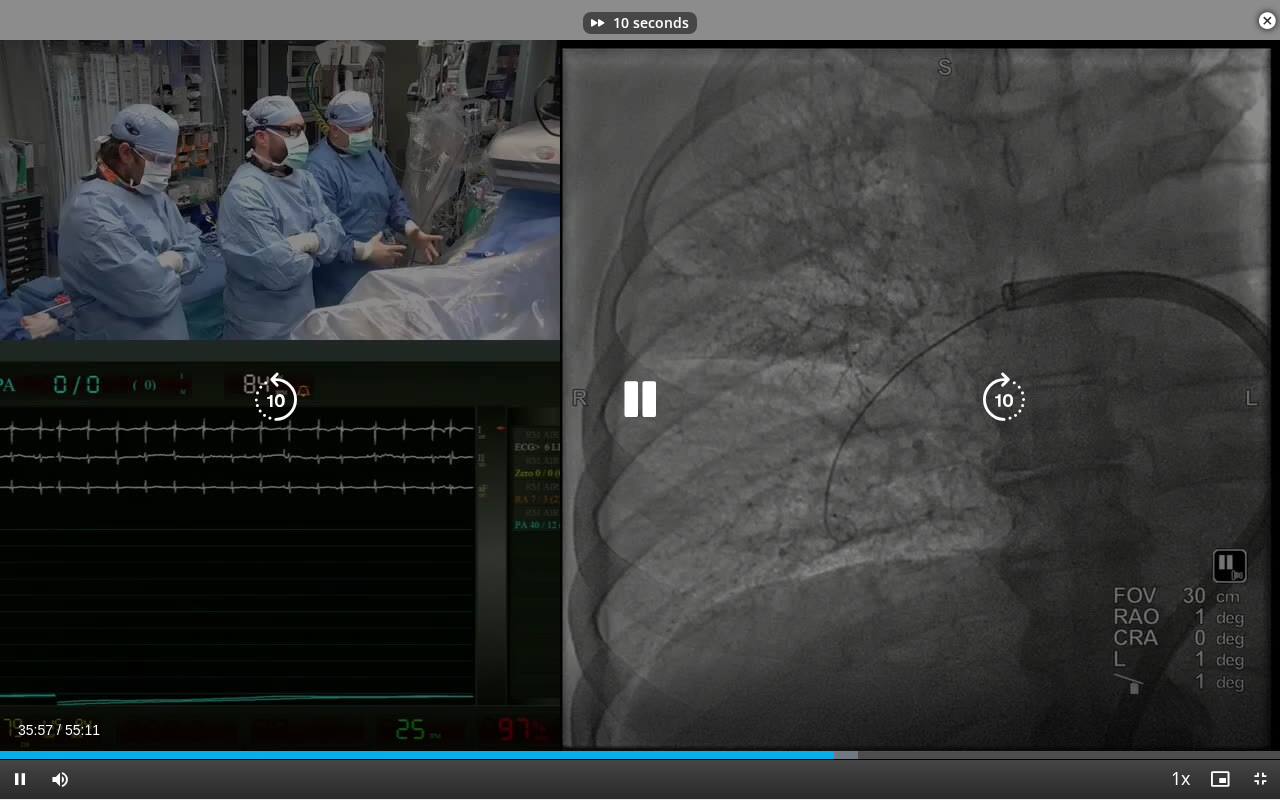 click at bounding box center [1004, 400] 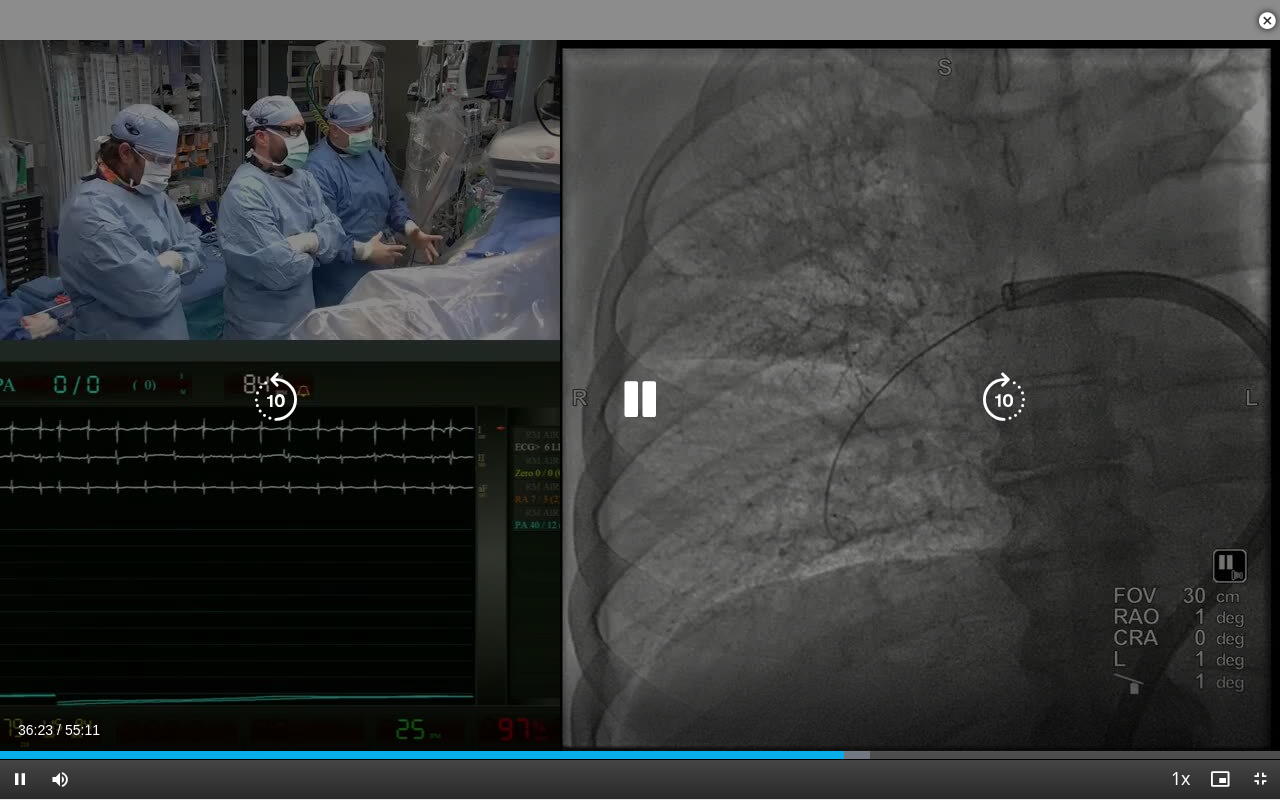 click at bounding box center [1004, 400] 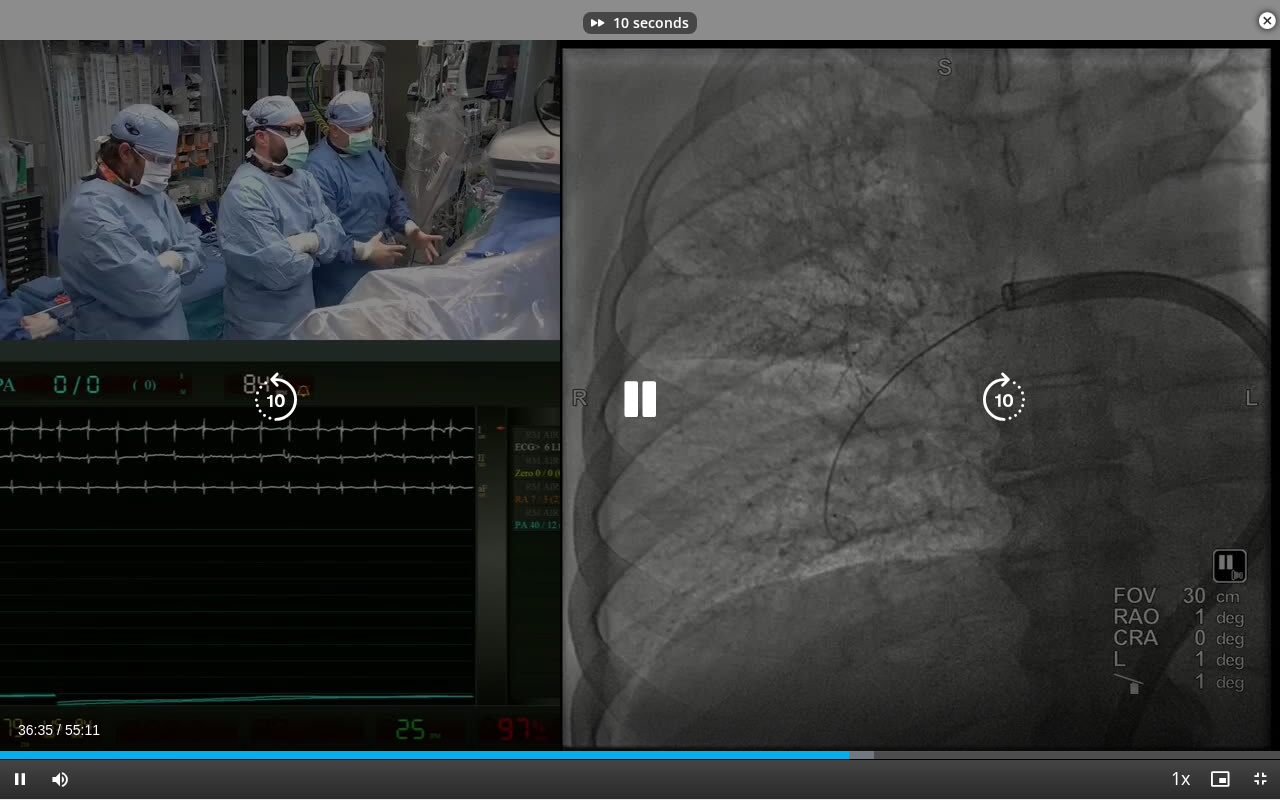 click at bounding box center [1004, 400] 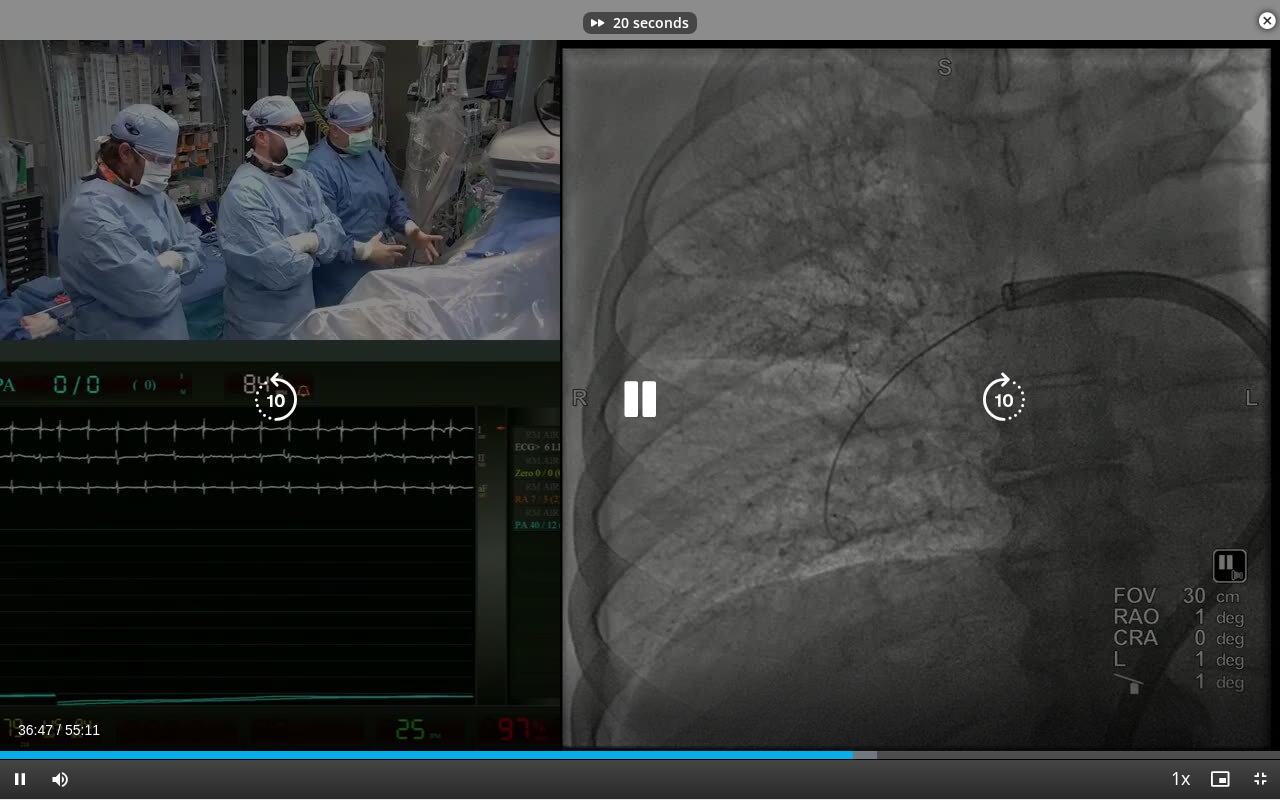 click at bounding box center [276, 400] 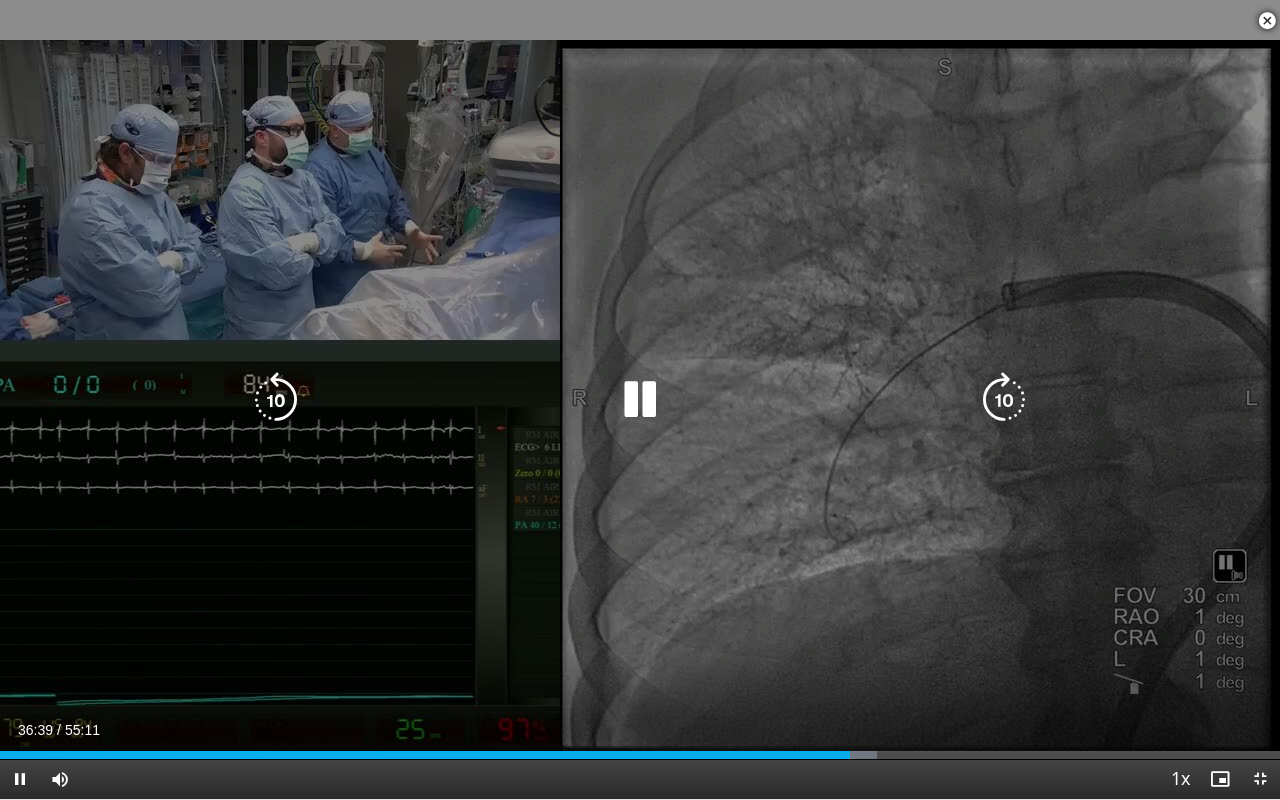 click at bounding box center (276, 400) 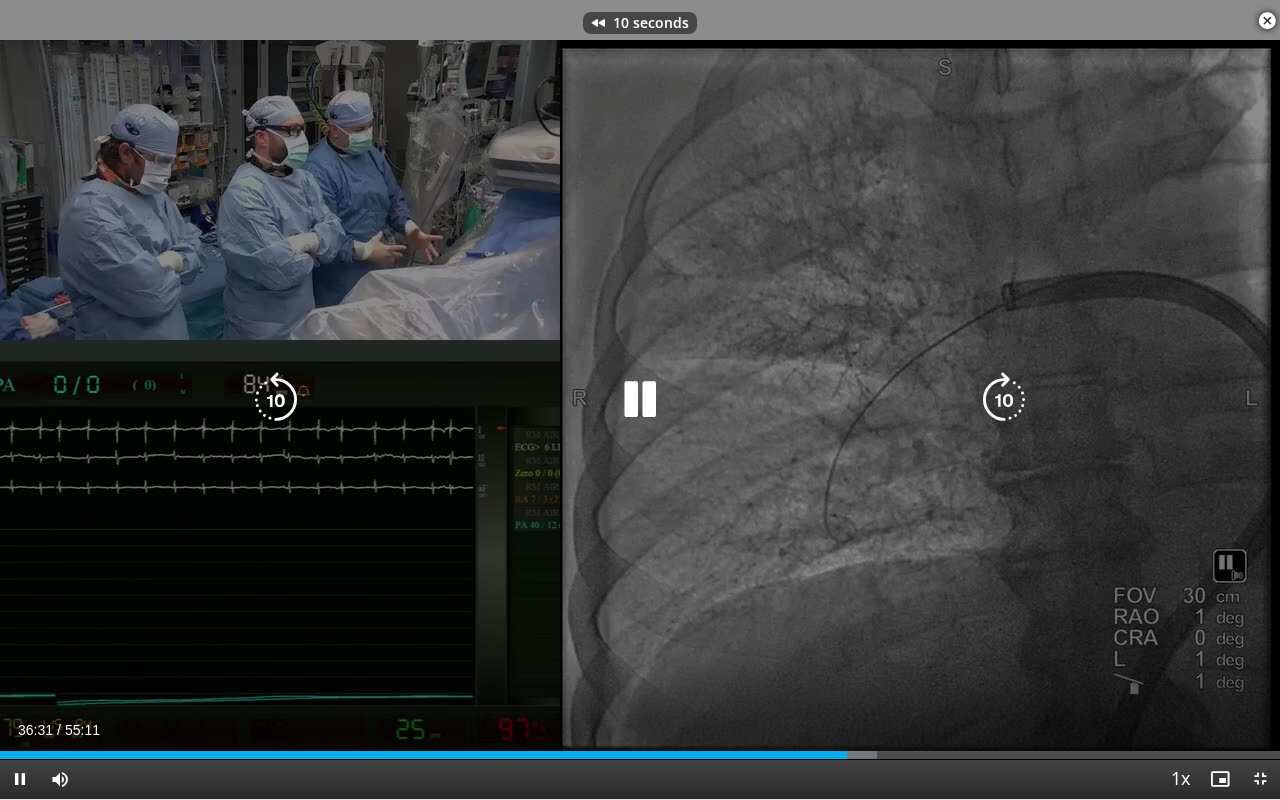 click at bounding box center (276, 400) 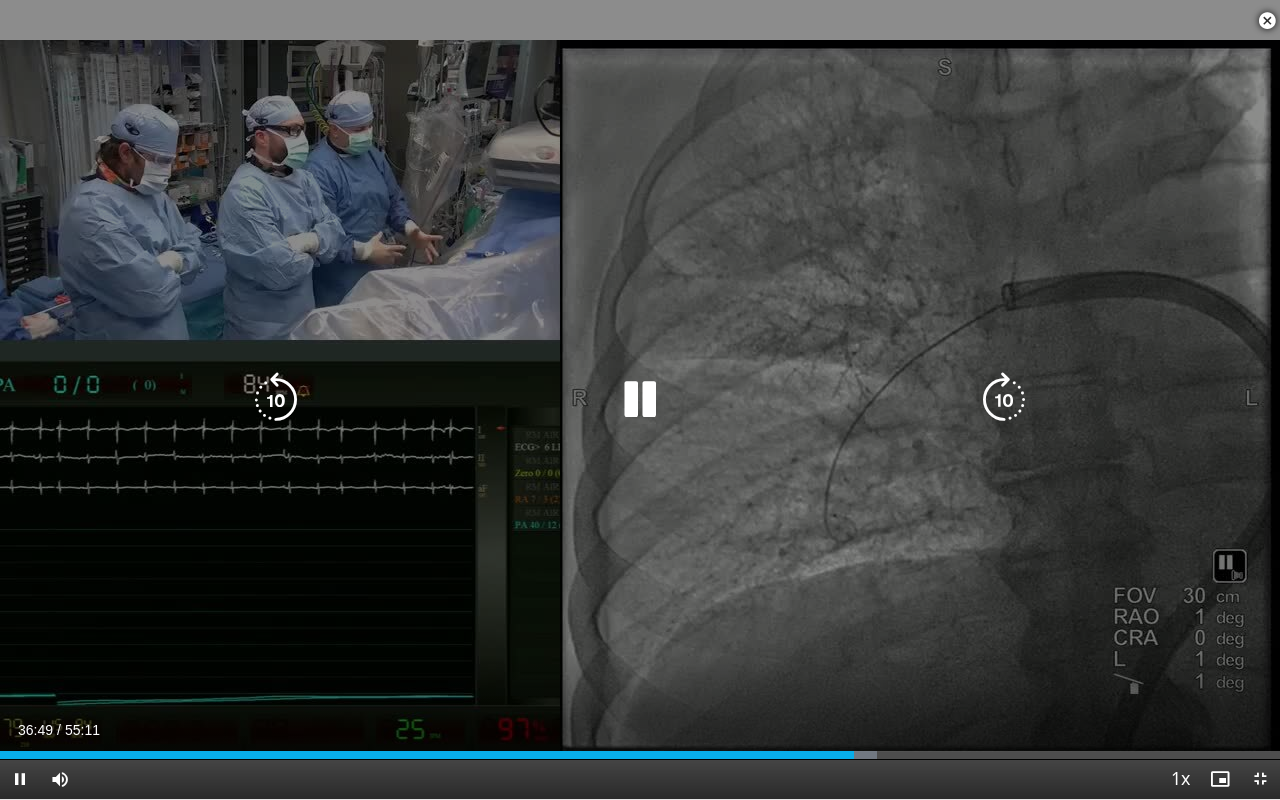 click at bounding box center (1004, 400) 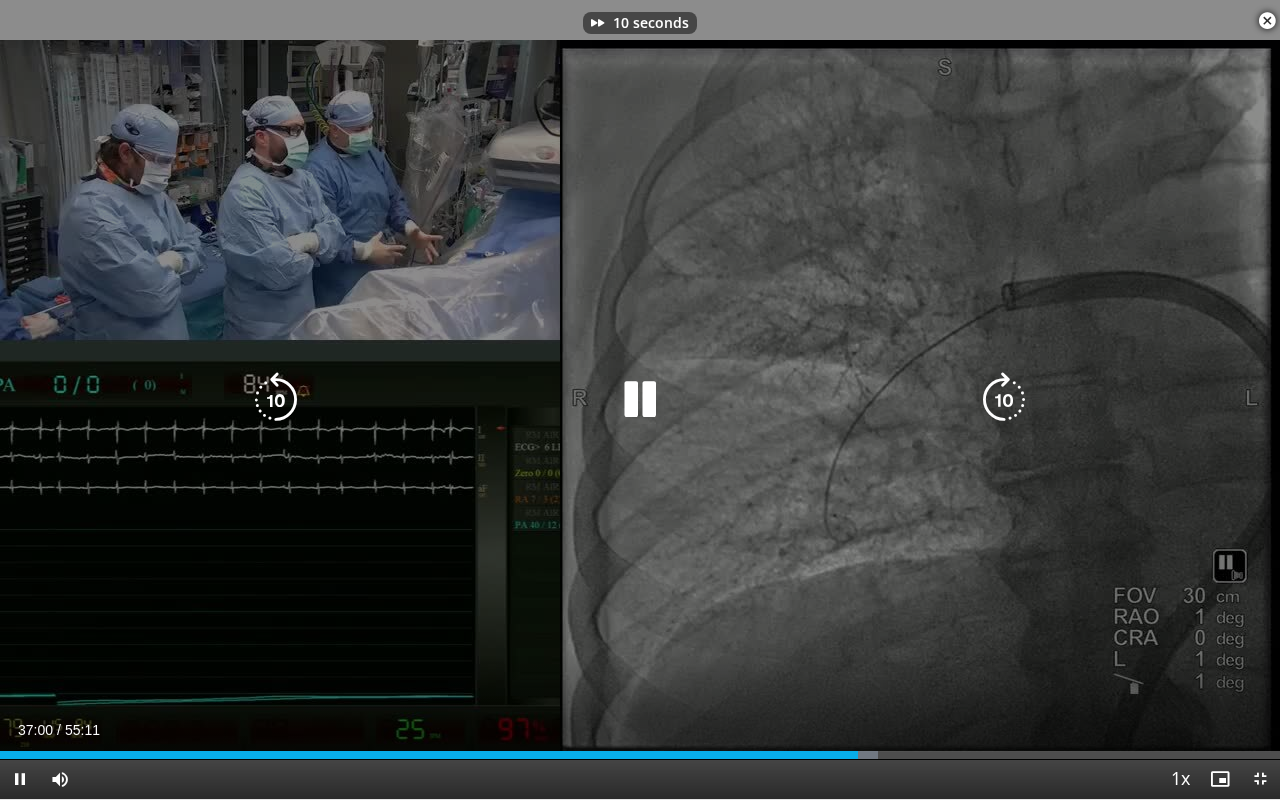 click at bounding box center (1004, 400) 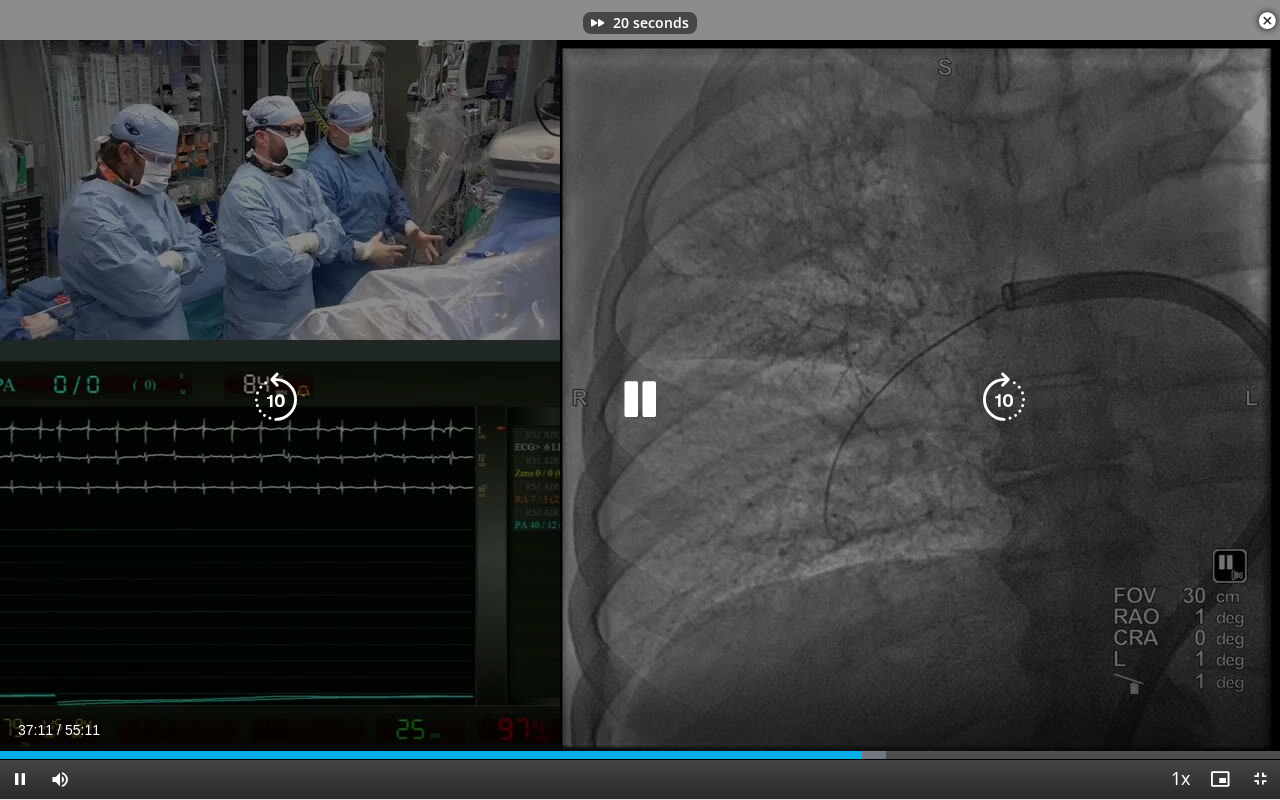 click at bounding box center [1004, 400] 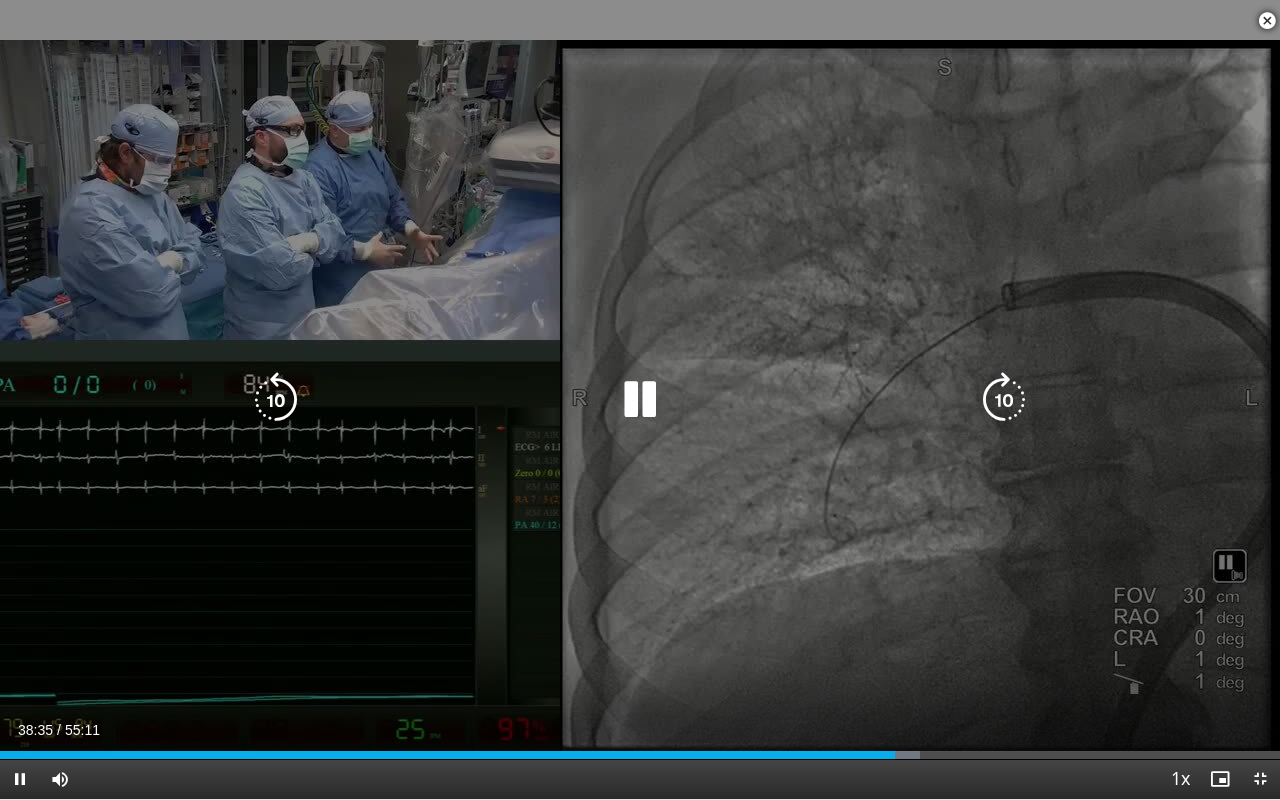 click at bounding box center (276, 400) 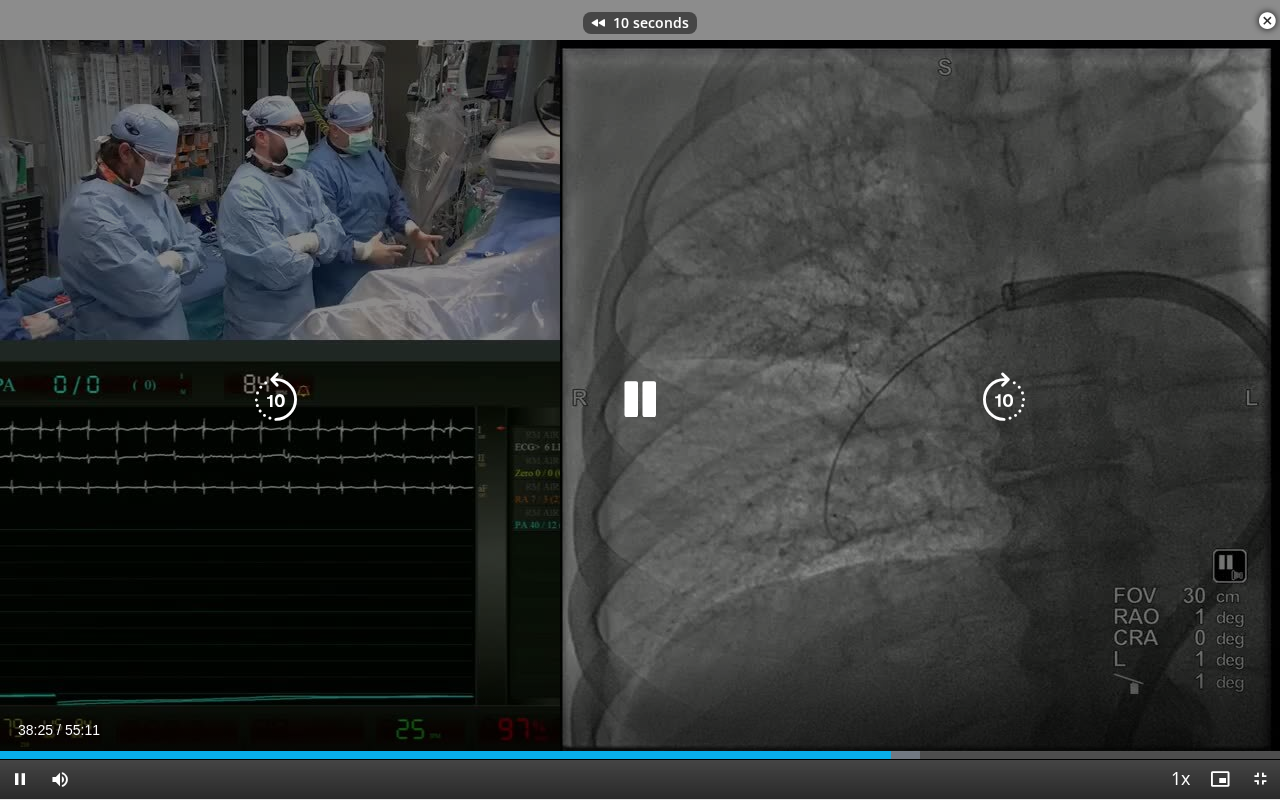 click at bounding box center [276, 400] 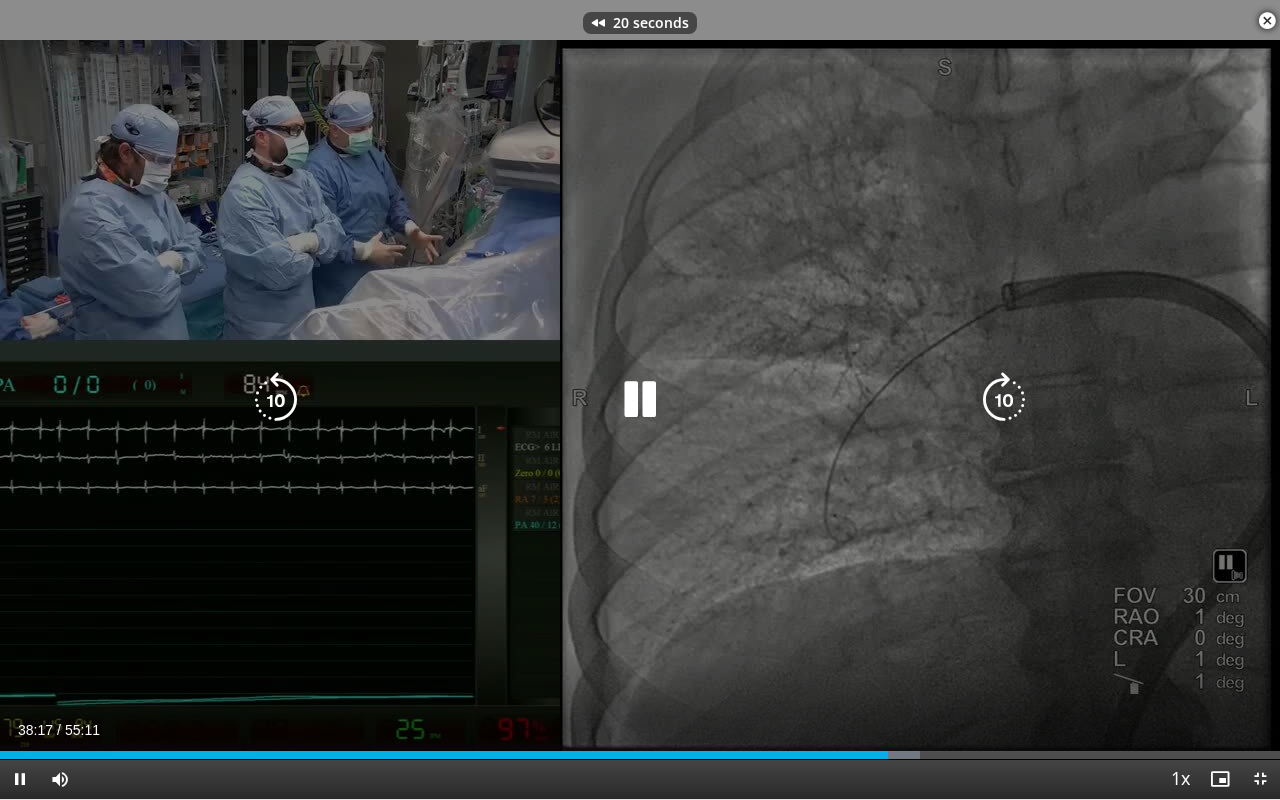 click at bounding box center [276, 400] 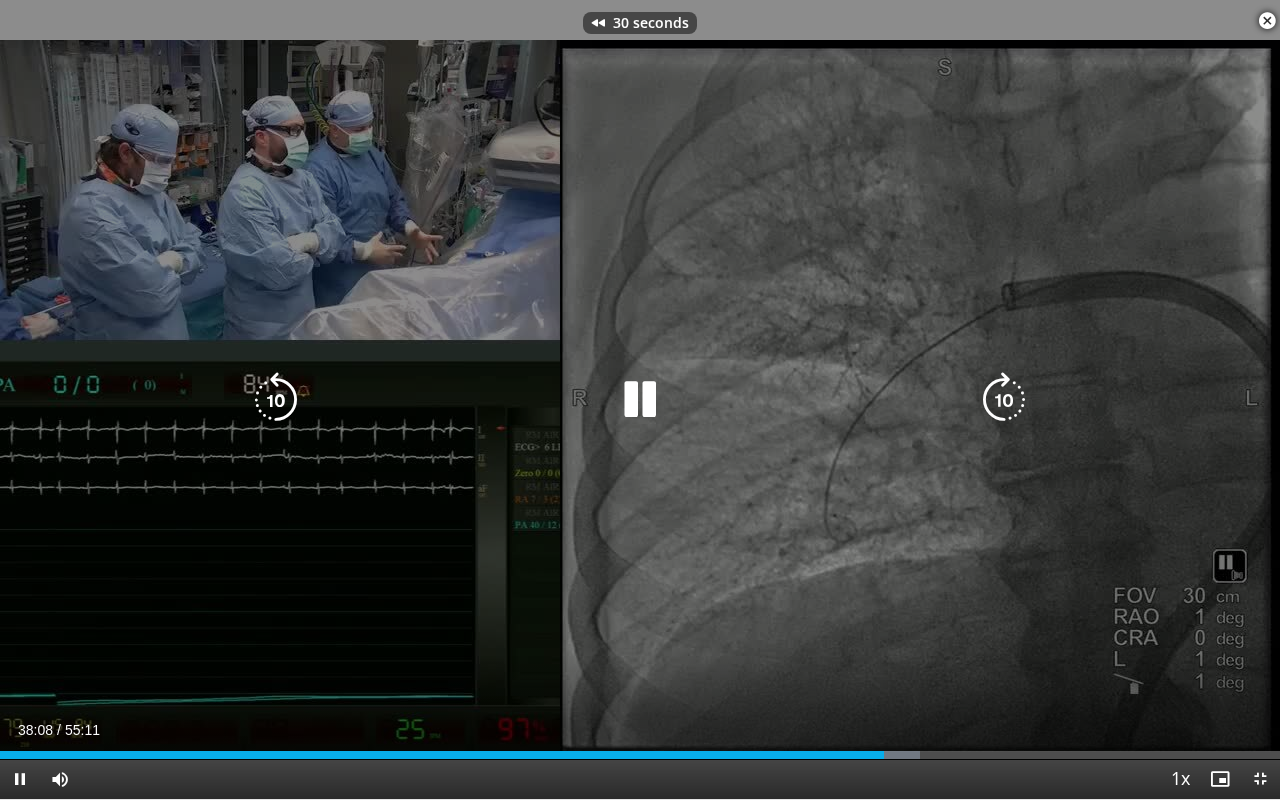 click at bounding box center [276, 400] 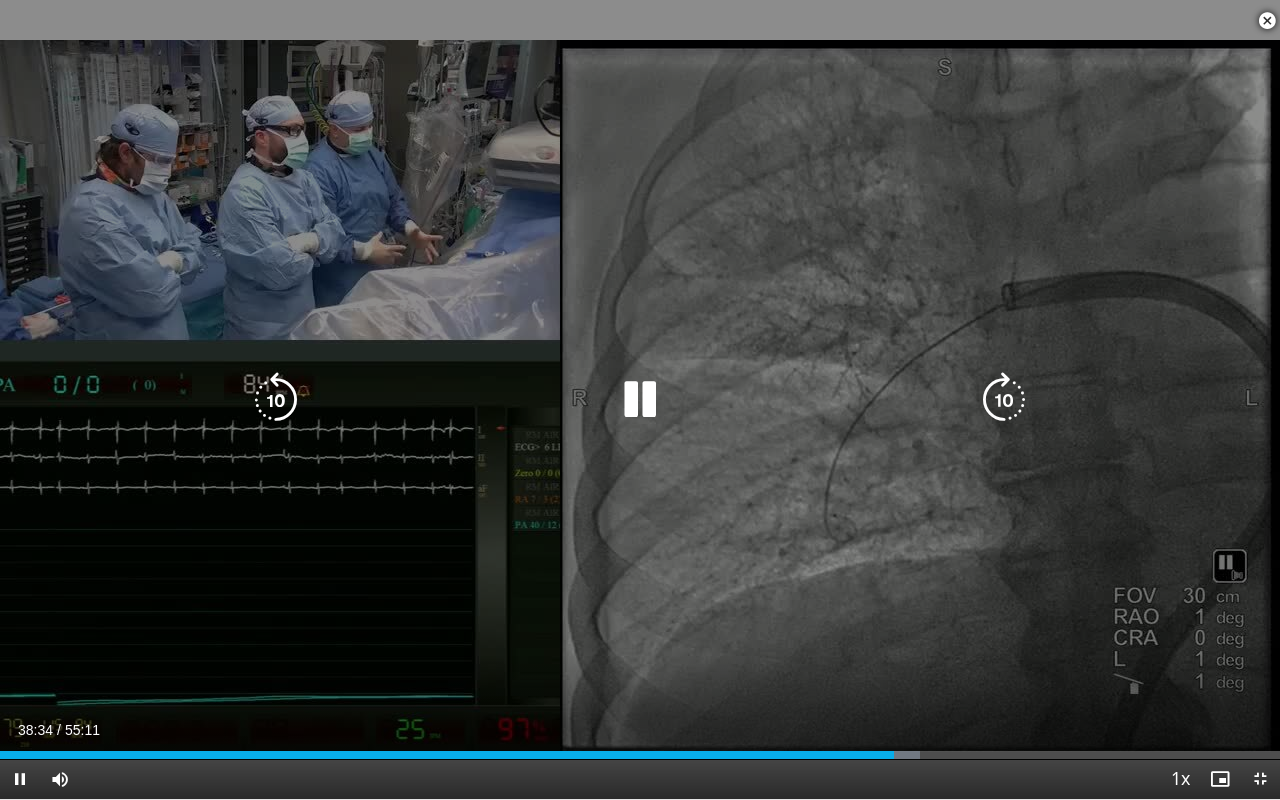 click at bounding box center [1004, 400] 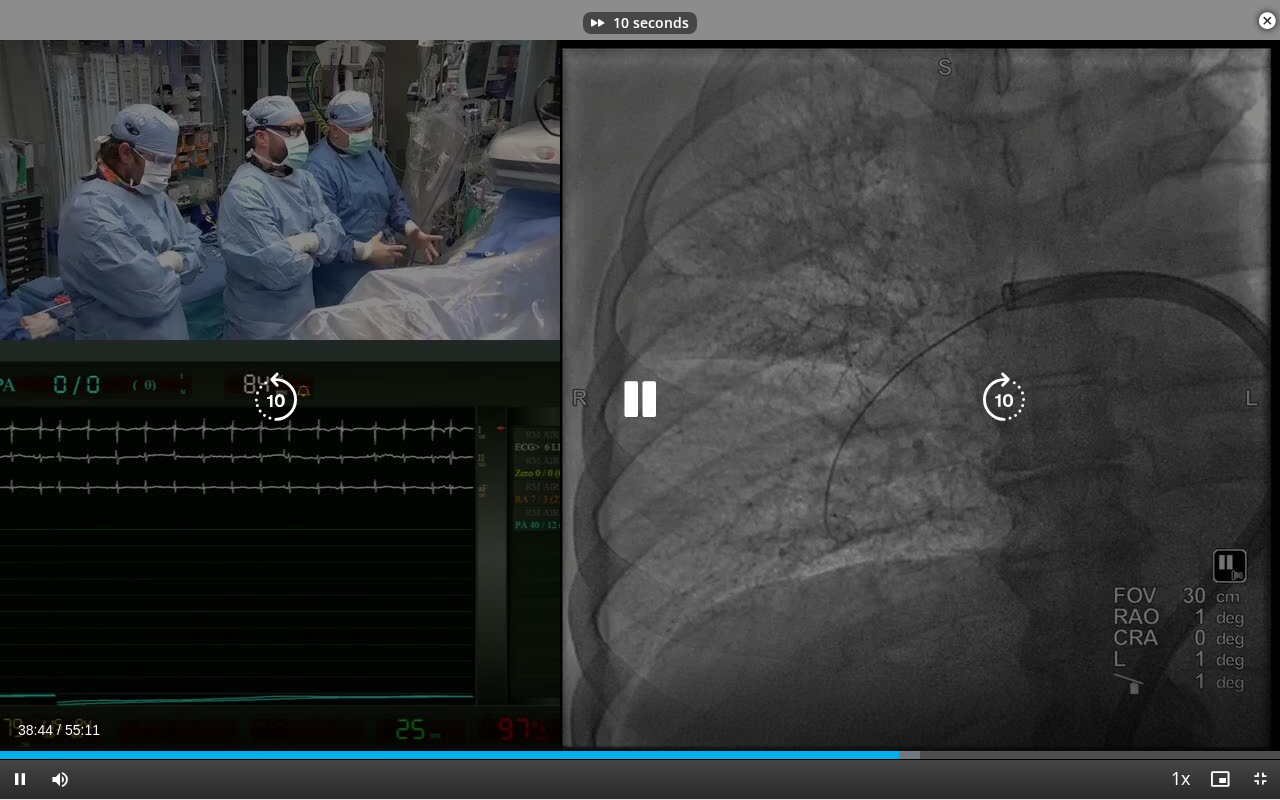 click at bounding box center (1004, 400) 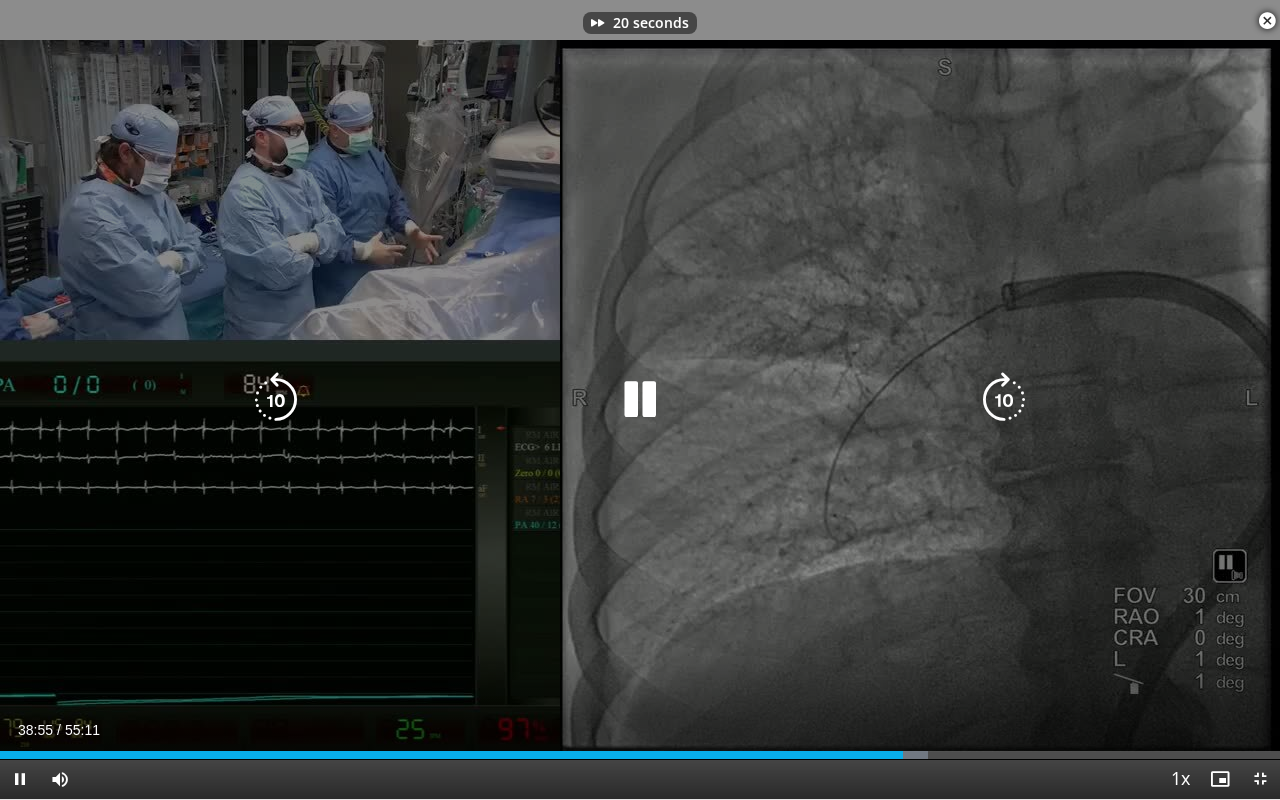 click at bounding box center (1004, 400) 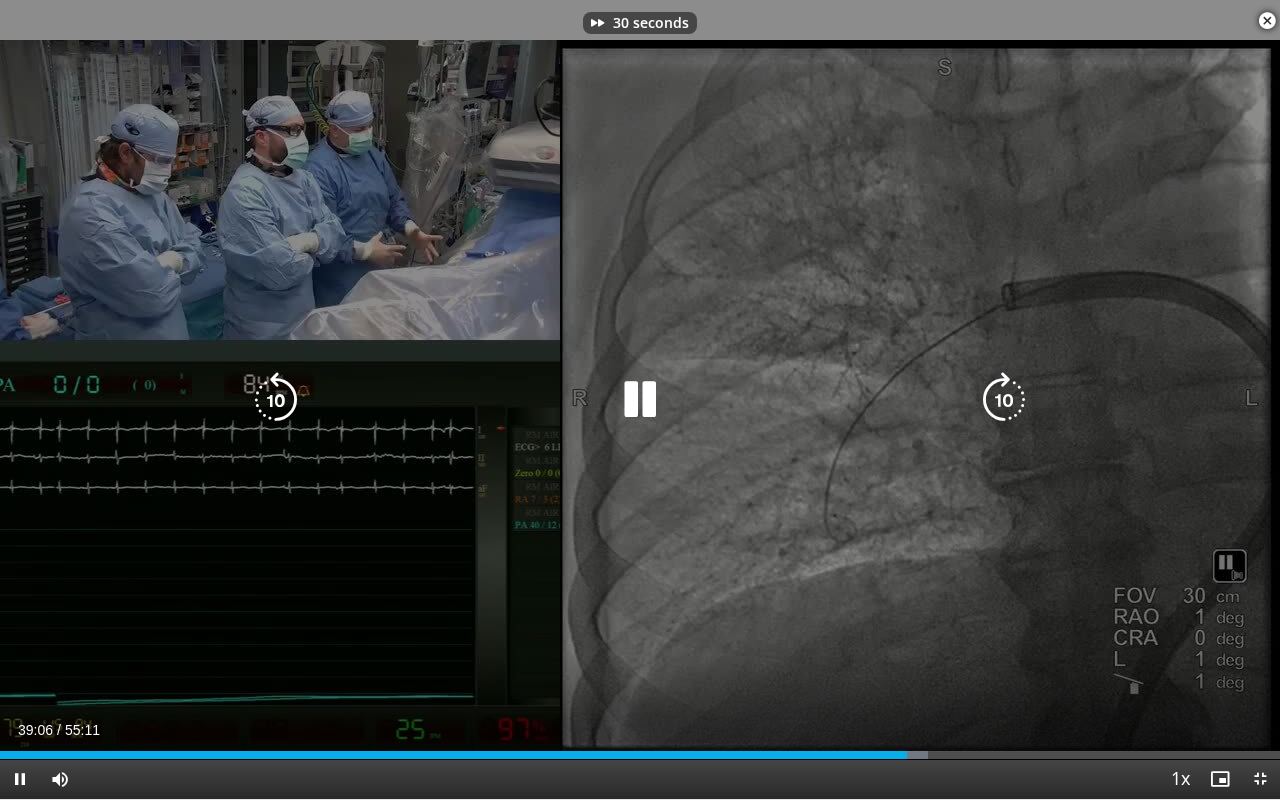 click at bounding box center [1004, 400] 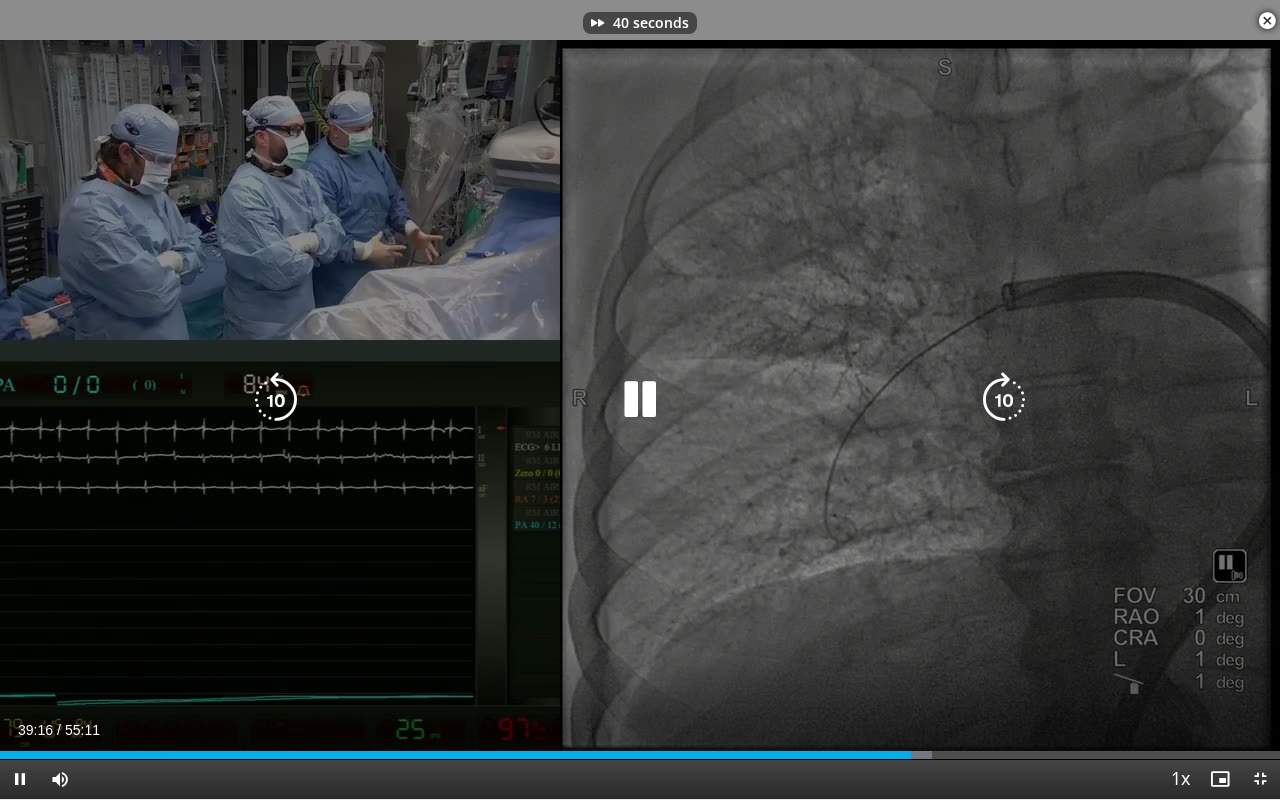 click at bounding box center (1004, 400) 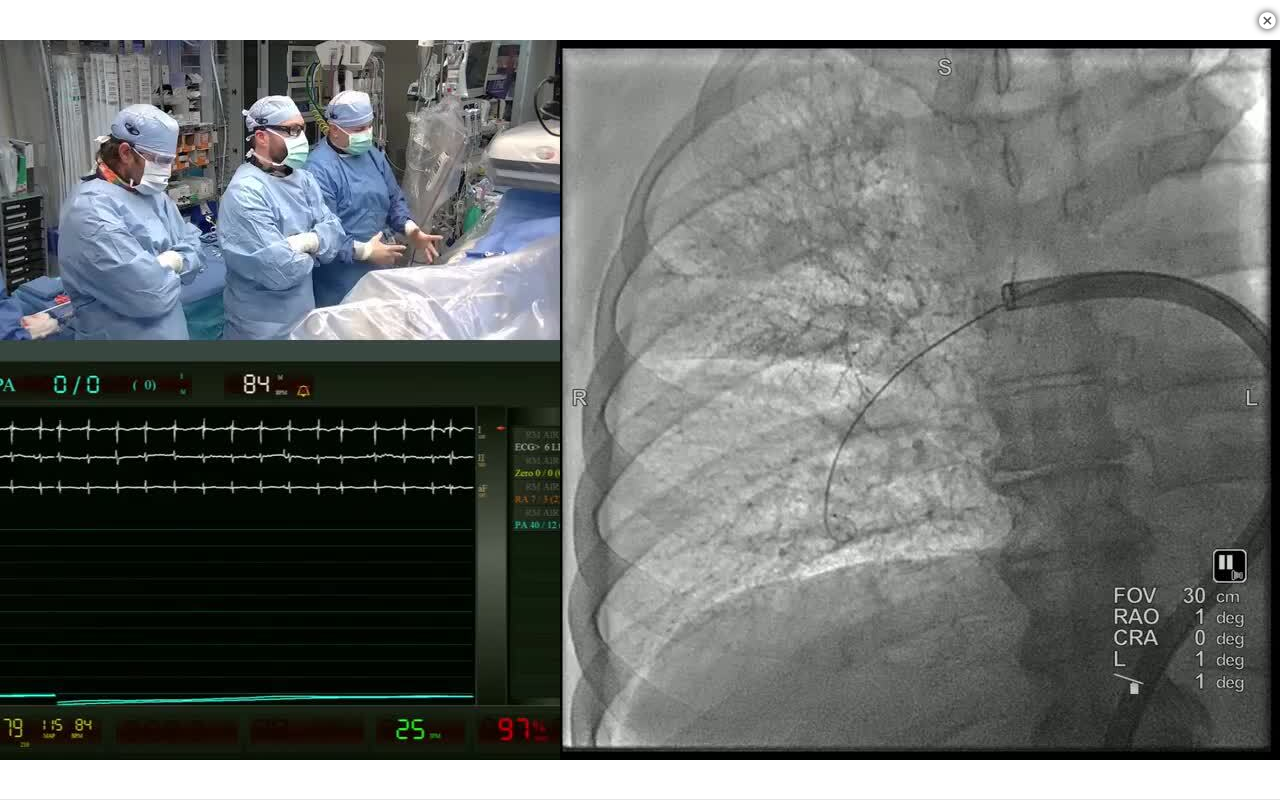 click on "50 seconds
Tap to unmute" at bounding box center (640, 399) 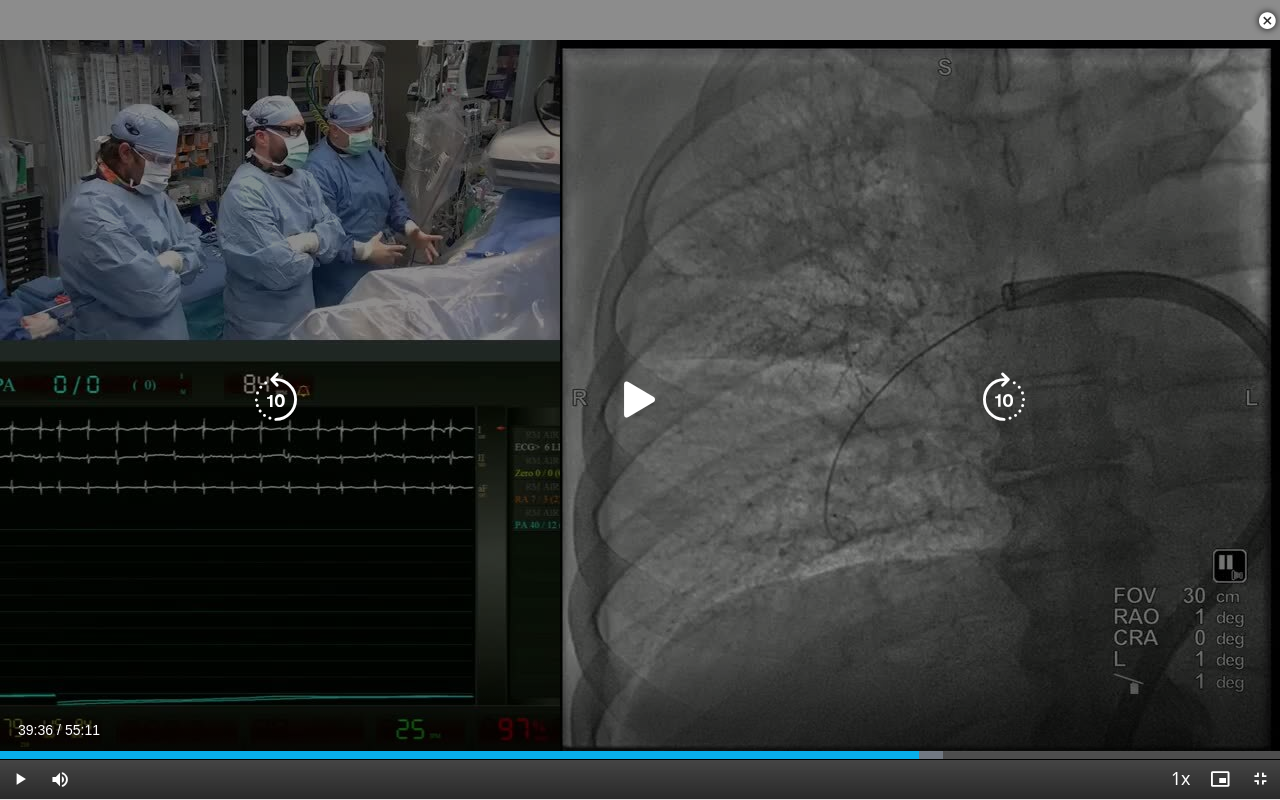 click at bounding box center (1004, 400) 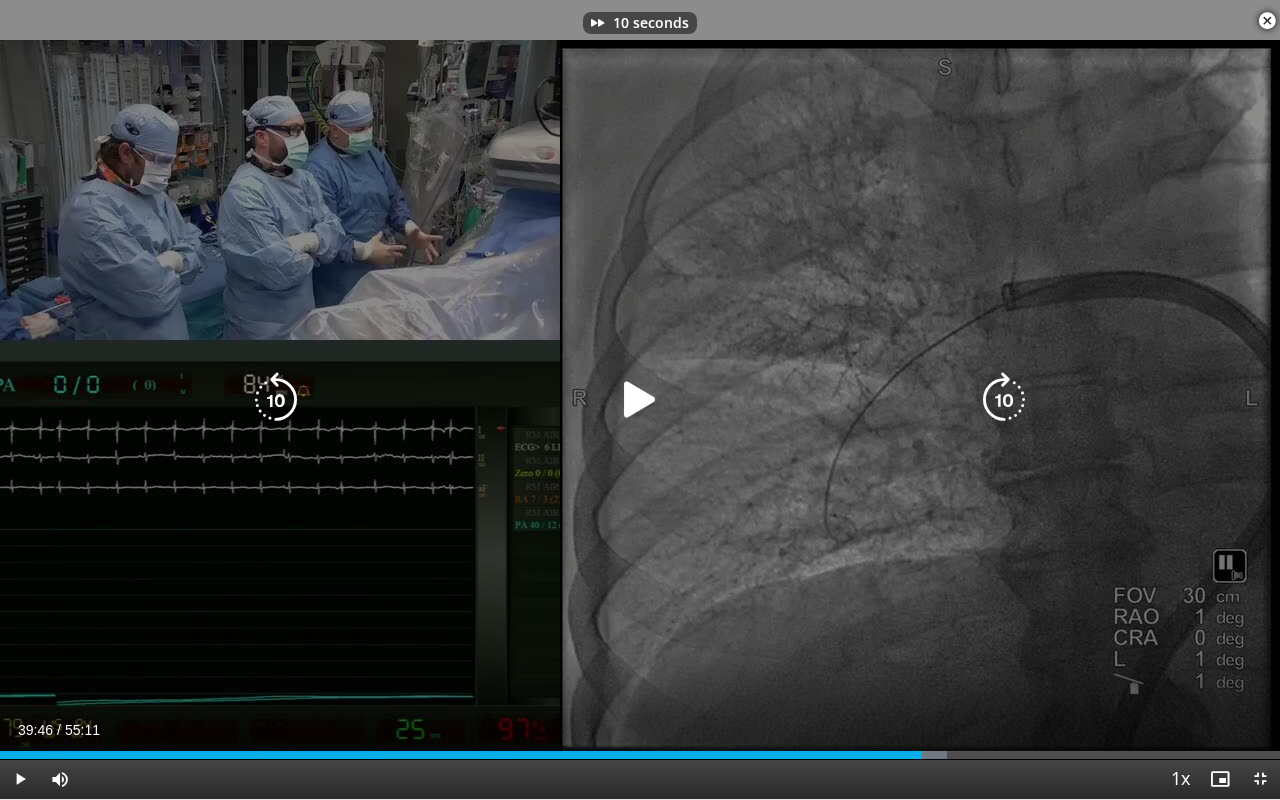 click at bounding box center (1004, 400) 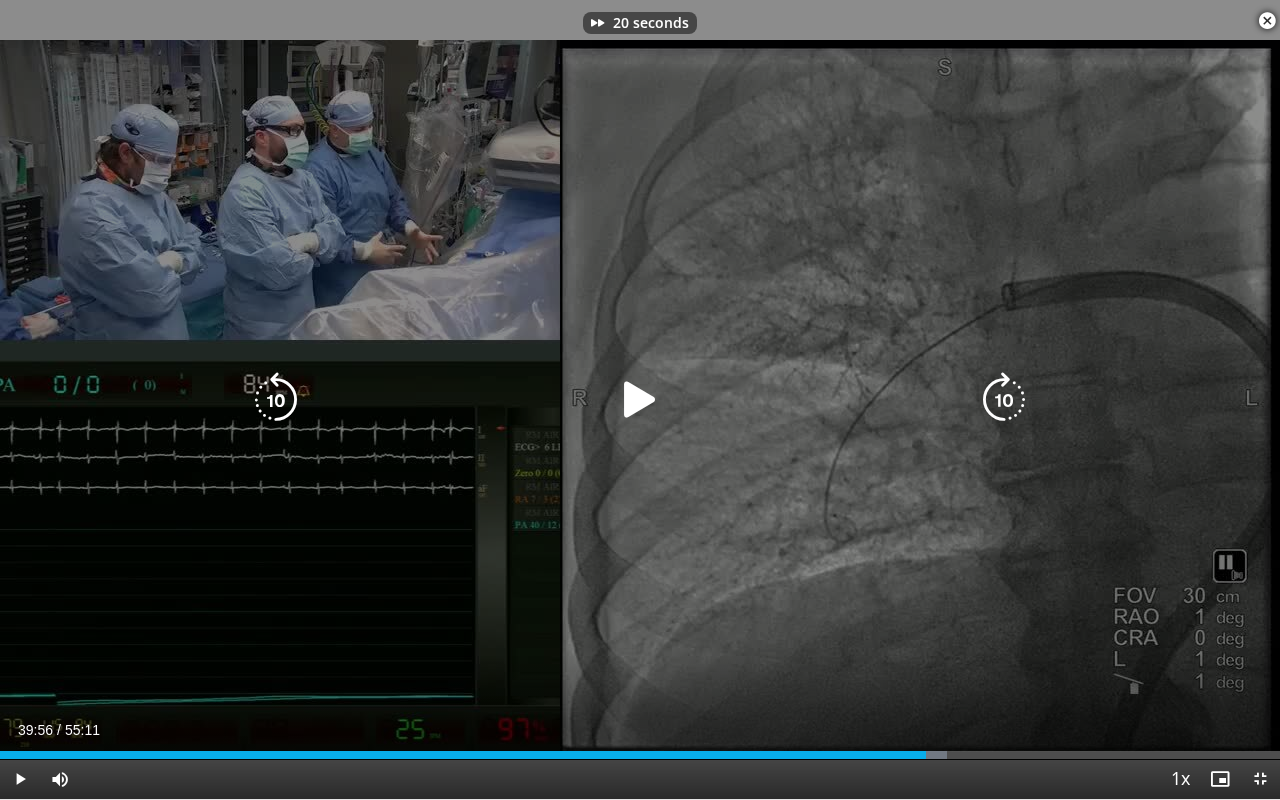 click at bounding box center [640, 400] 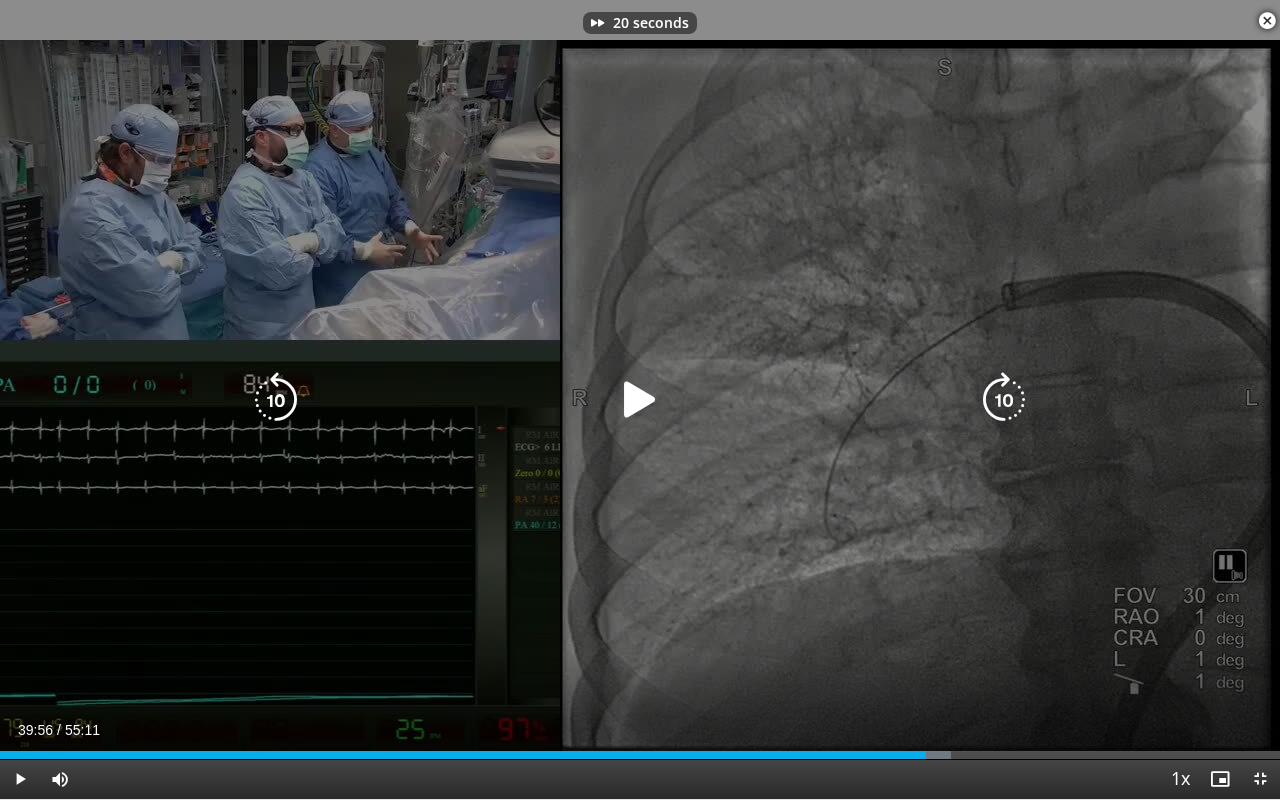 click at bounding box center [640, 400] 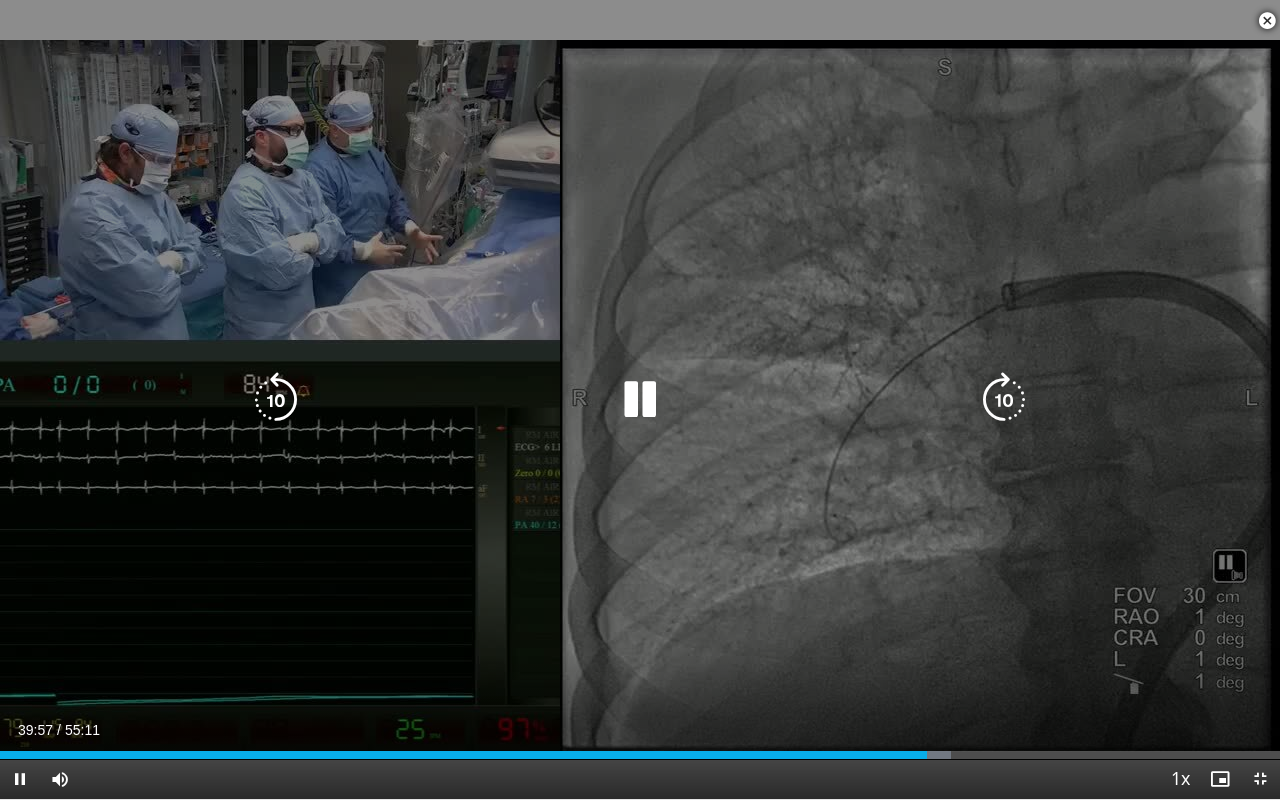 click at bounding box center (1004, 400) 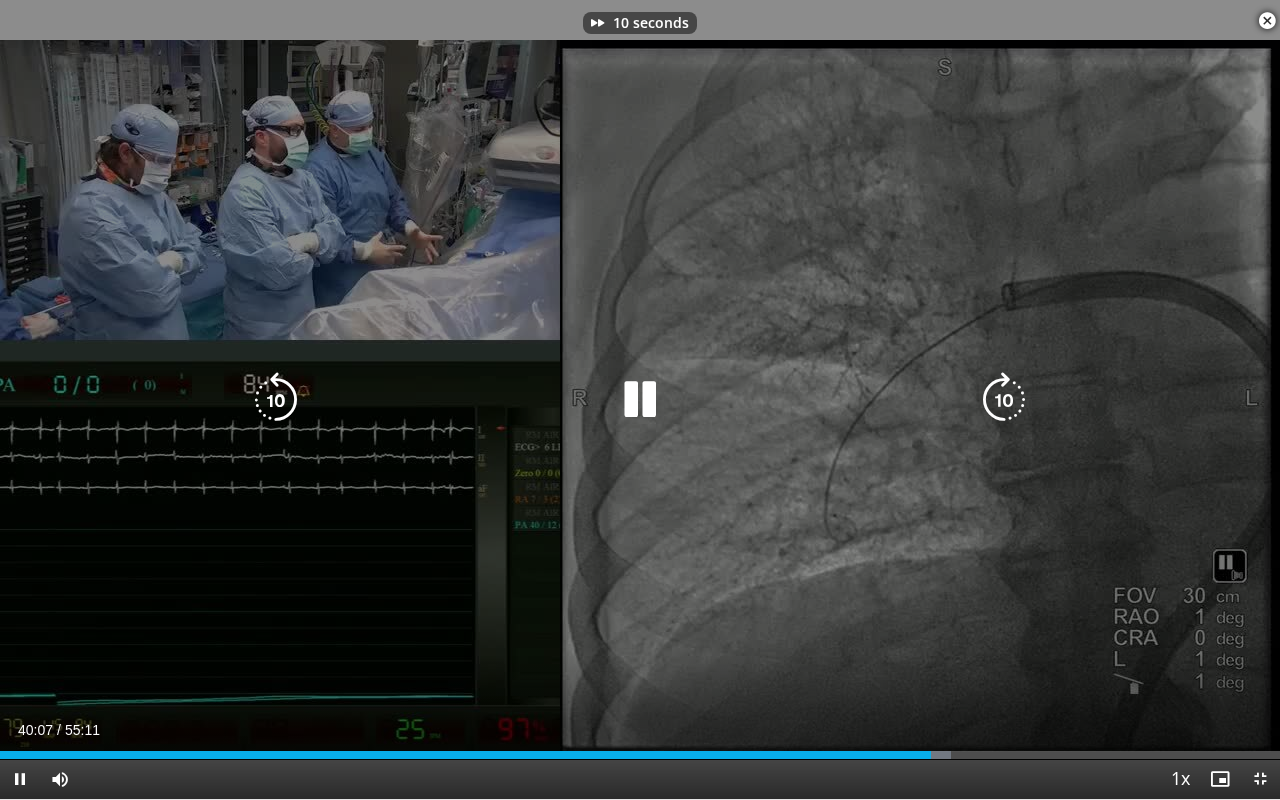 click at bounding box center (1004, 400) 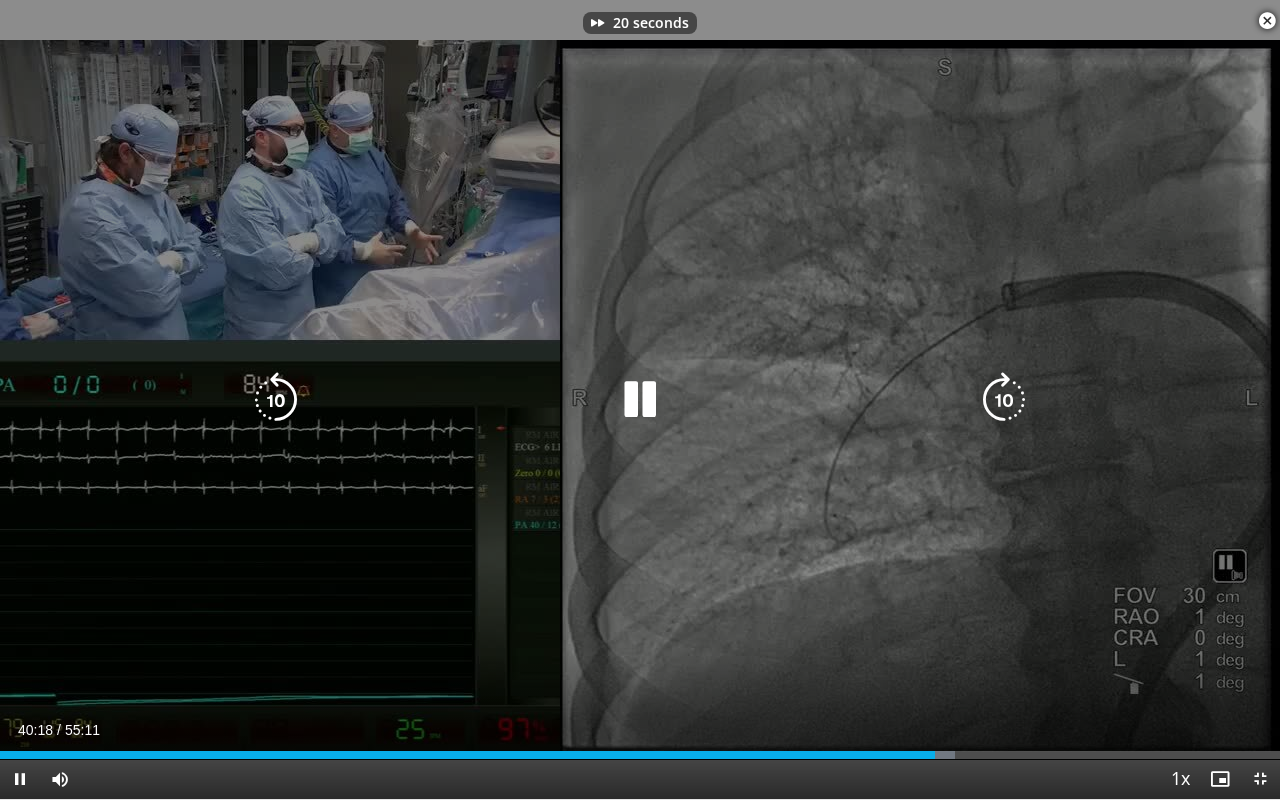 click at bounding box center [1004, 400] 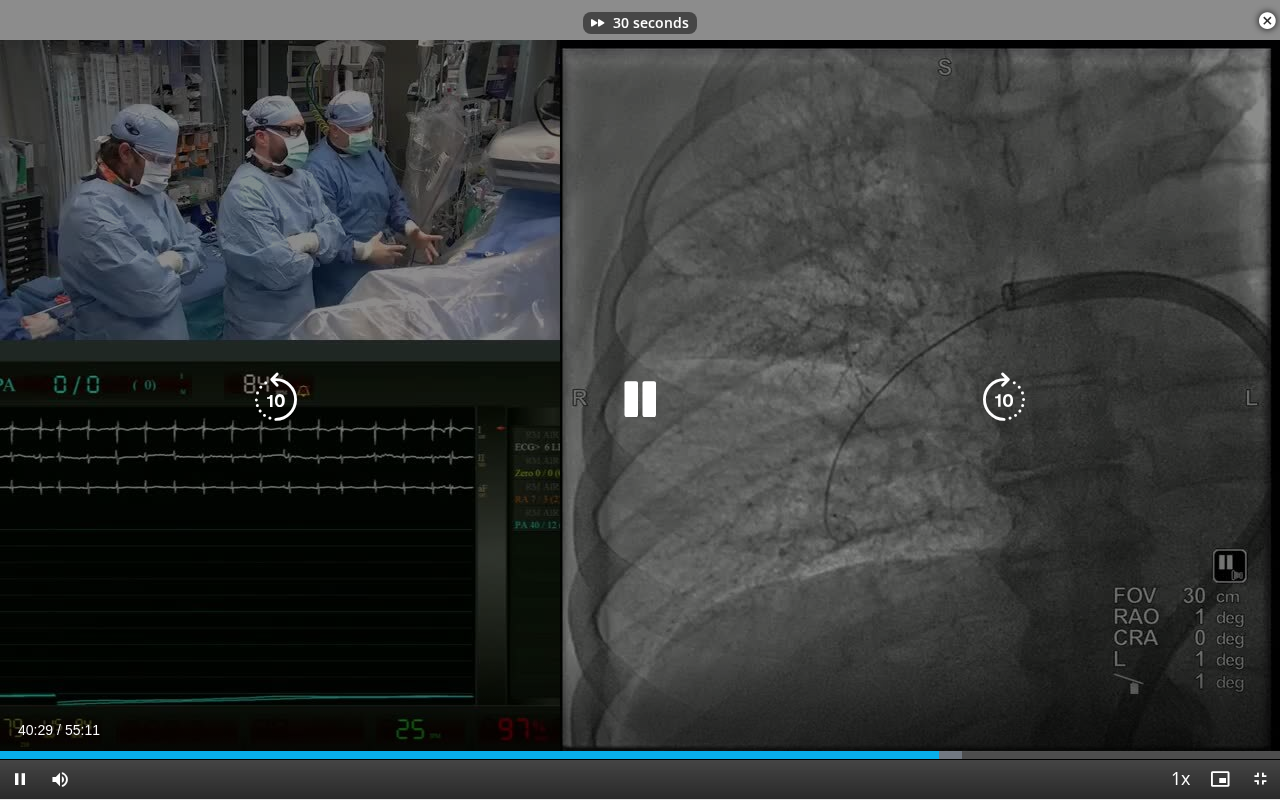 click at bounding box center [1004, 400] 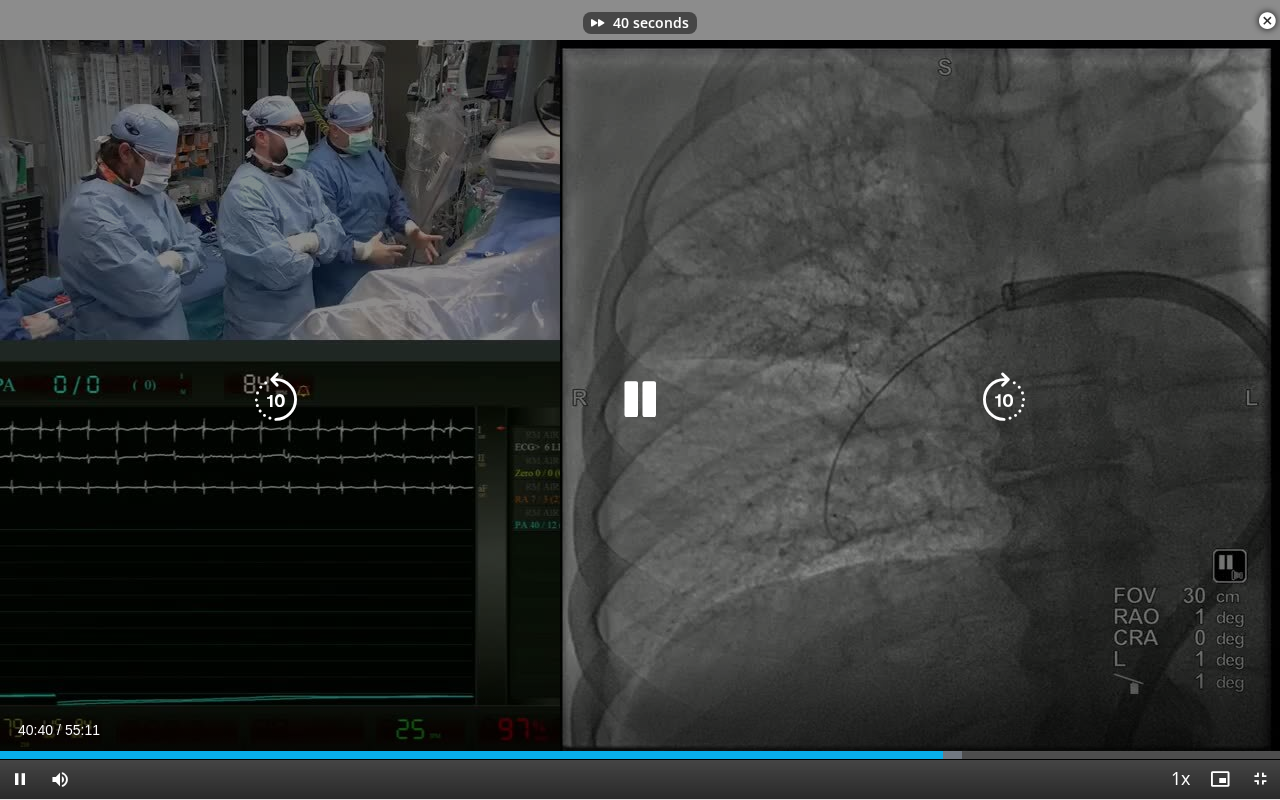click at bounding box center [1004, 400] 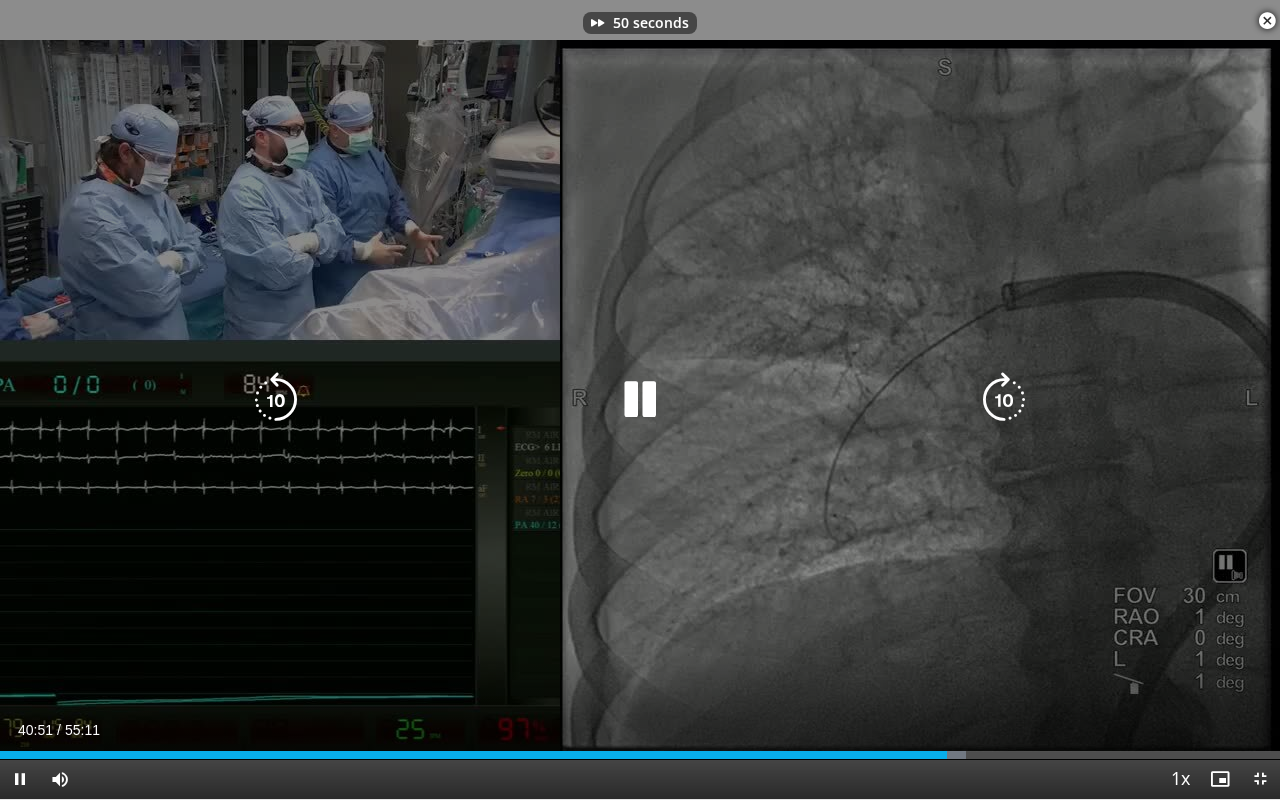 click at bounding box center [1004, 400] 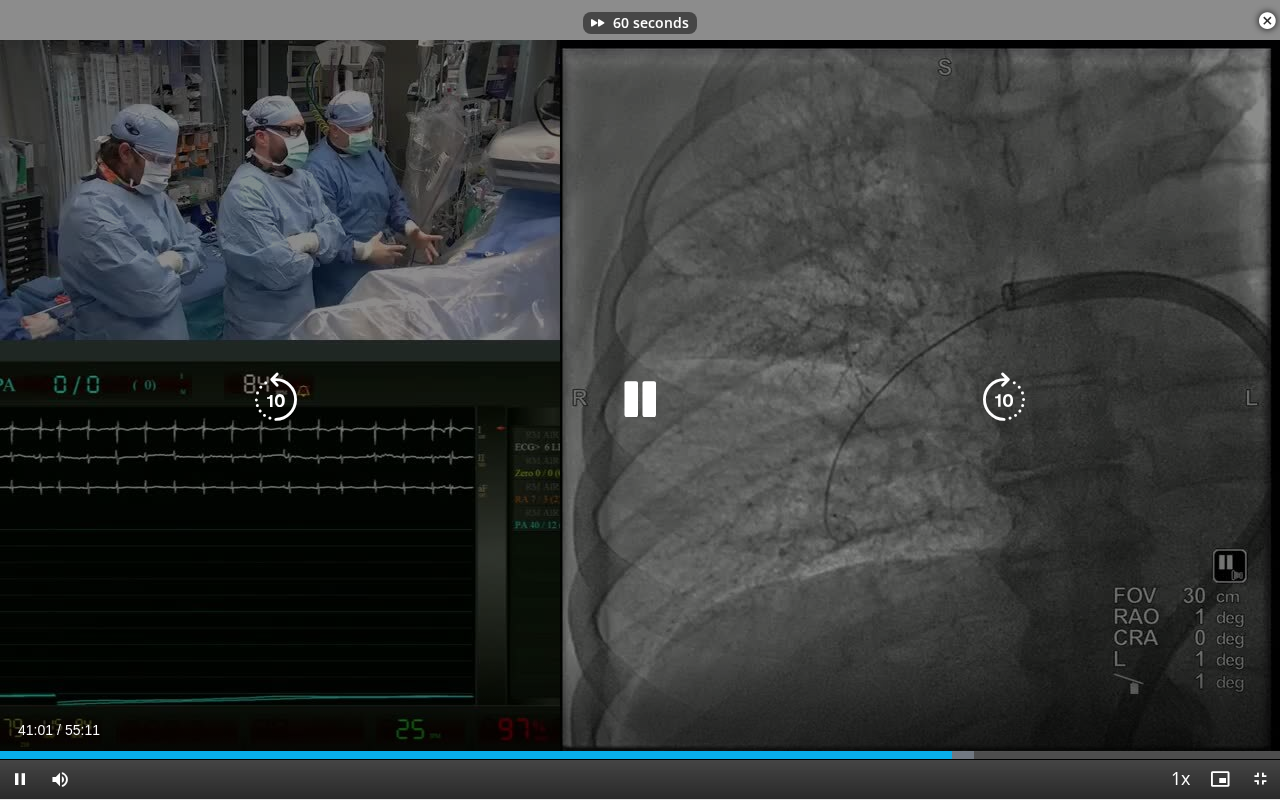 click at bounding box center (1004, 400) 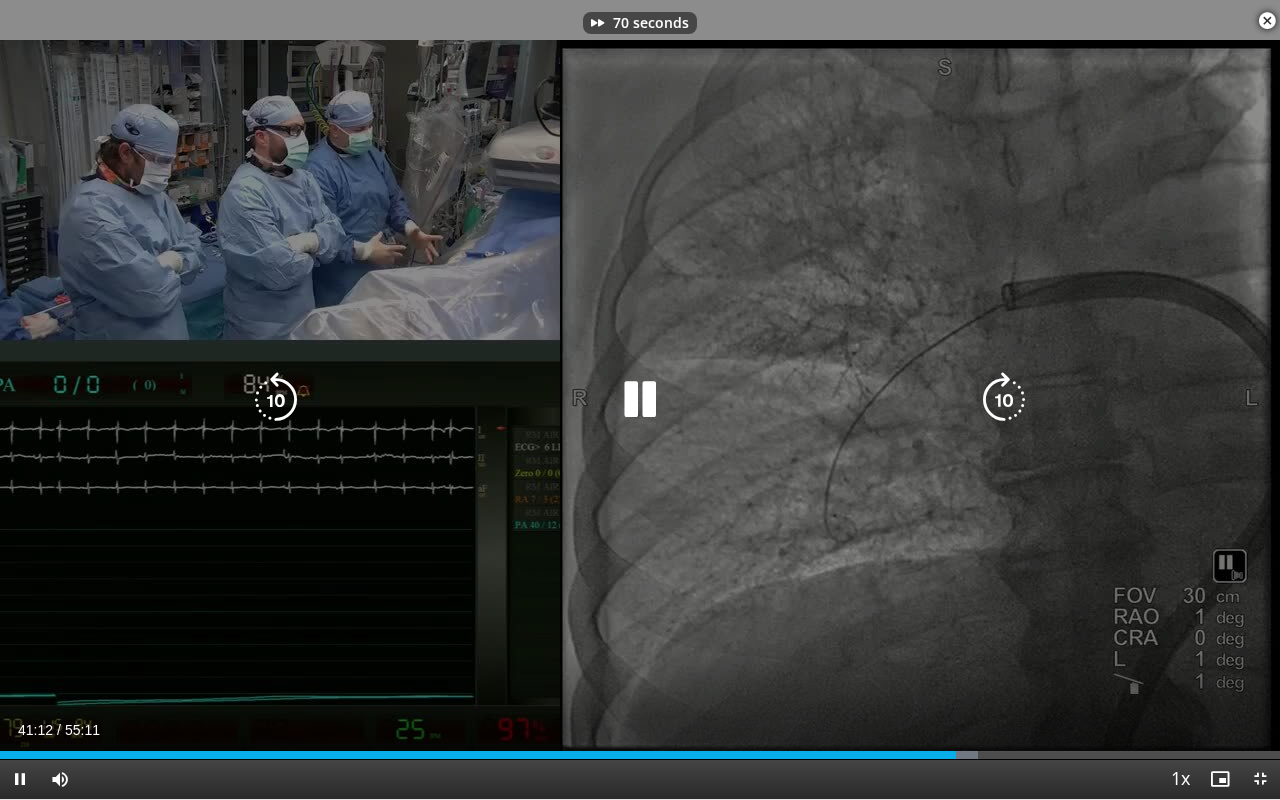 click at bounding box center [1004, 400] 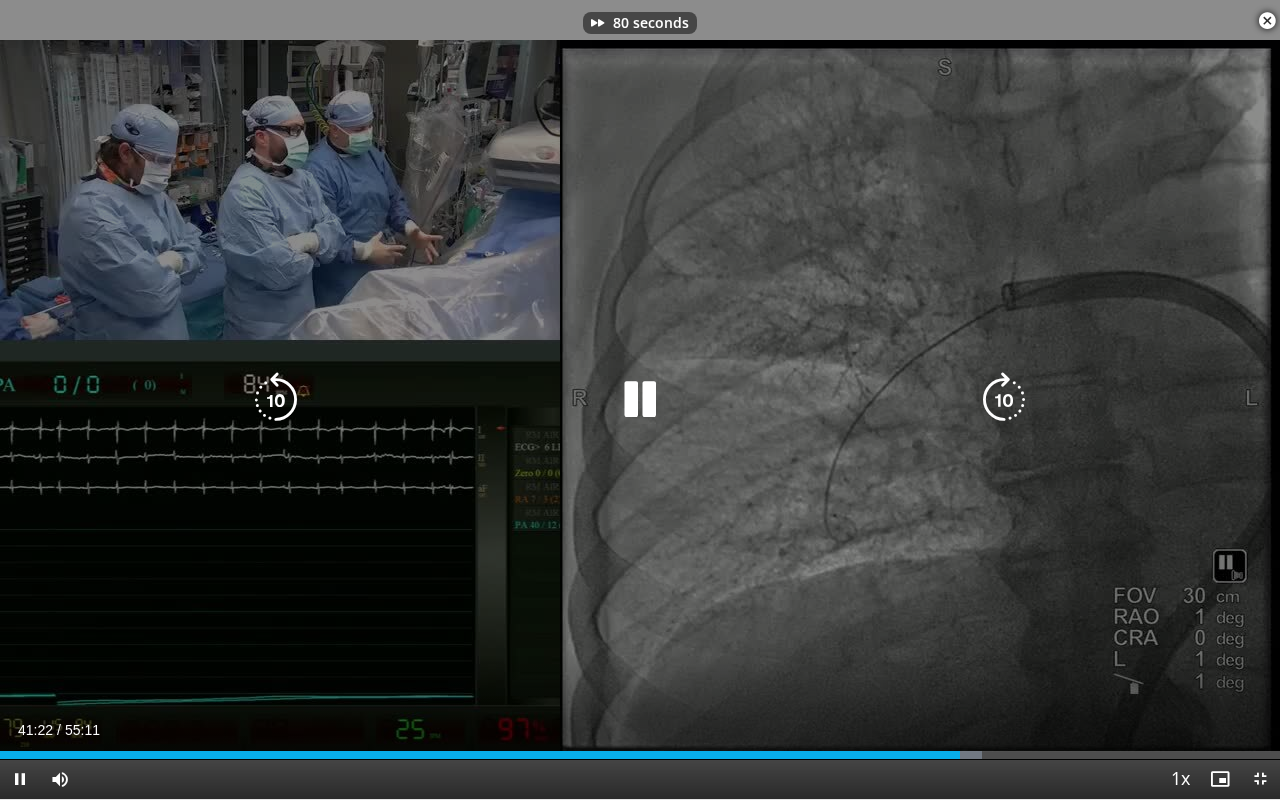 click at bounding box center (1004, 400) 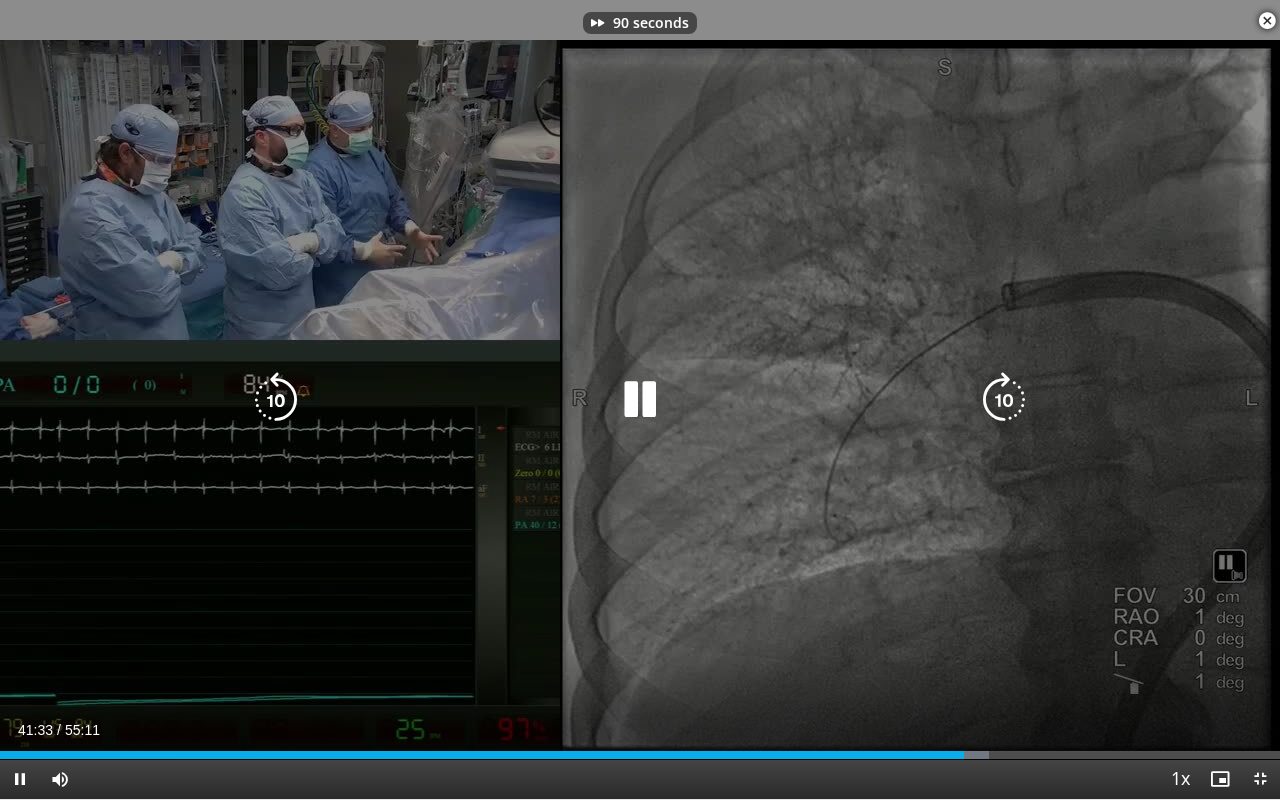 click at bounding box center (1004, 400) 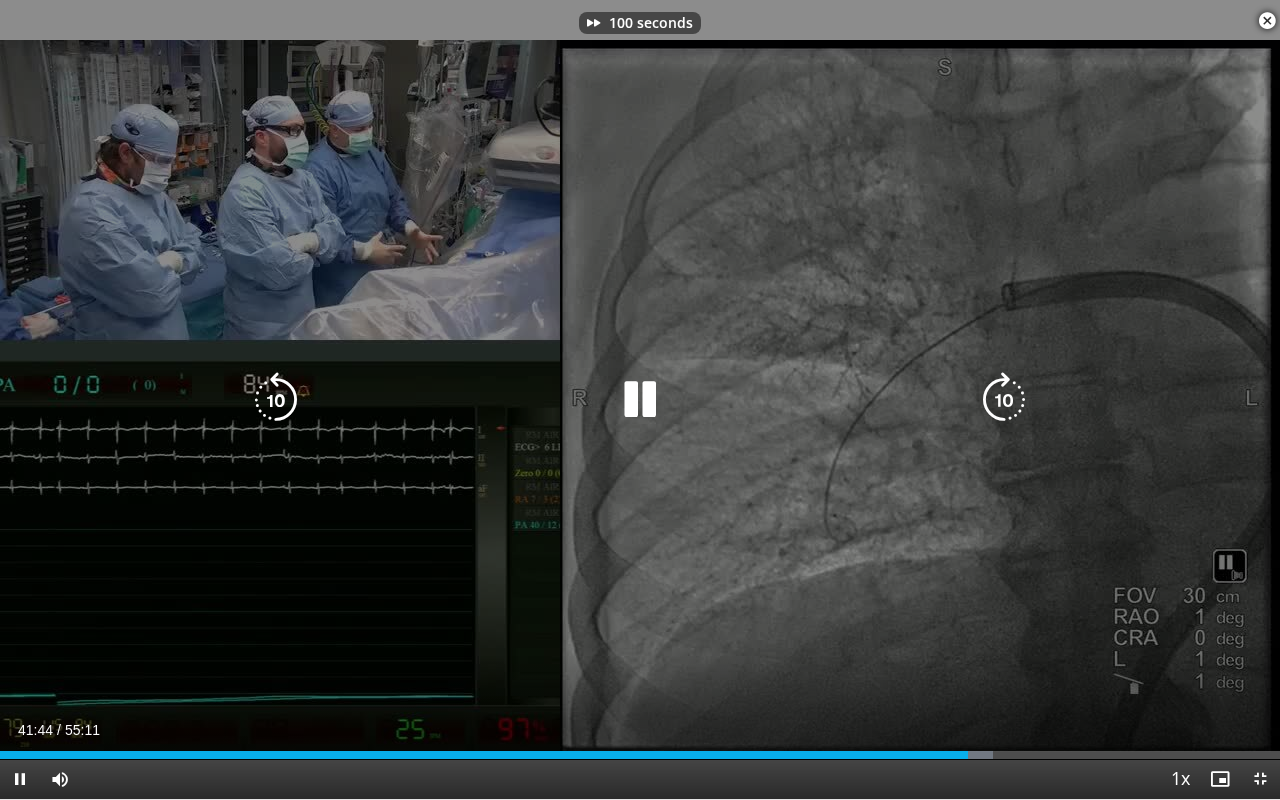 click at bounding box center [1004, 400] 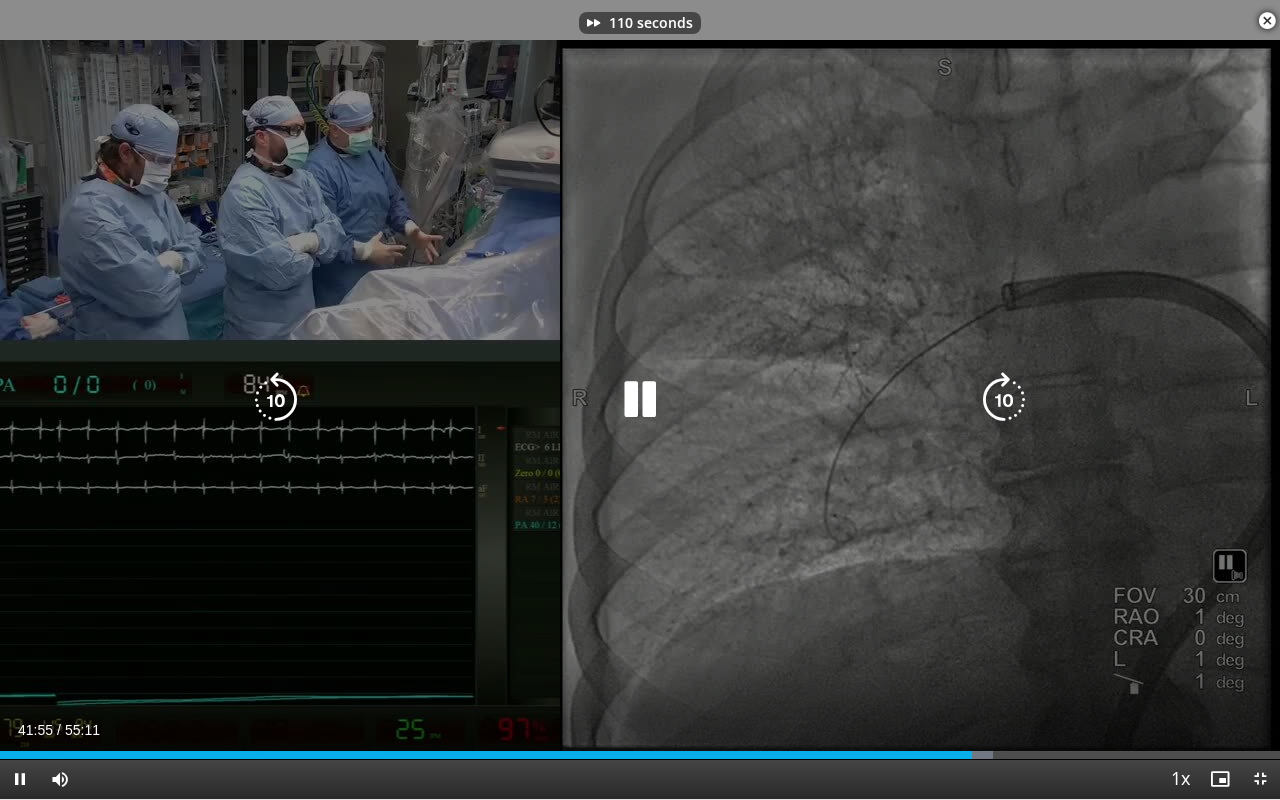 click at bounding box center (1004, 400) 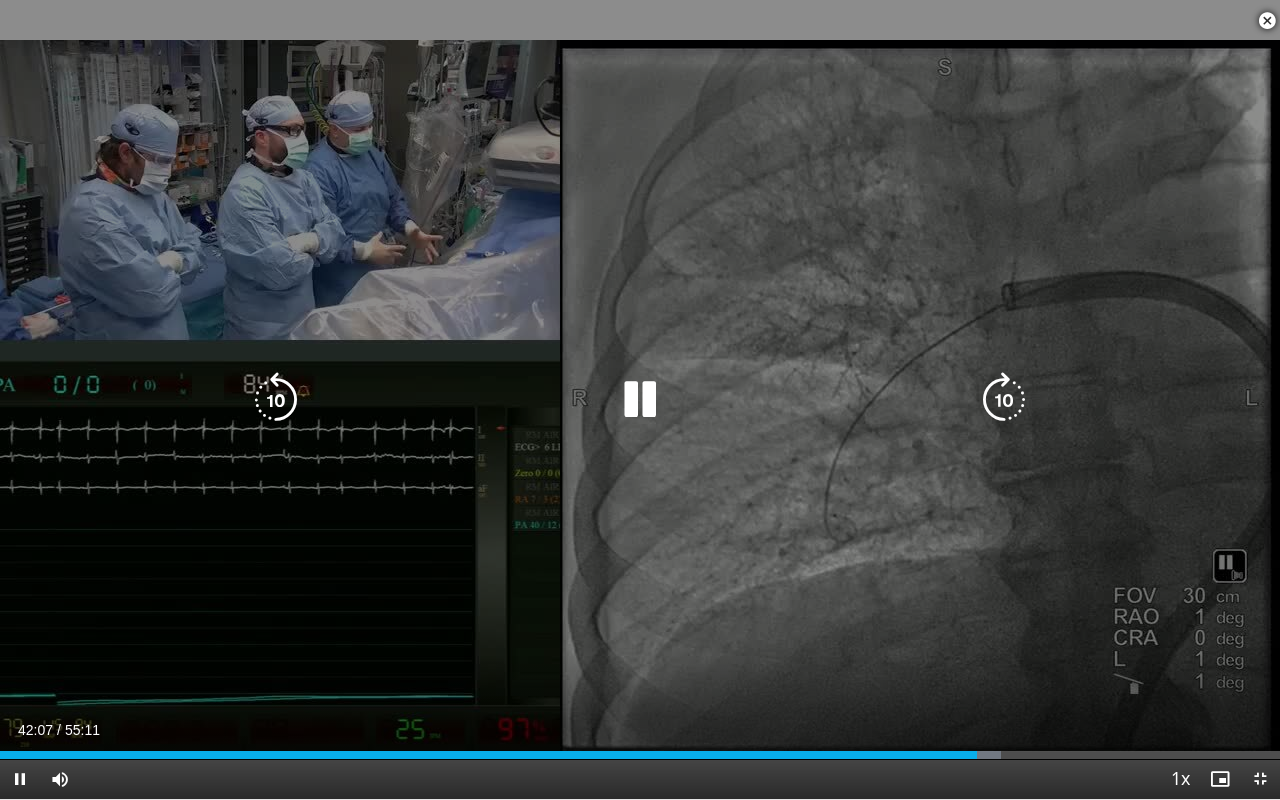 click at bounding box center [1004, 400] 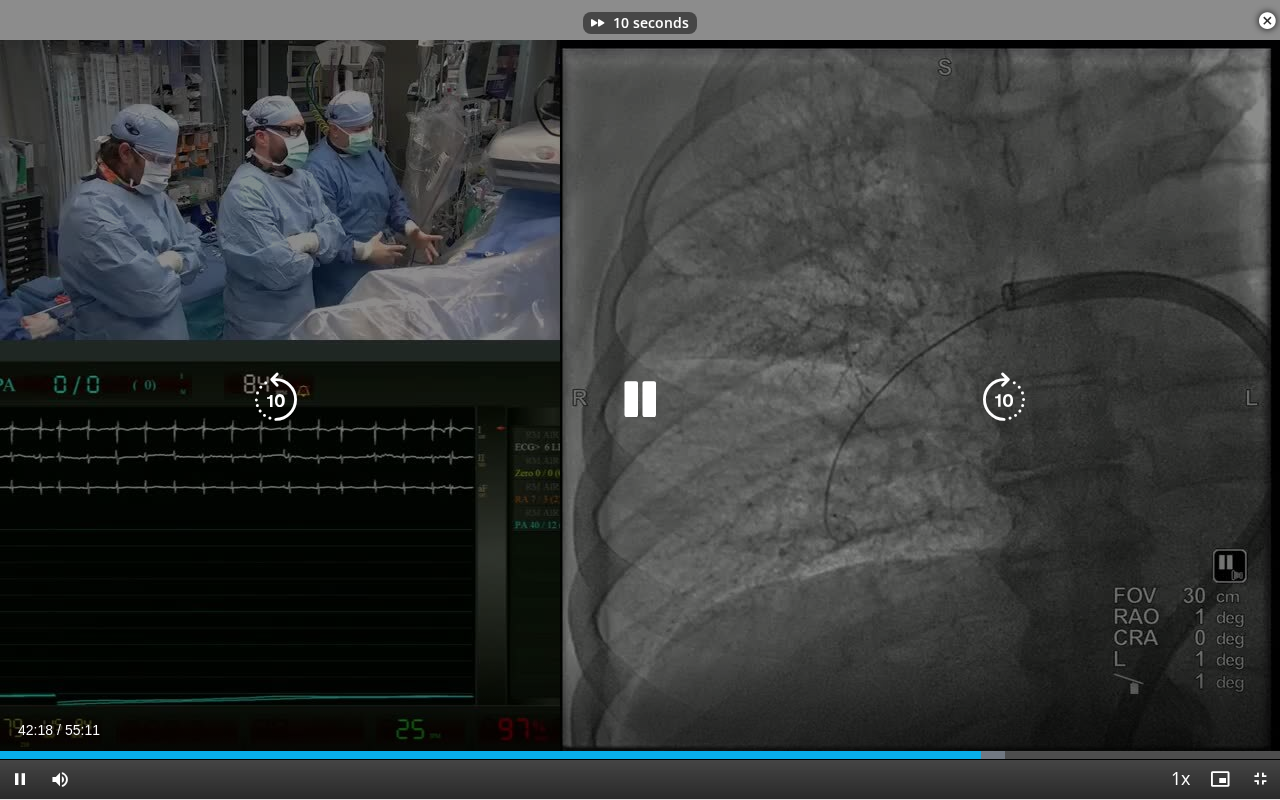 click at bounding box center (1004, 400) 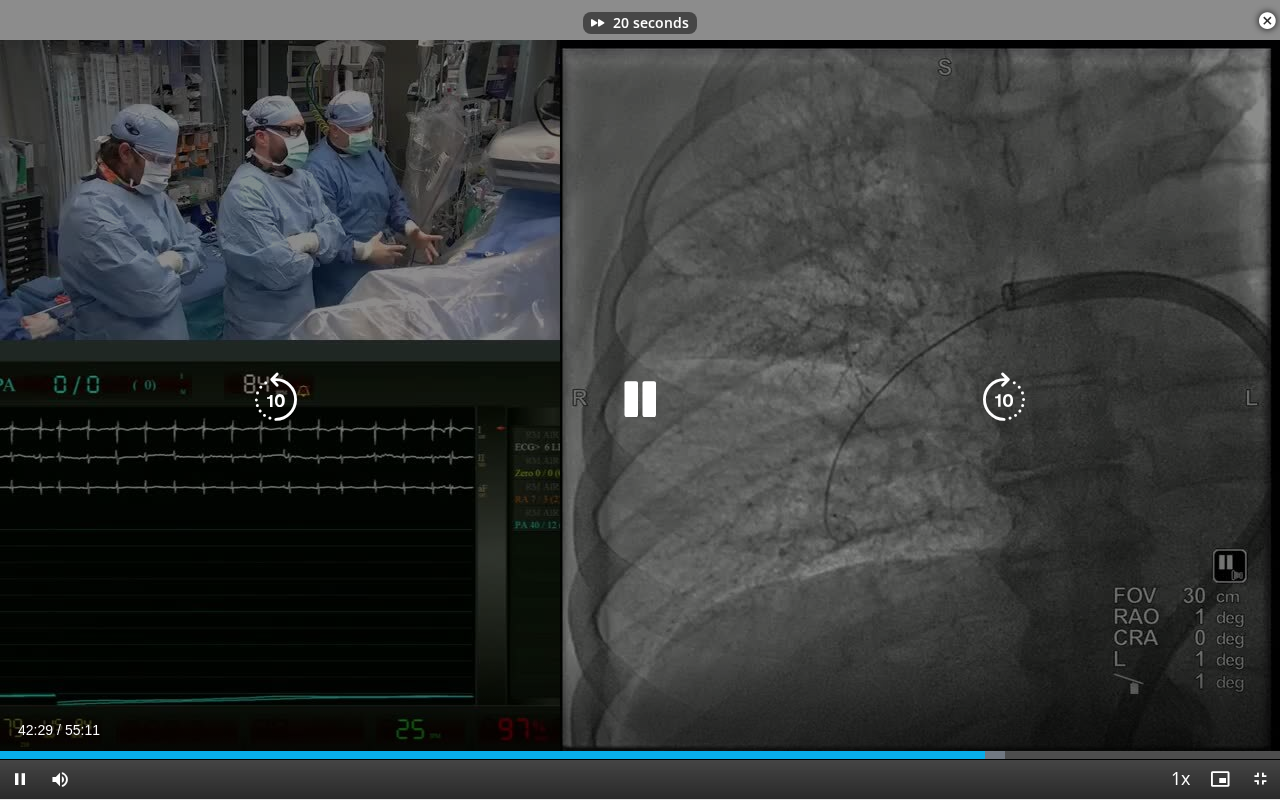 click at bounding box center [1004, 400] 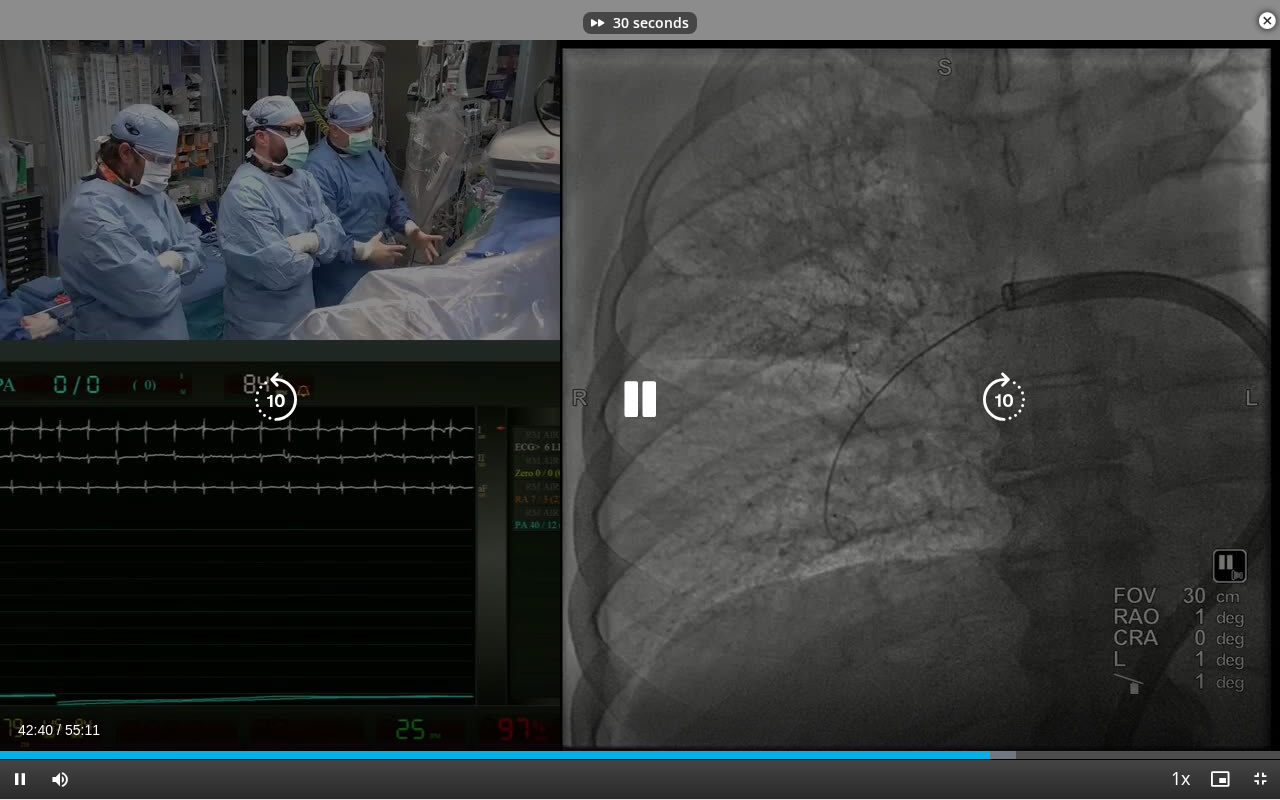 click at bounding box center (1004, 400) 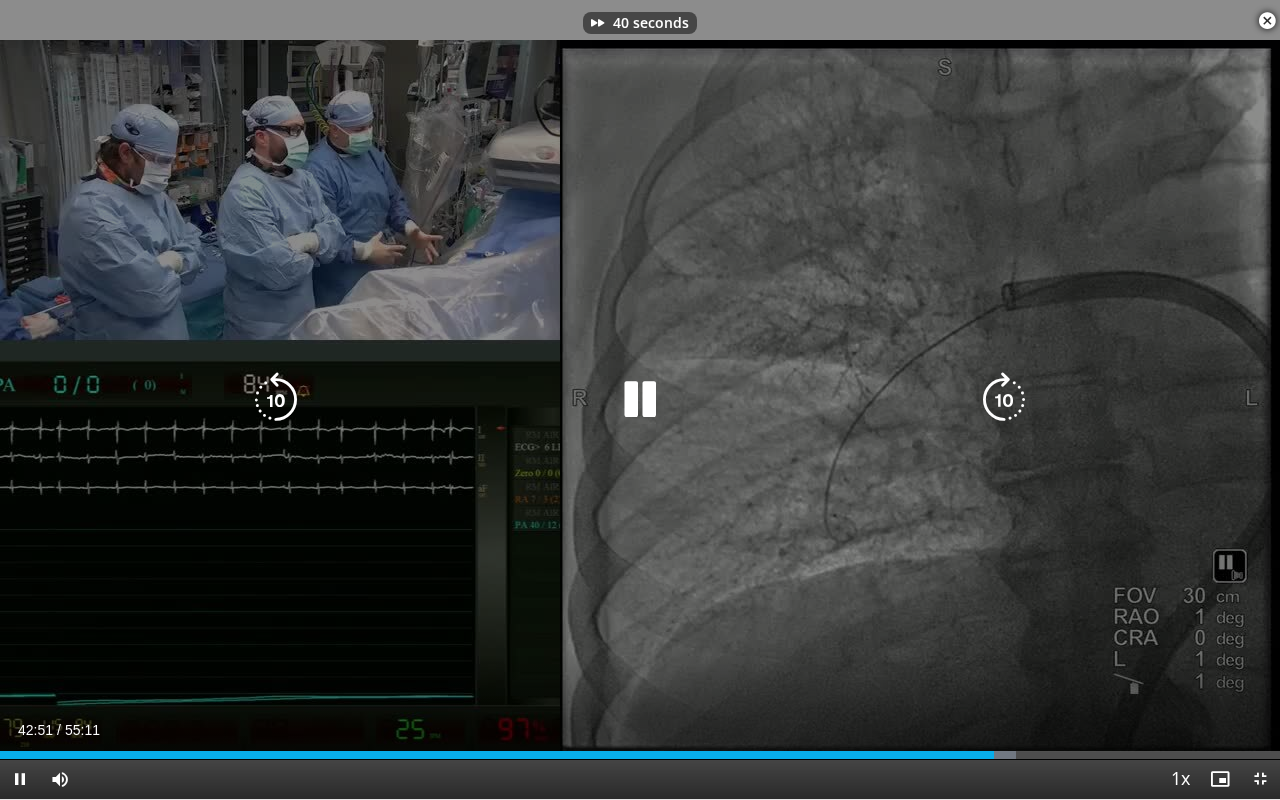 click at bounding box center [1004, 400] 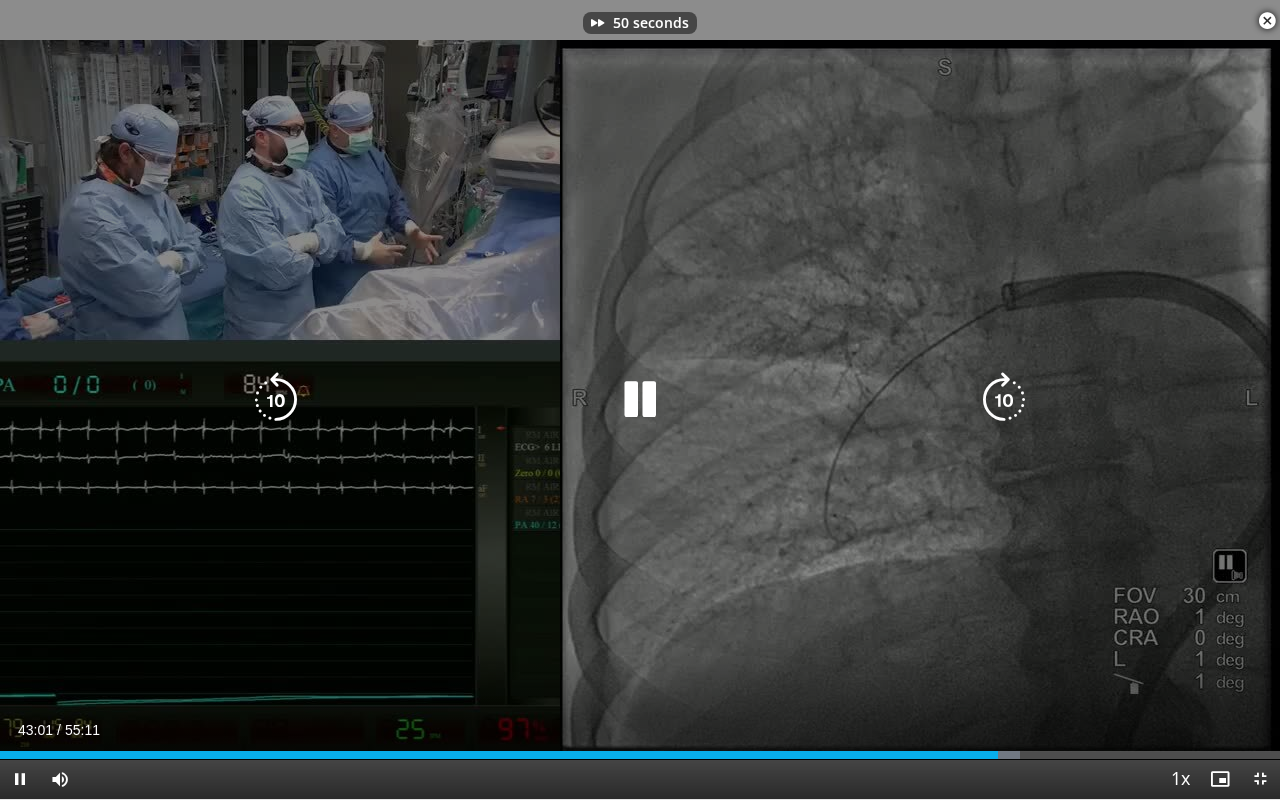 click at bounding box center [1004, 400] 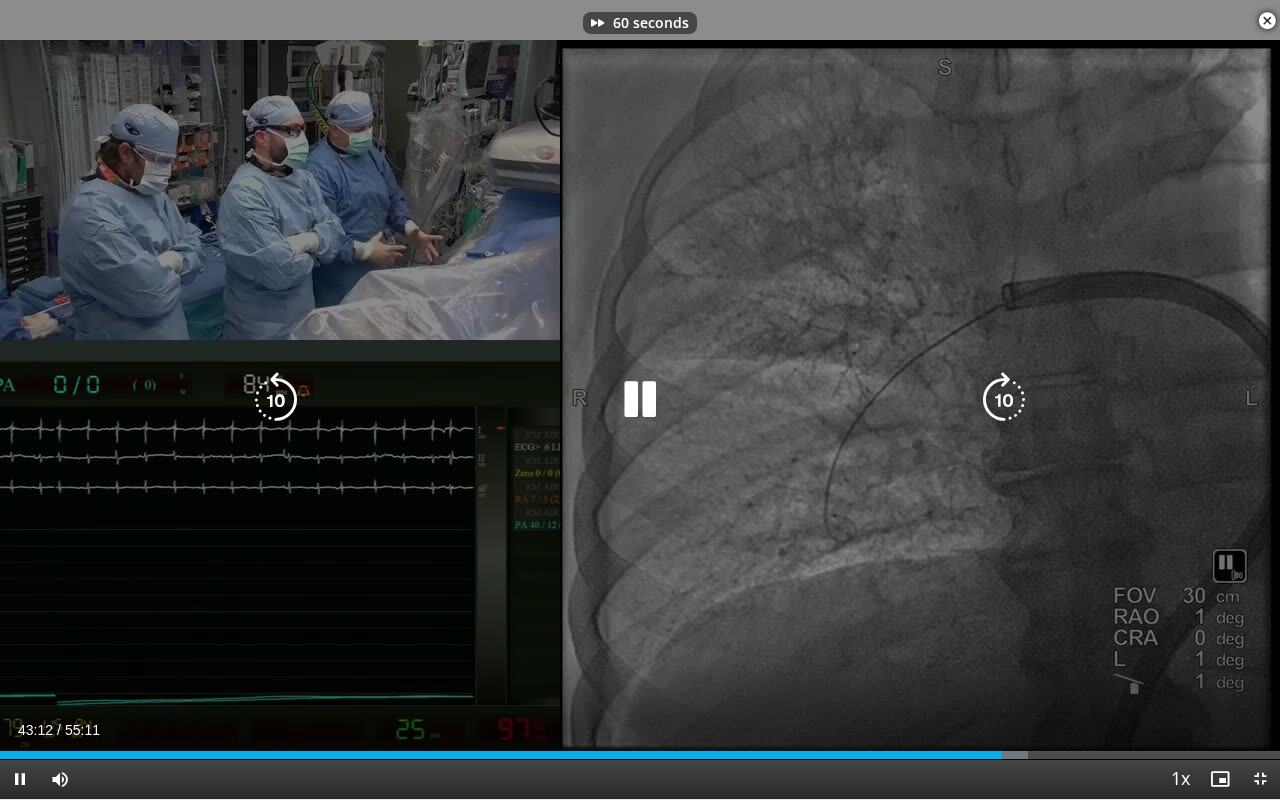 click at bounding box center [1004, 400] 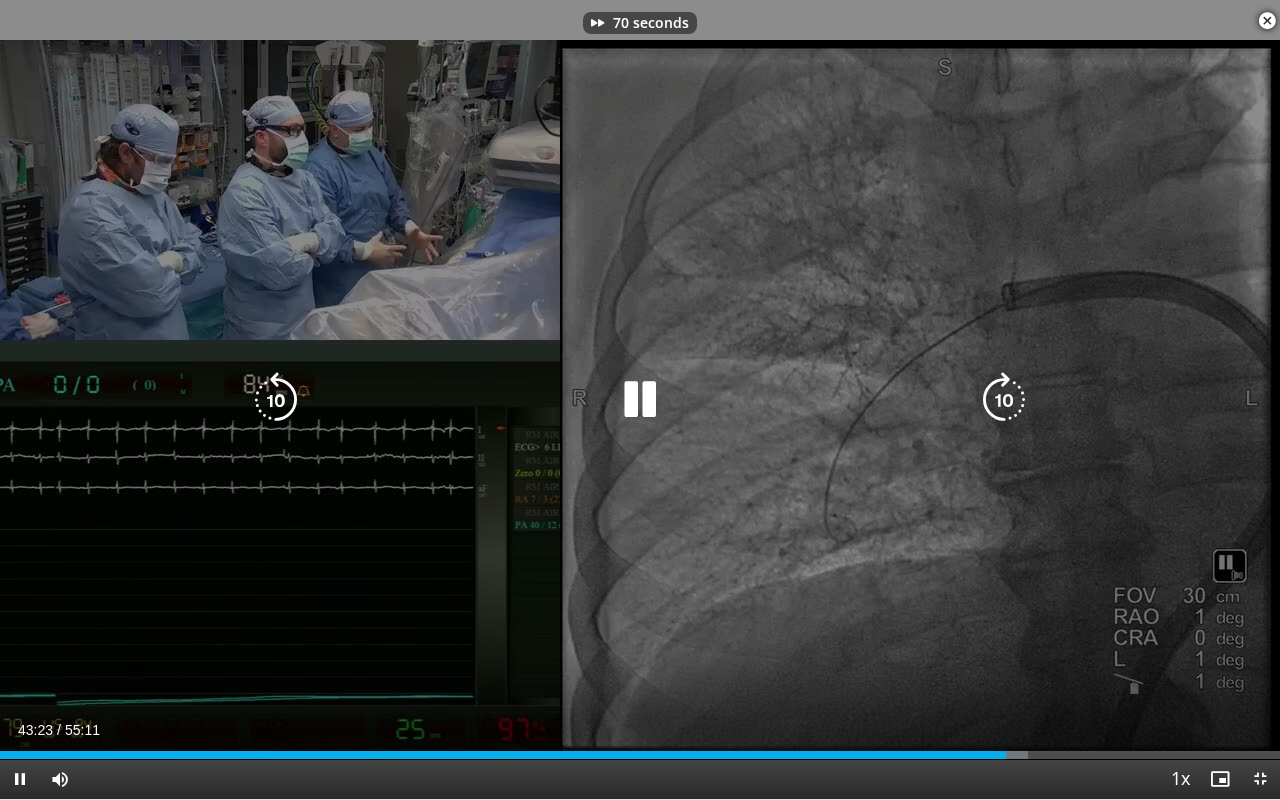 click at bounding box center (1004, 400) 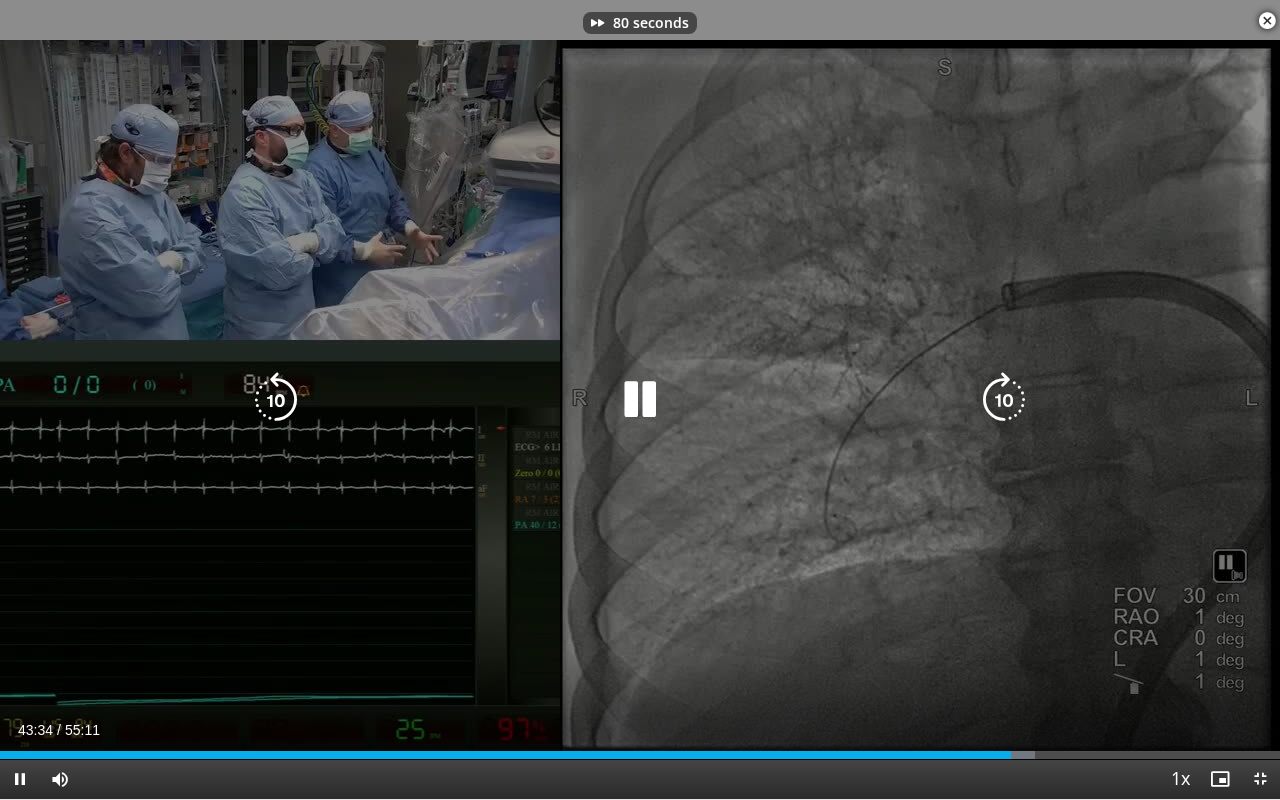 click at bounding box center [1004, 400] 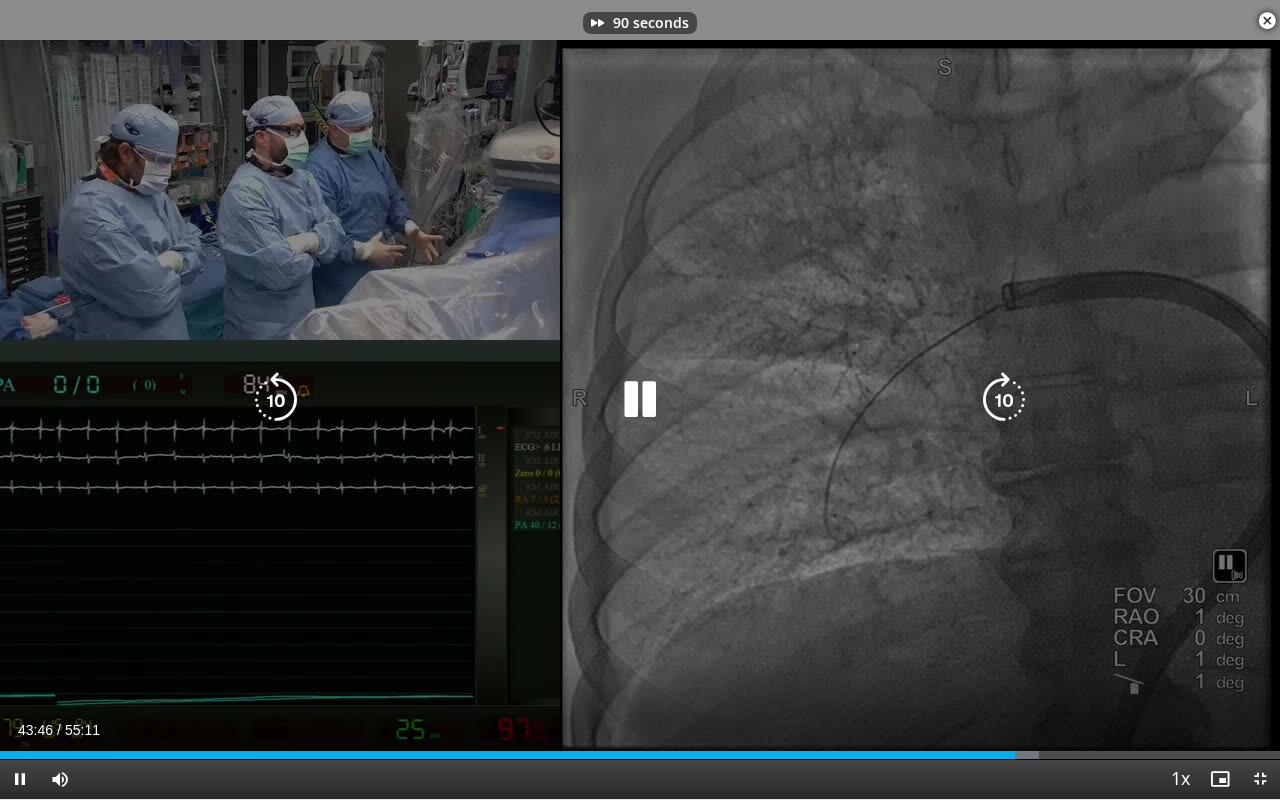 click at bounding box center (1004, 400) 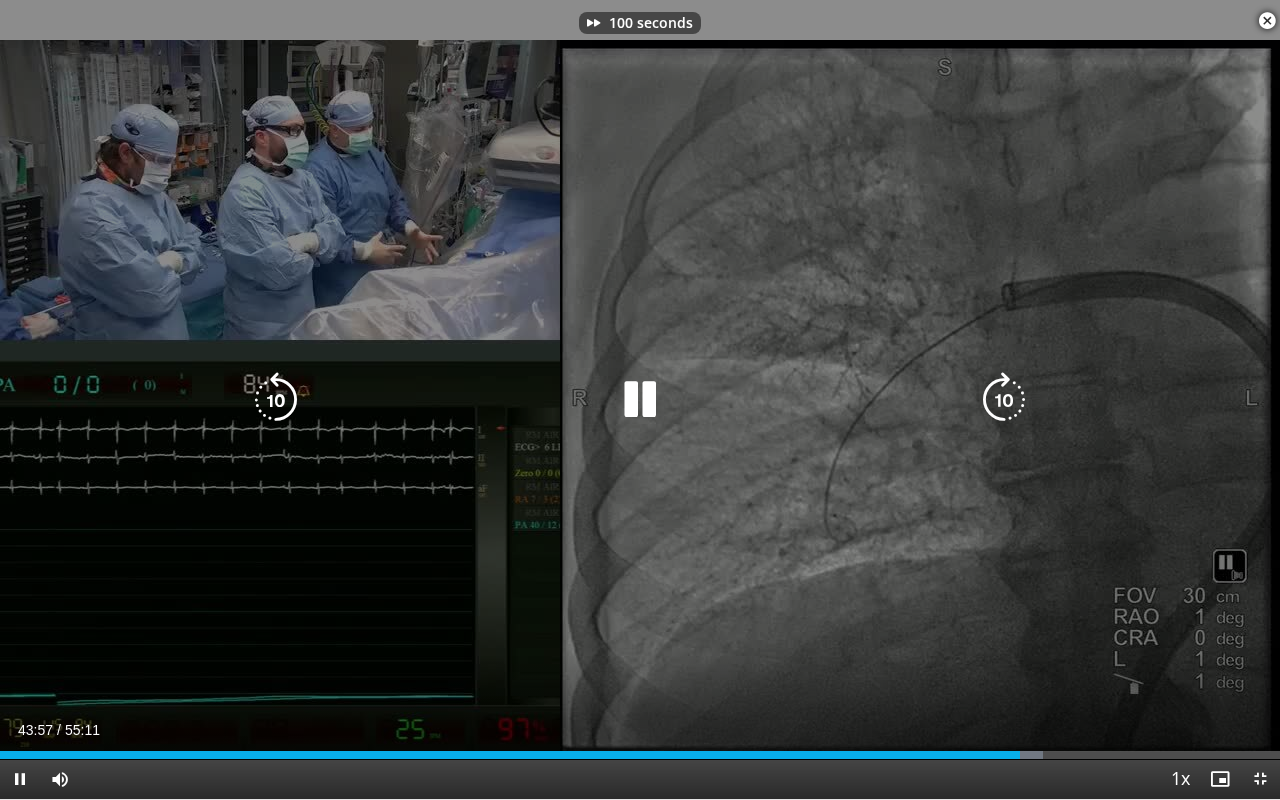 click at bounding box center [1004, 400] 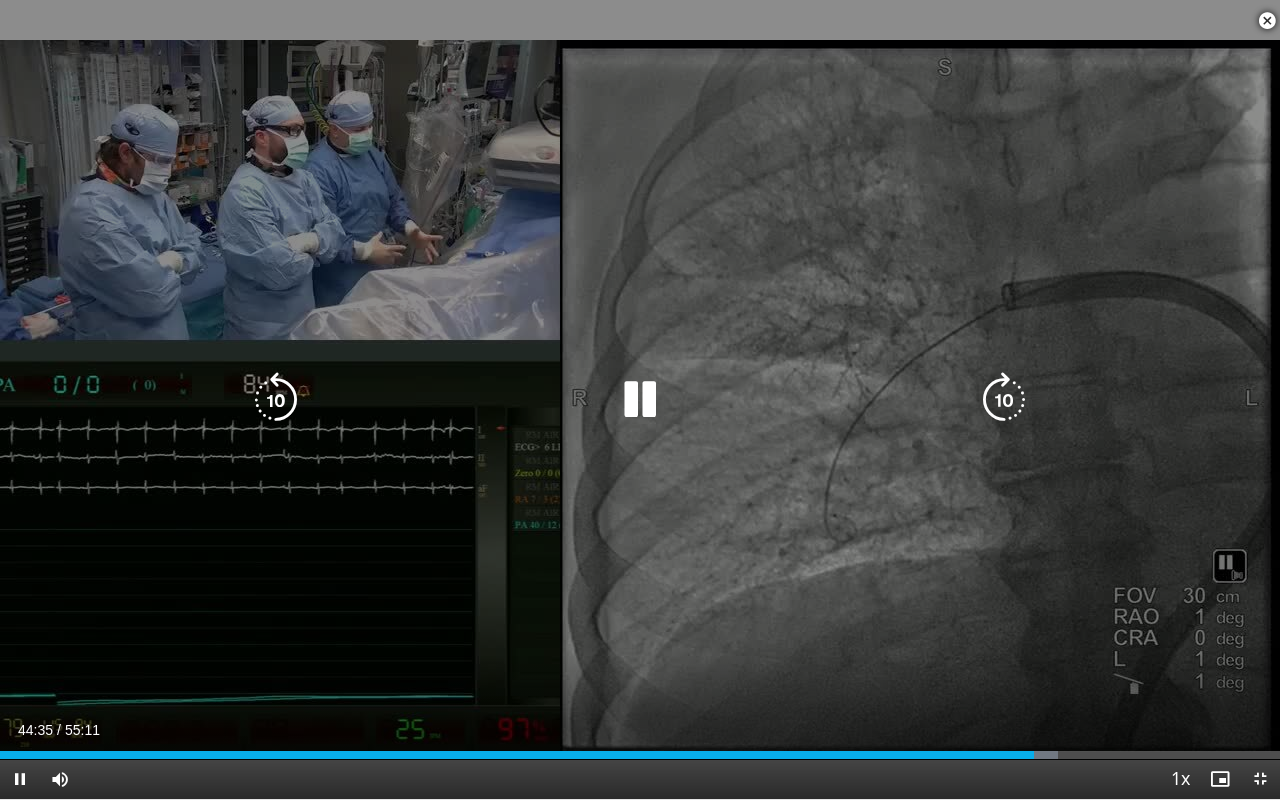 click at bounding box center (1004, 400) 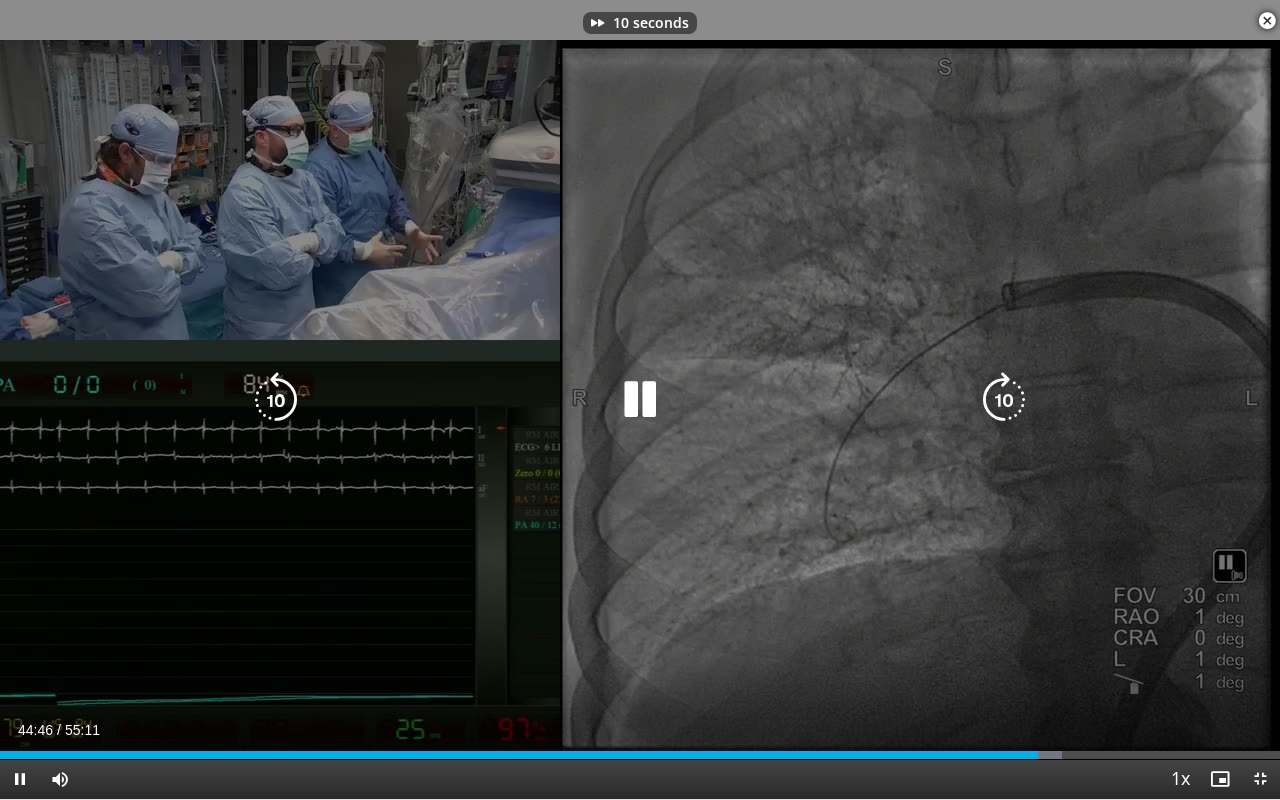click at bounding box center [1004, 400] 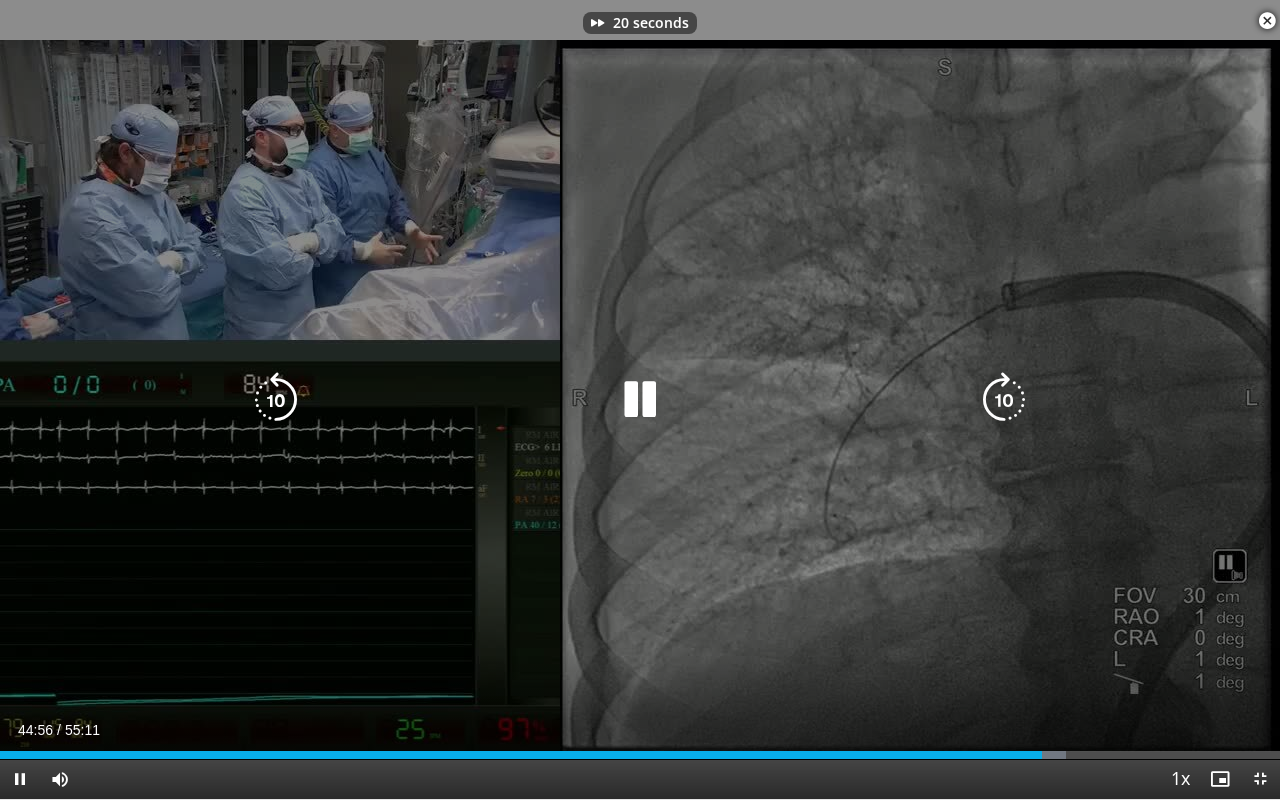 click at bounding box center (1004, 400) 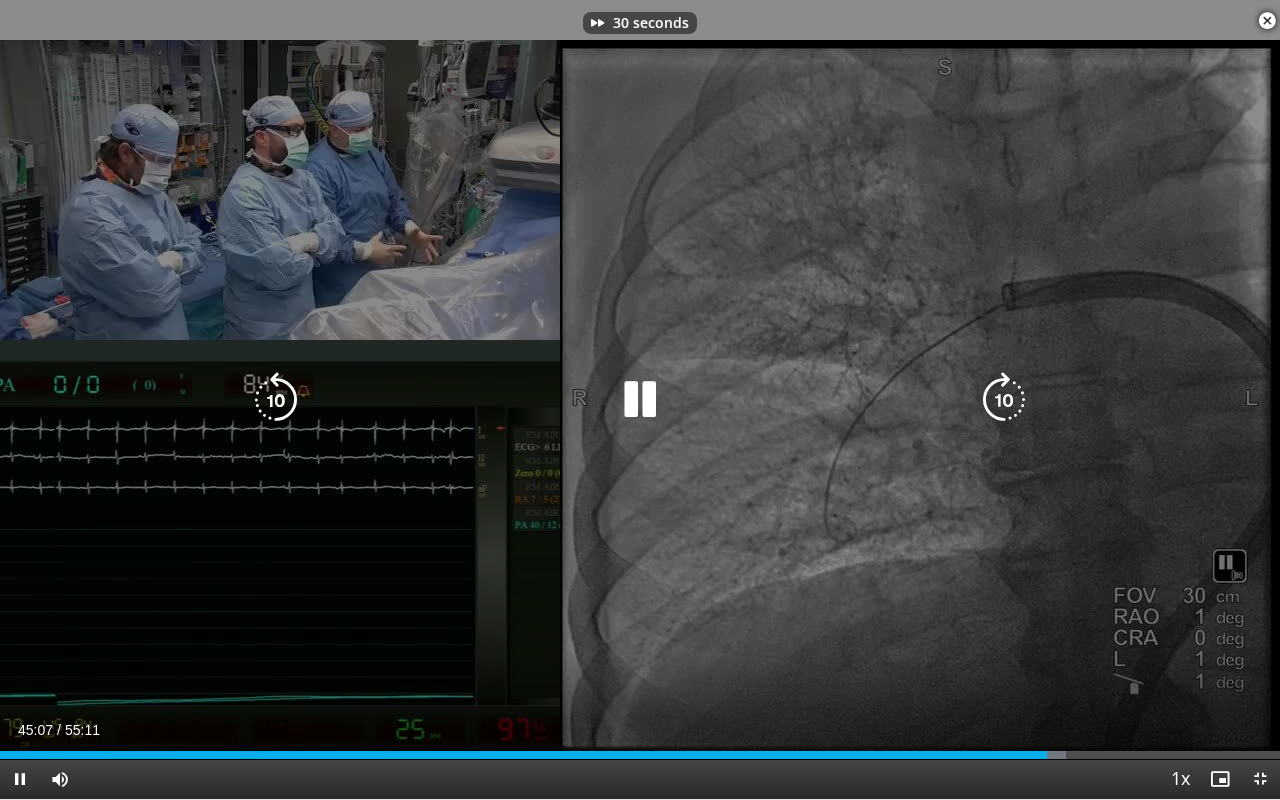click at bounding box center [1004, 400] 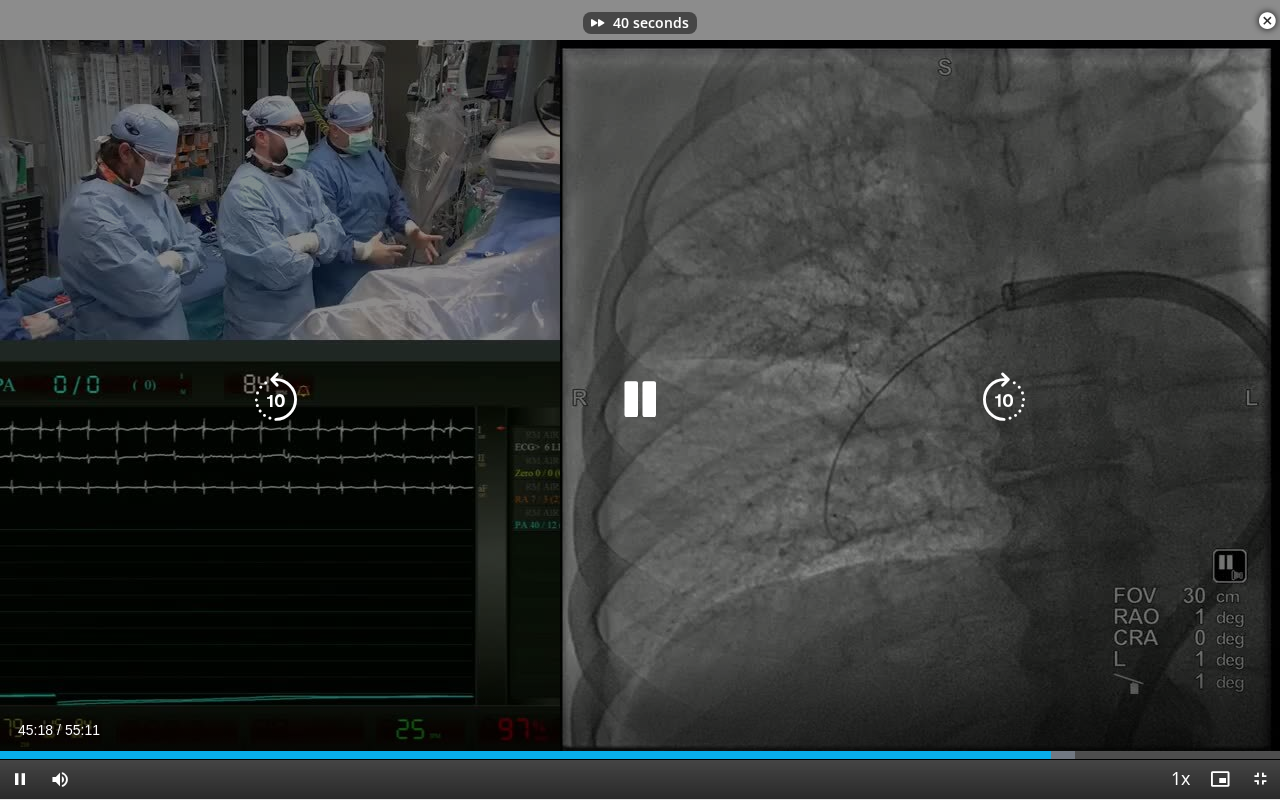 click at bounding box center [1004, 400] 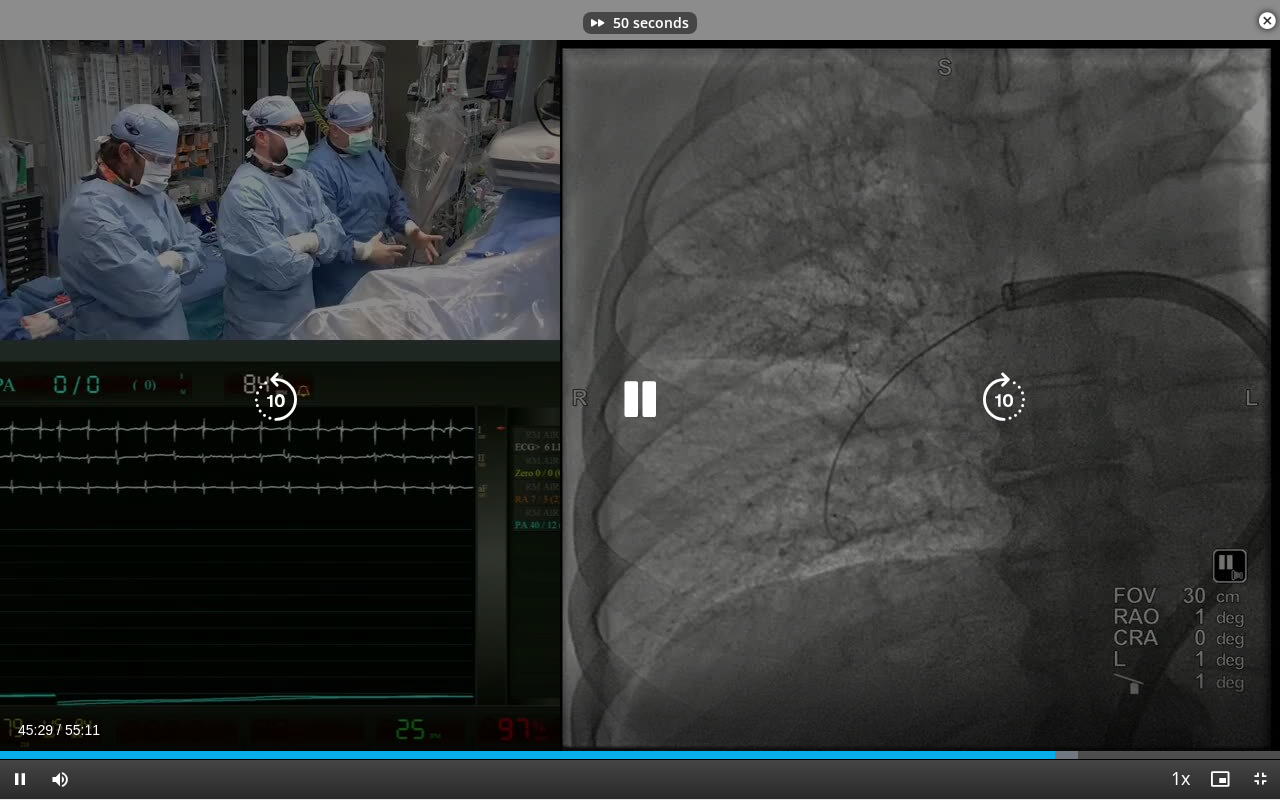 click at bounding box center (1004, 400) 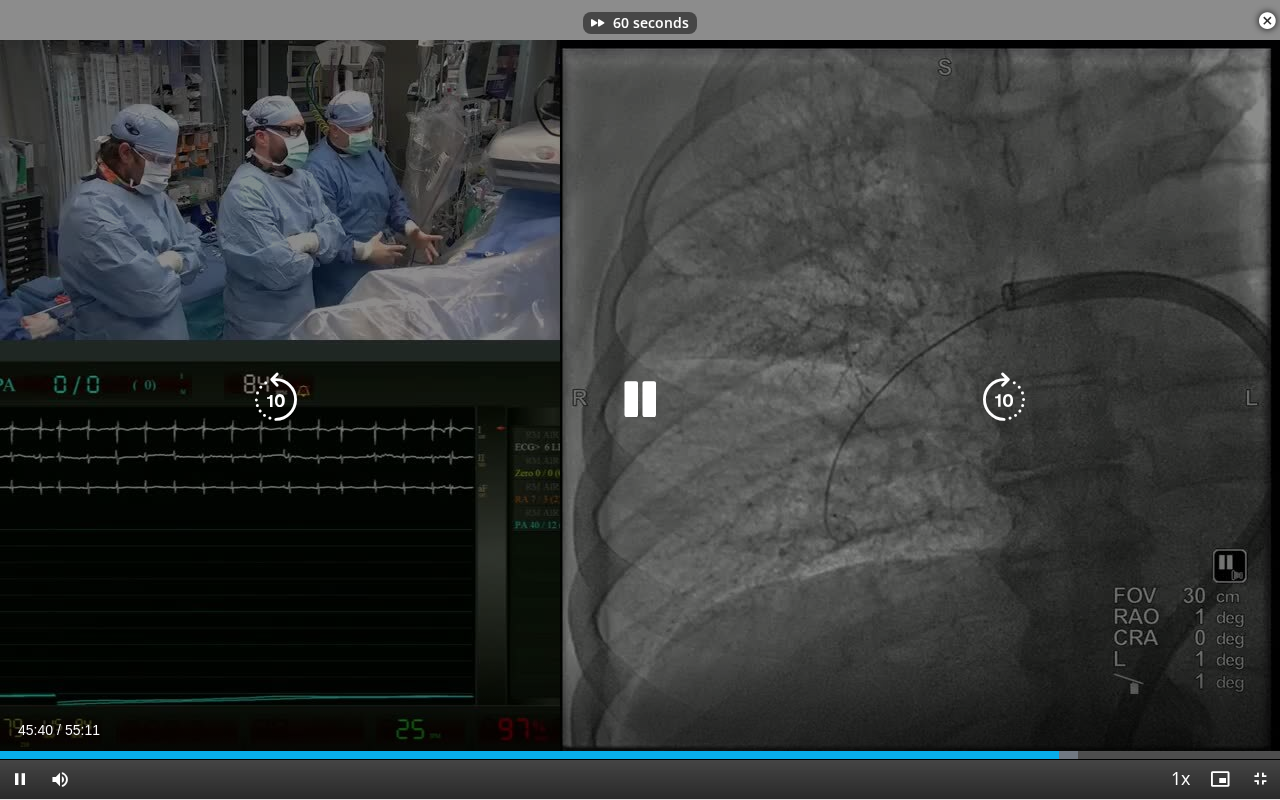 click at bounding box center (1004, 400) 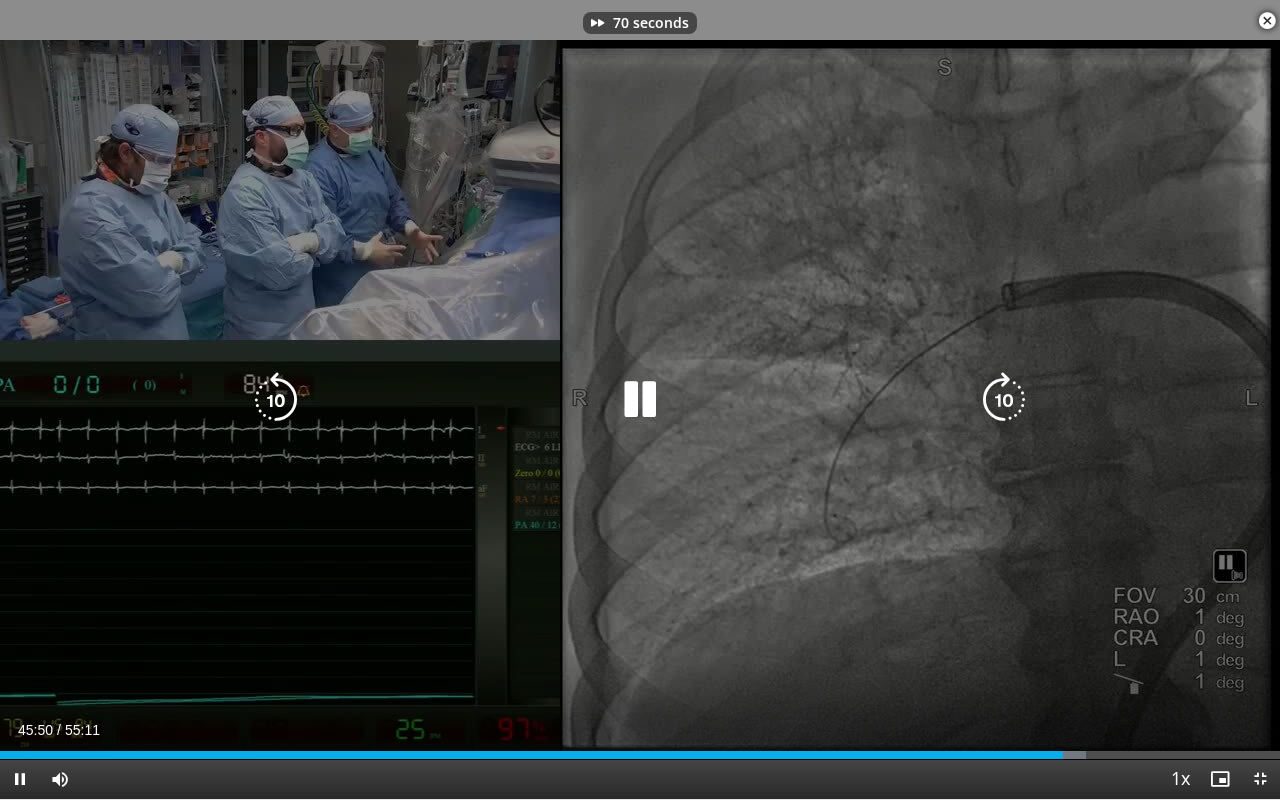 click at bounding box center (1004, 400) 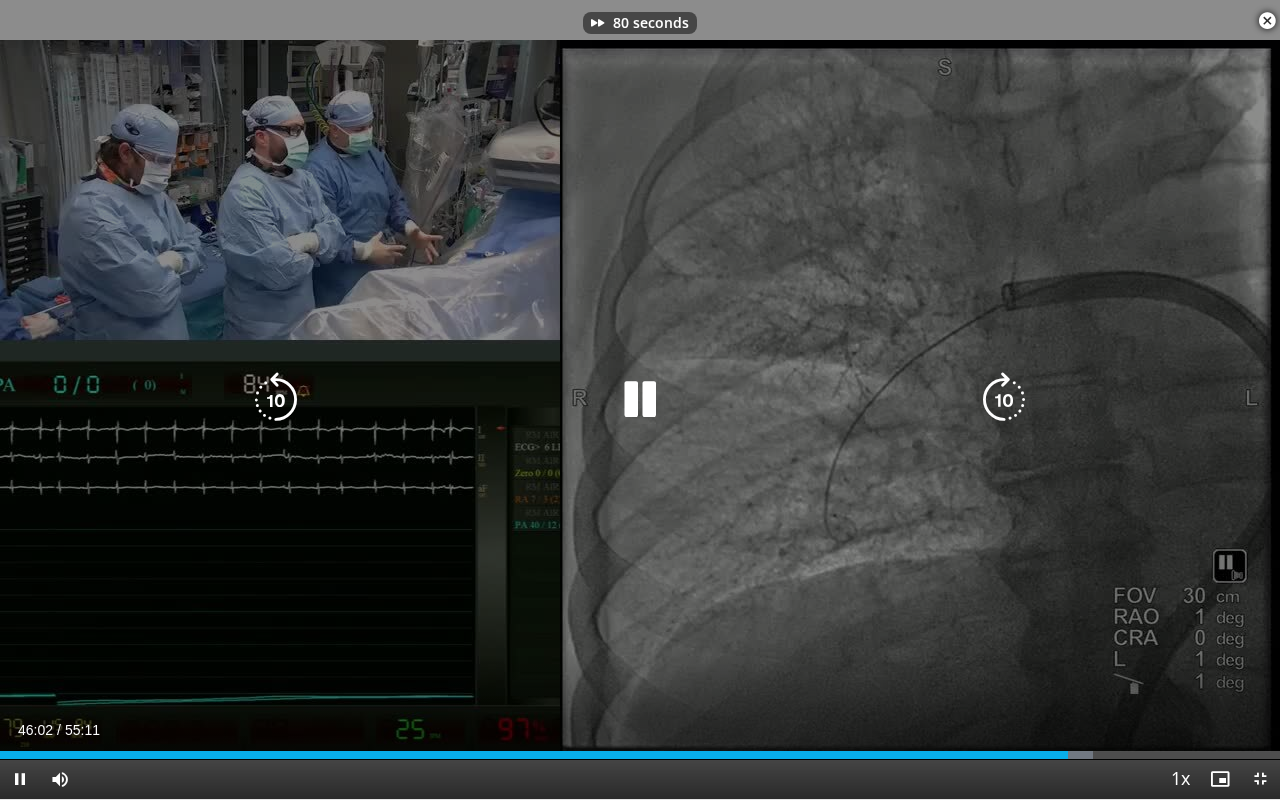 click at bounding box center (276, 400) 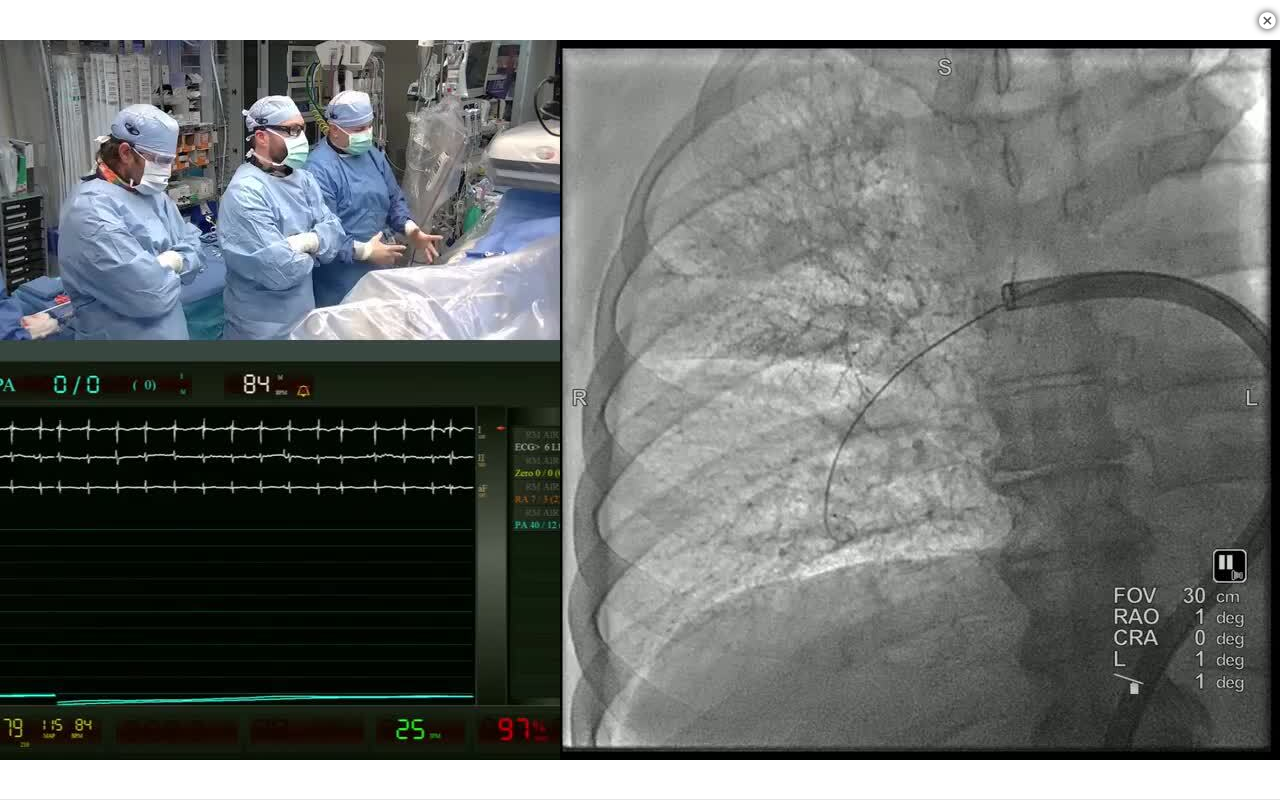 click on "10 seconds
Tap to unmute" at bounding box center [640, 399] 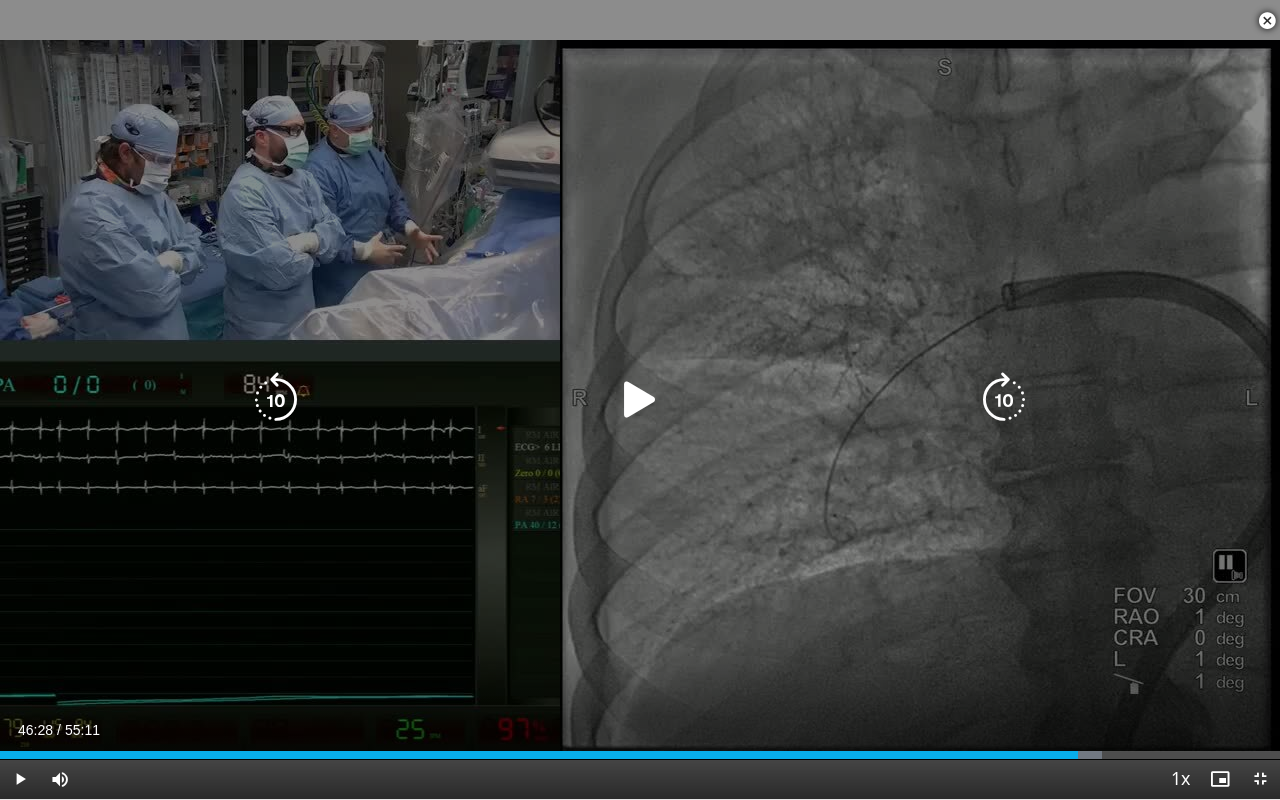 click at bounding box center (276, 400) 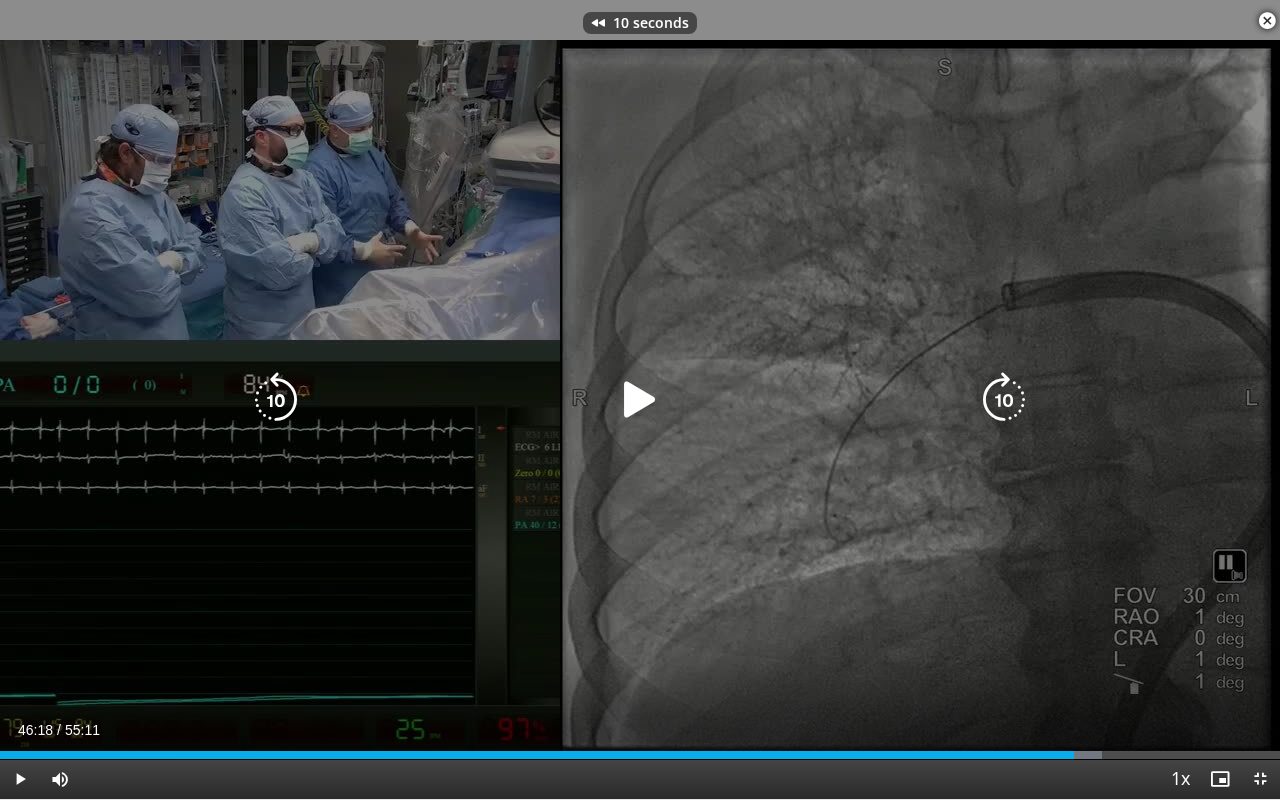 click at bounding box center (276, 400) 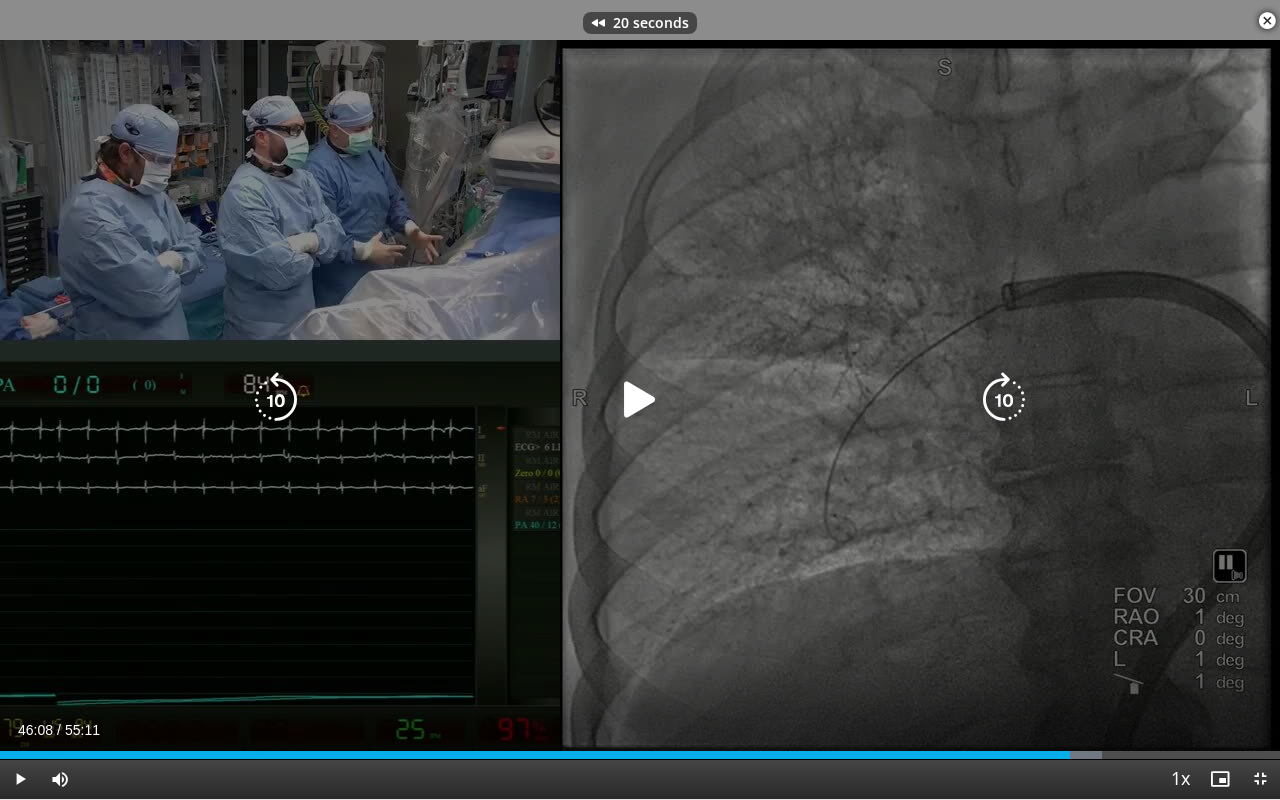 click at bounding box center [276, 400] 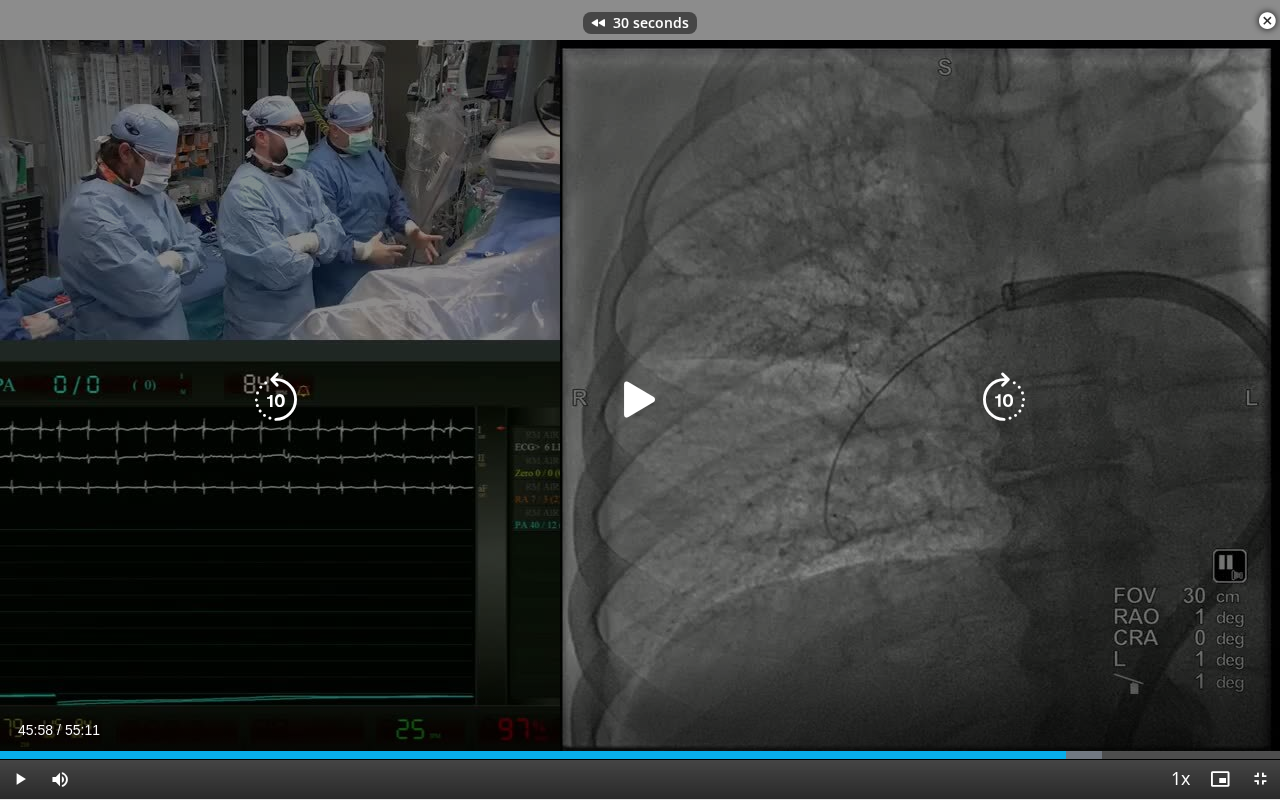 click at bounding box center (640, 400) 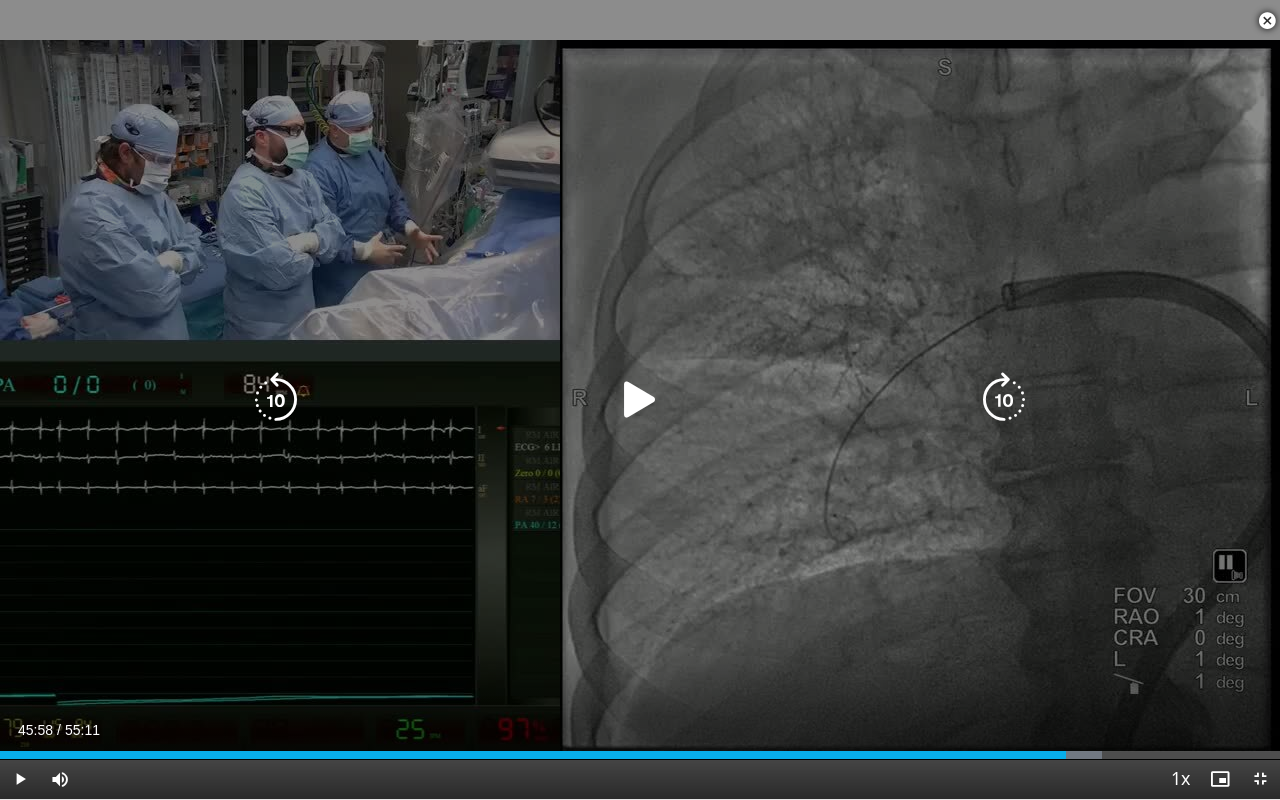 click at bounding box center [276, 400] 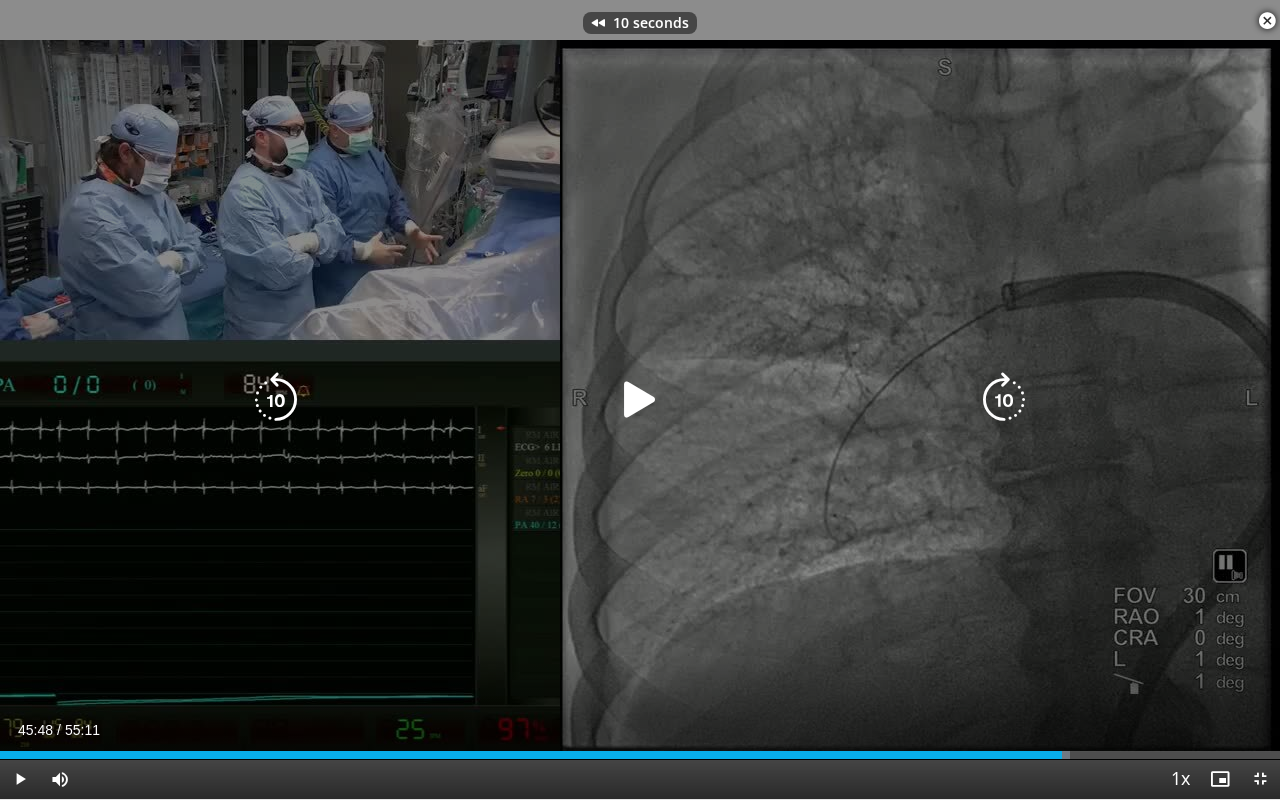 click at bounding box center [640, 400] 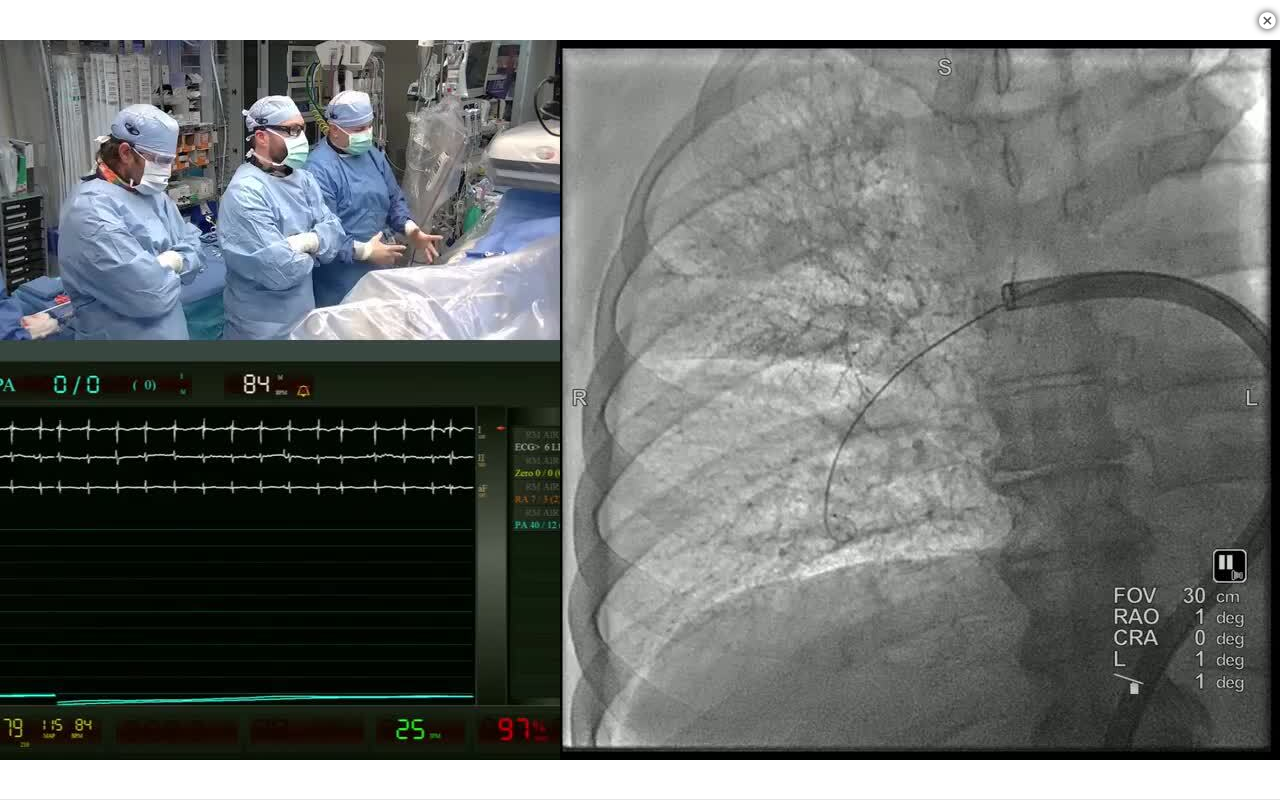 click on "10 seconds
Tap to unmute" at bounding box center [640, 399] 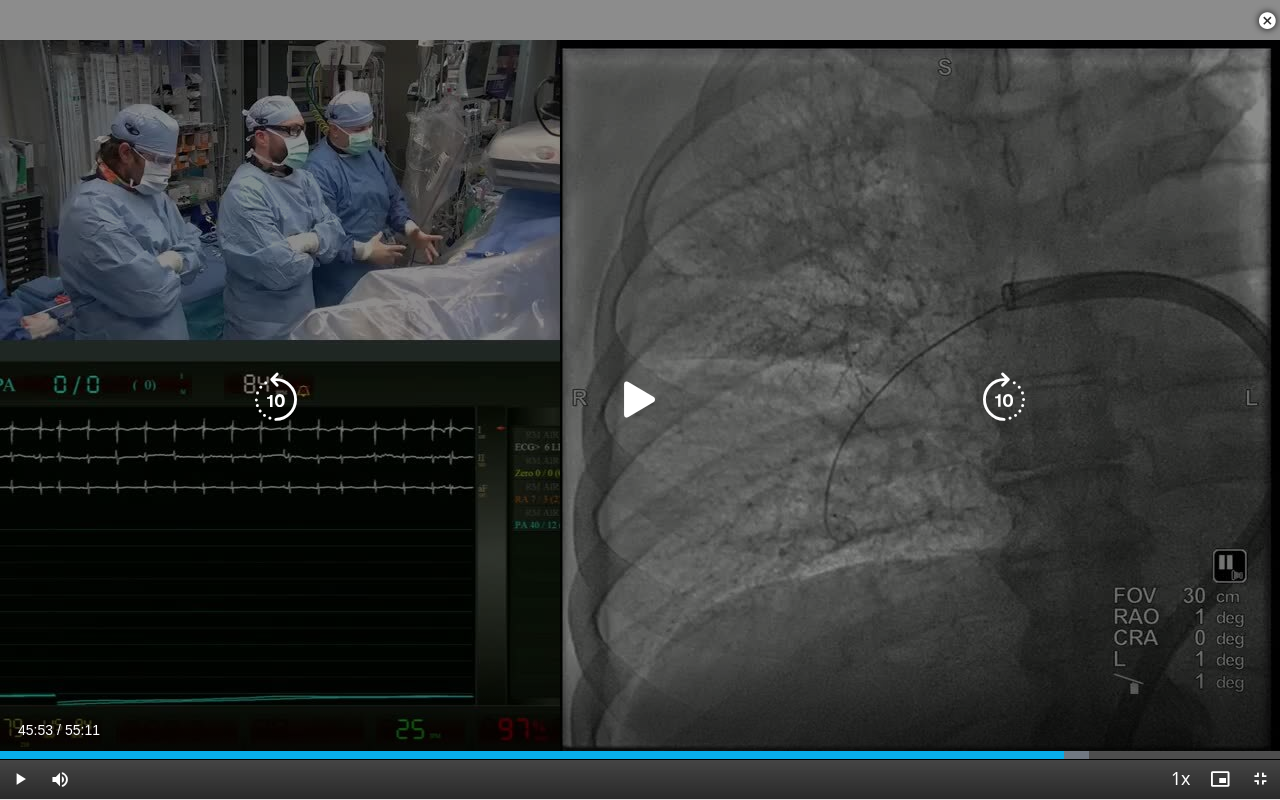 click at bounding box center [640, 400] 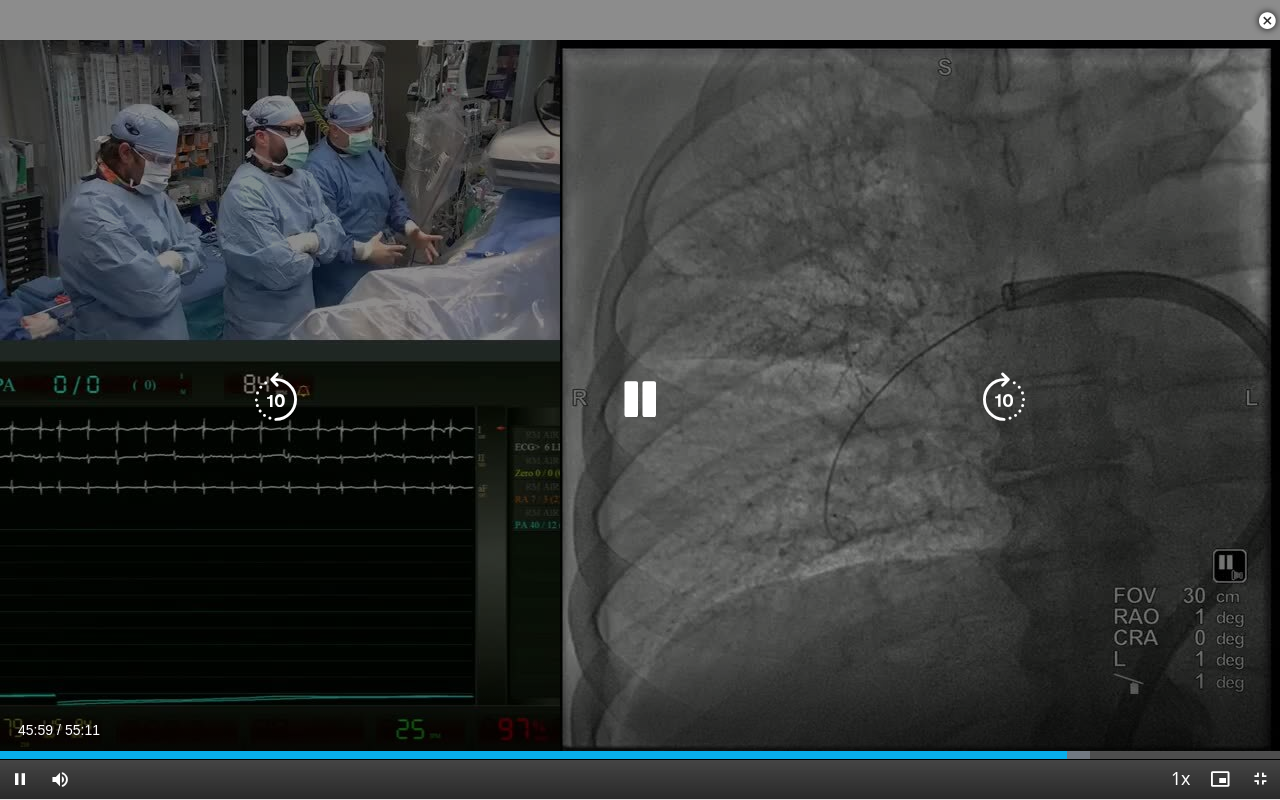 click at bounding box center (1004, 400) 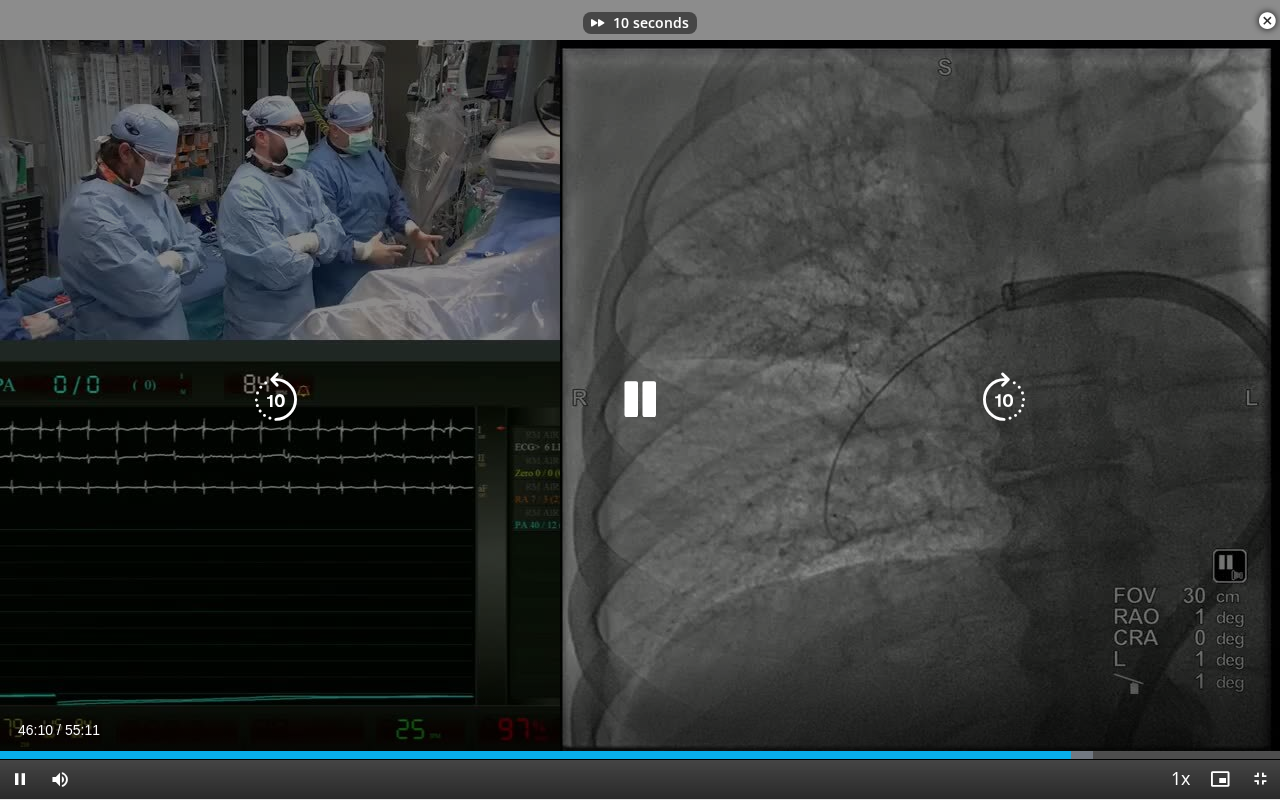 click at bounding box center (1004, 400) 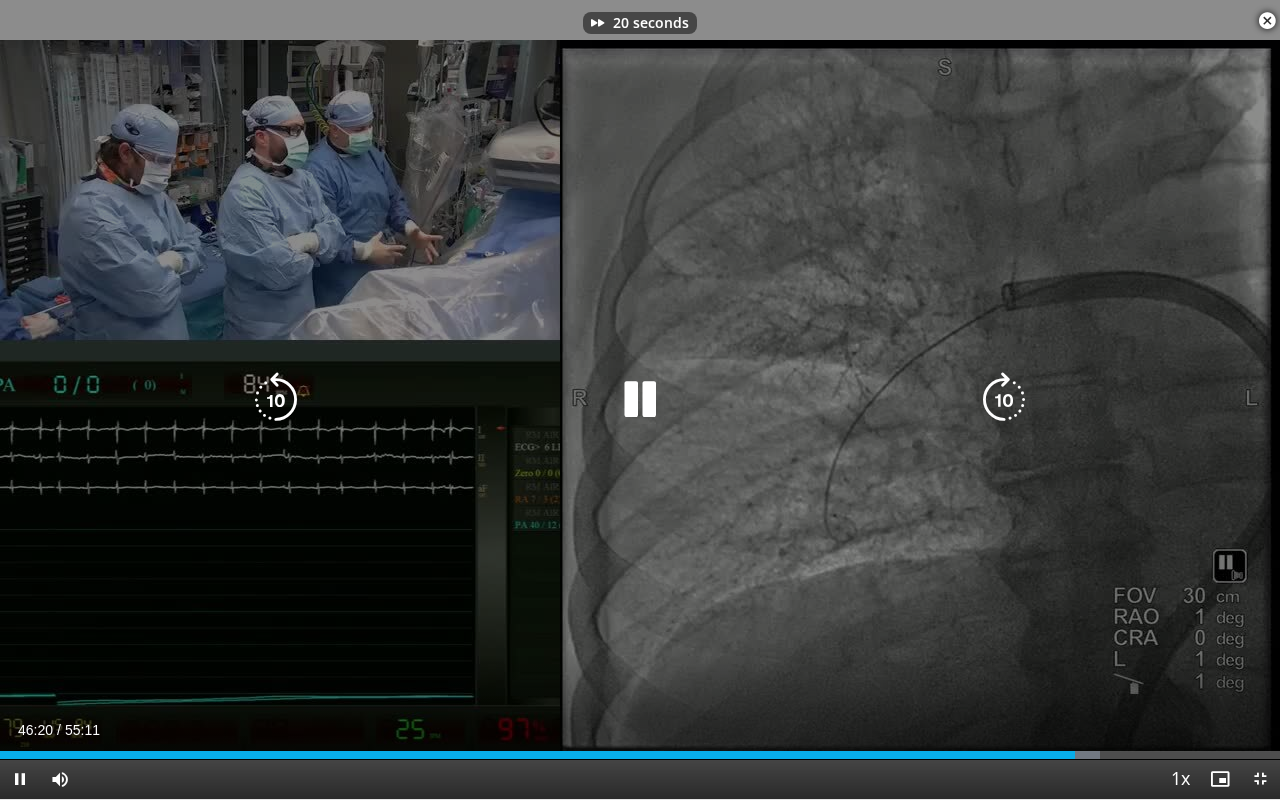click at bounding box center [1004, 400] 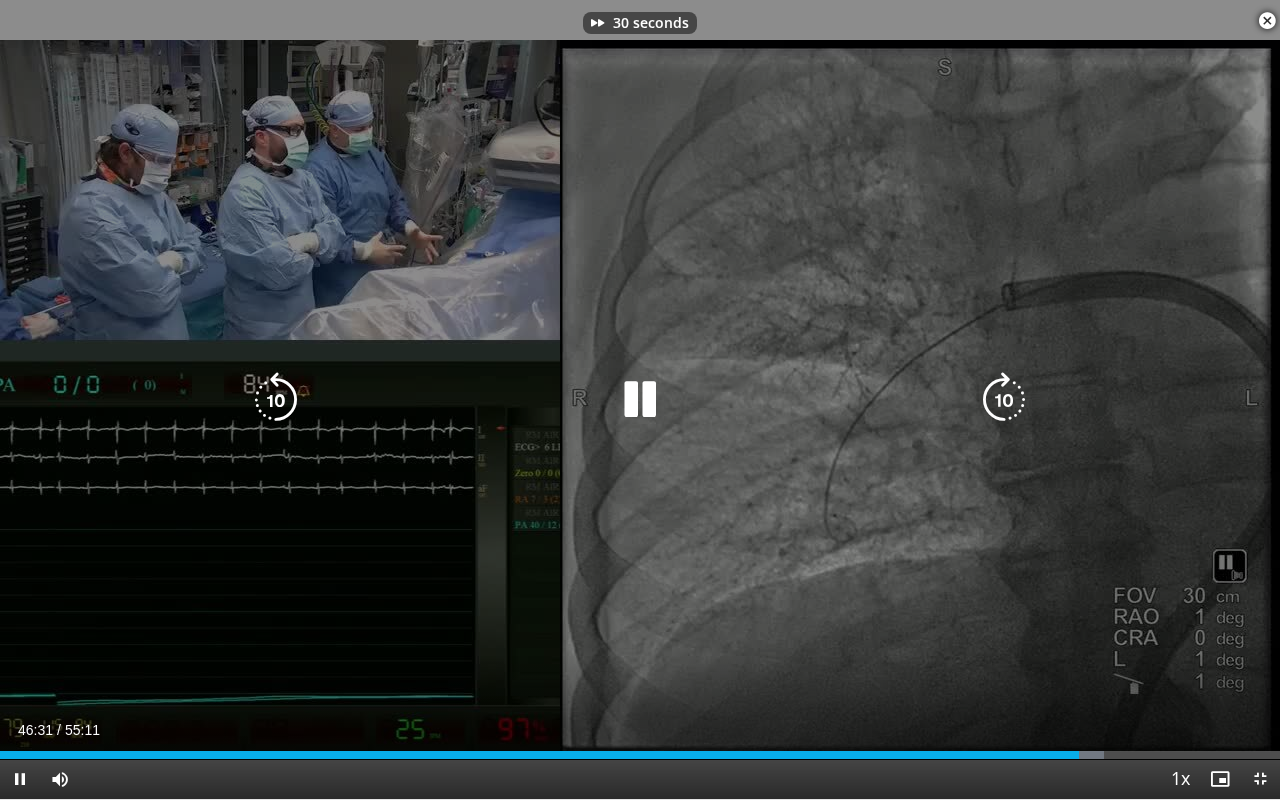 click at bounding box center [1004, 400] 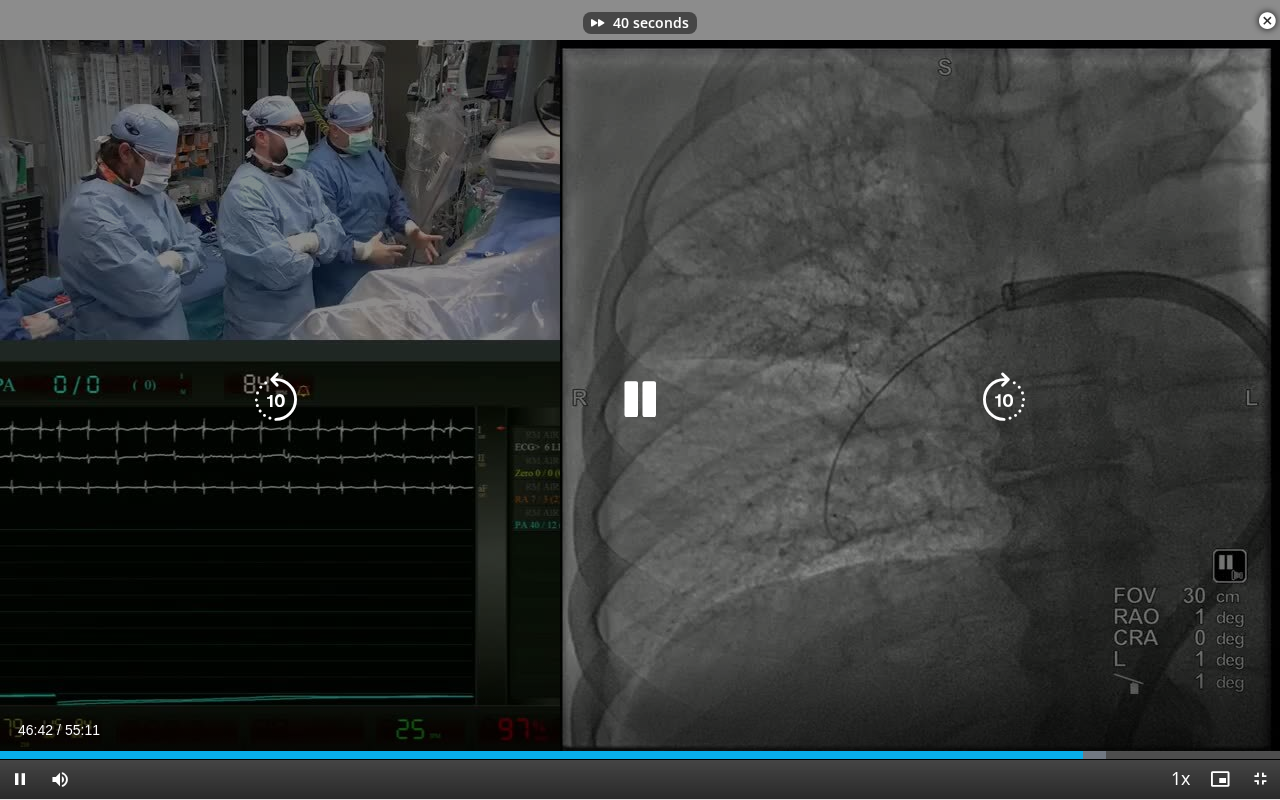 click at bounding box center (1004, 400) 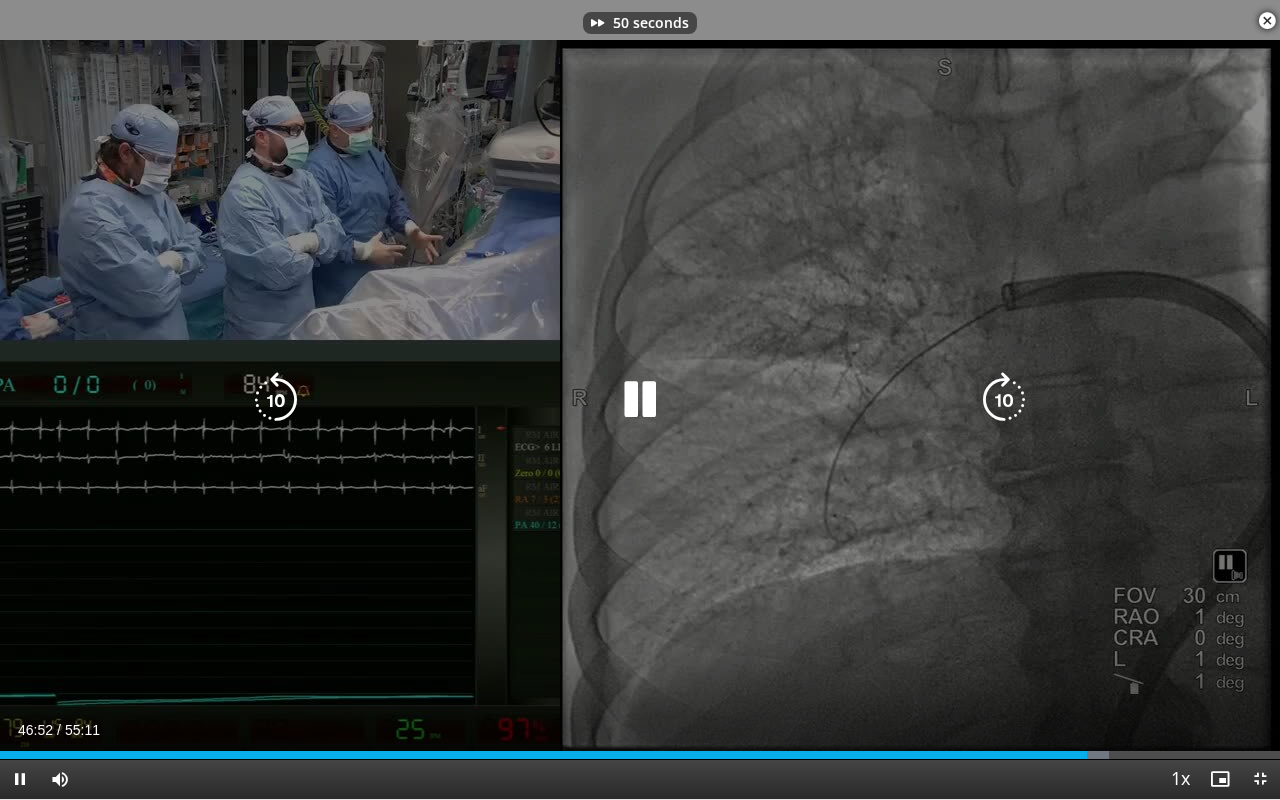 click at bounding box center [1004, 400] 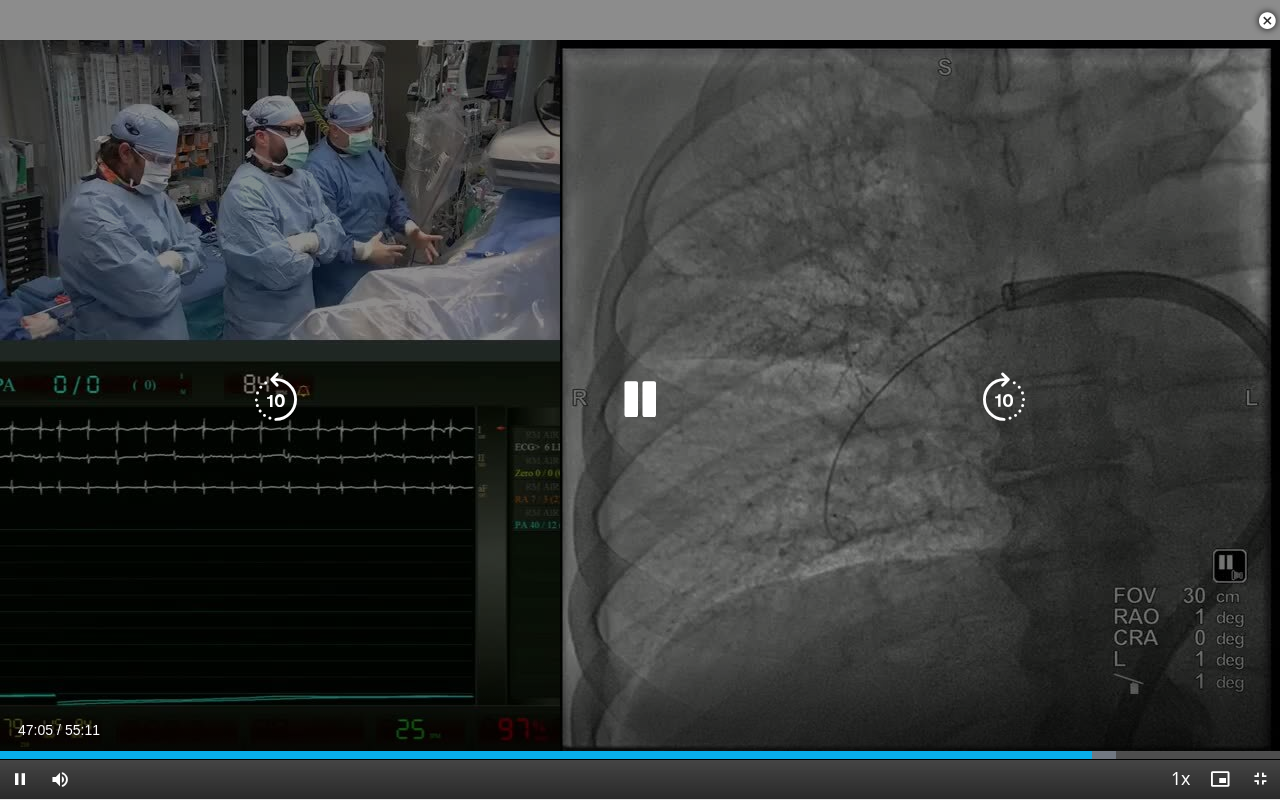 click on "60 seconds
Tap to unmute" at bounding box center (640, 399) 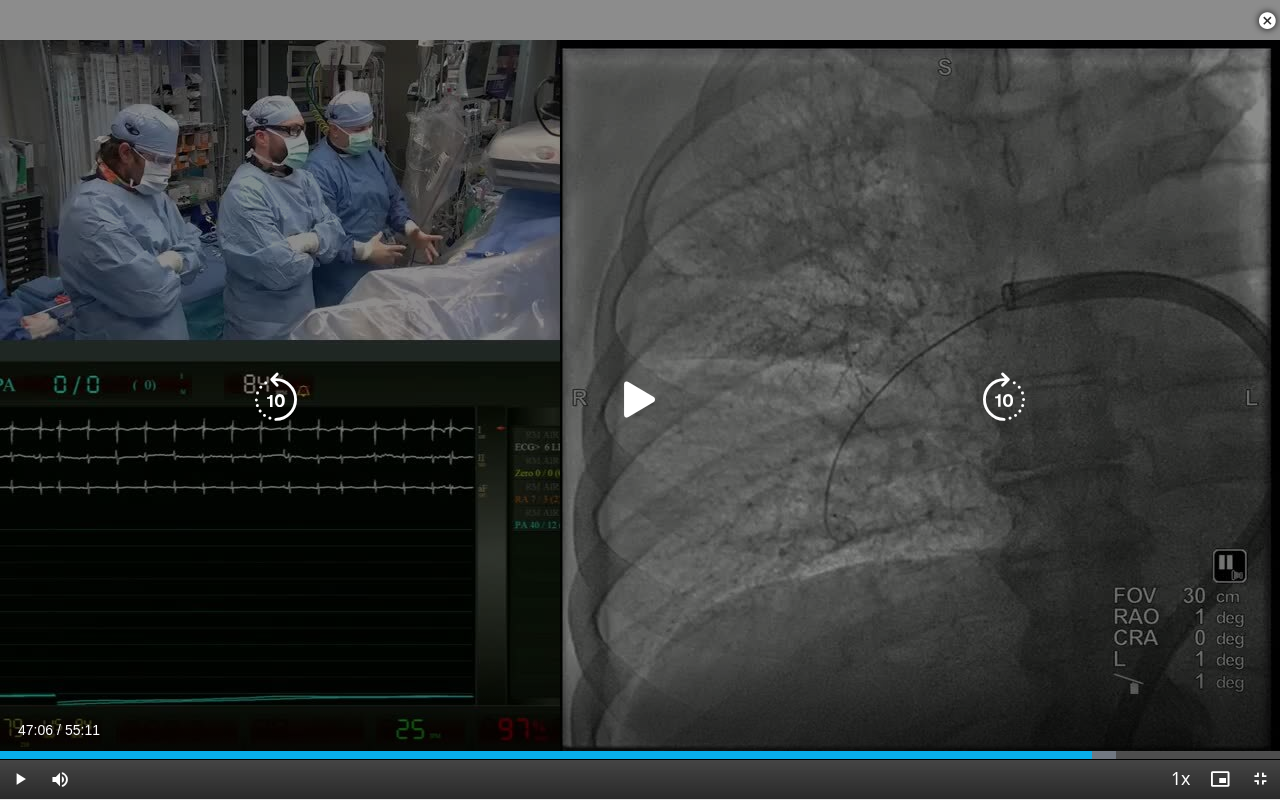 click at bounding box center [1004, 400] 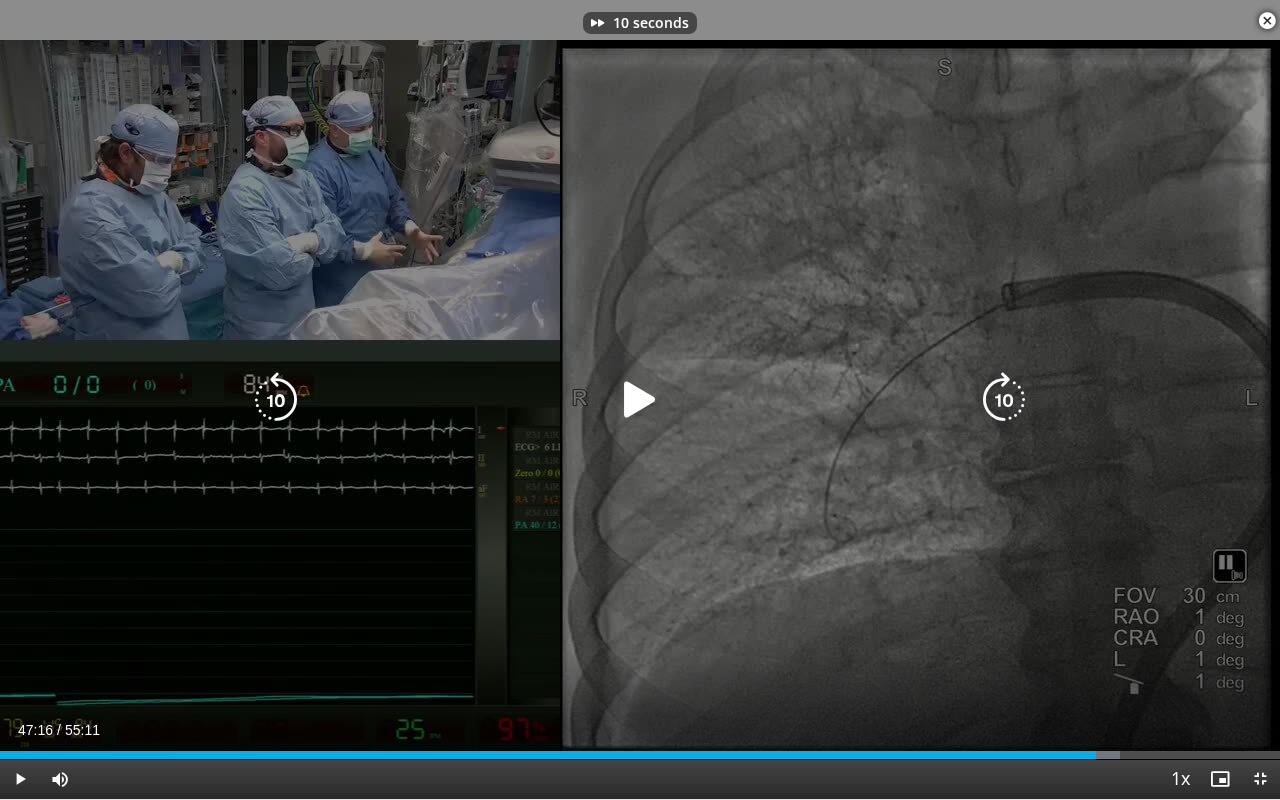 click at bounding box center (1004, 400) 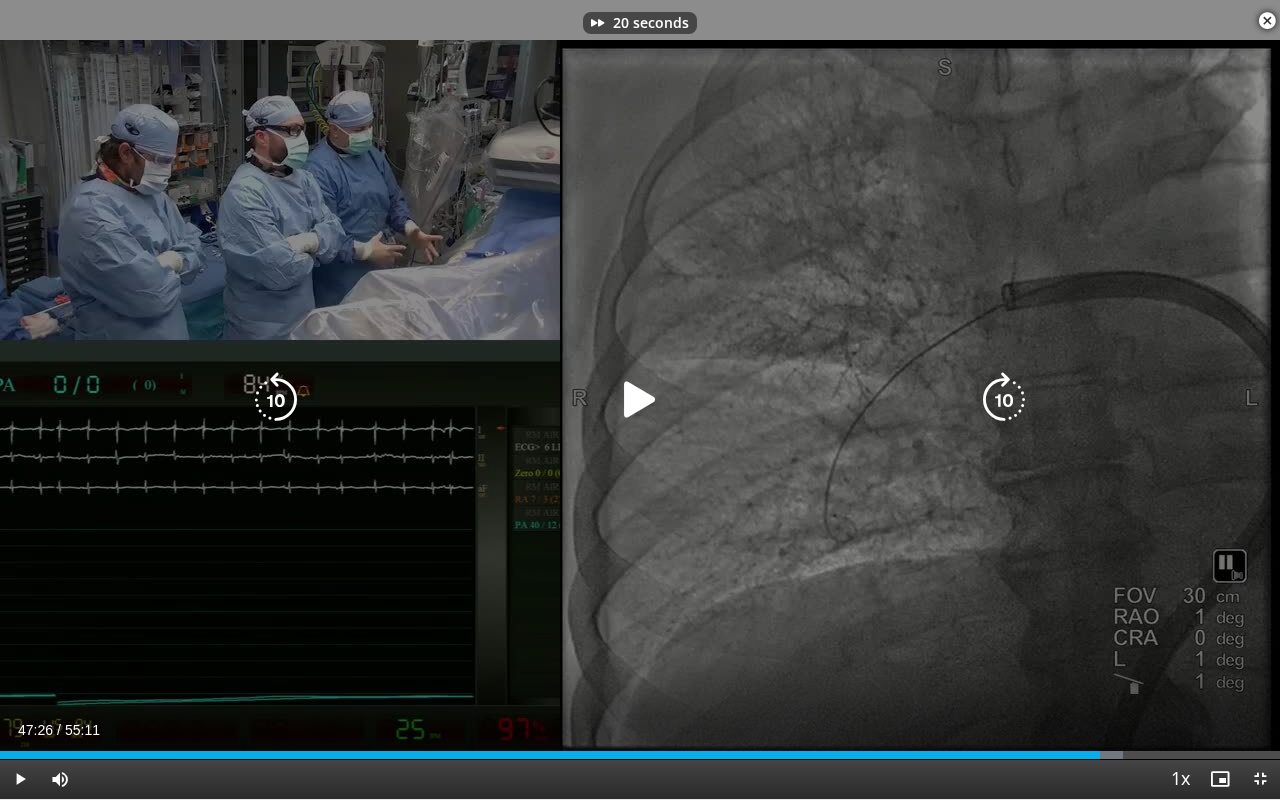 click at bounding box center (640, 400) 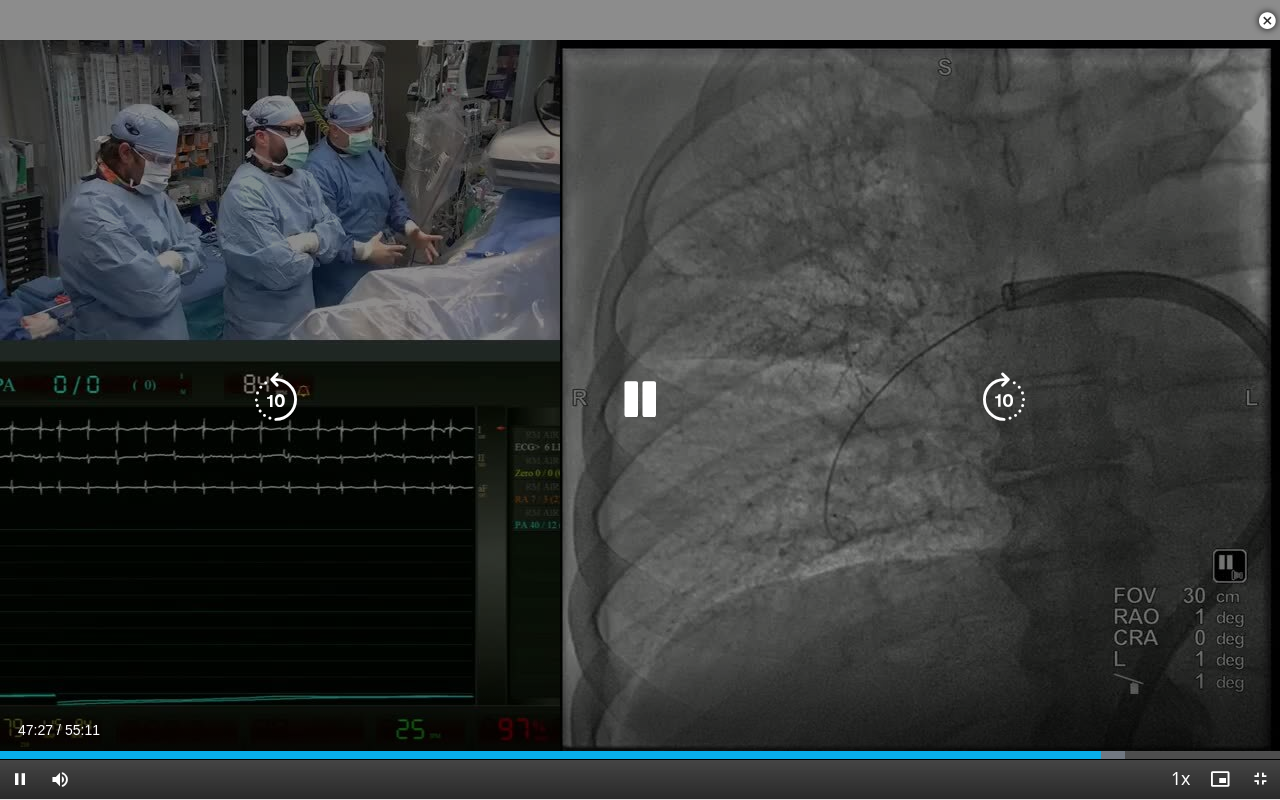 click at bounding box center [1004, 400] 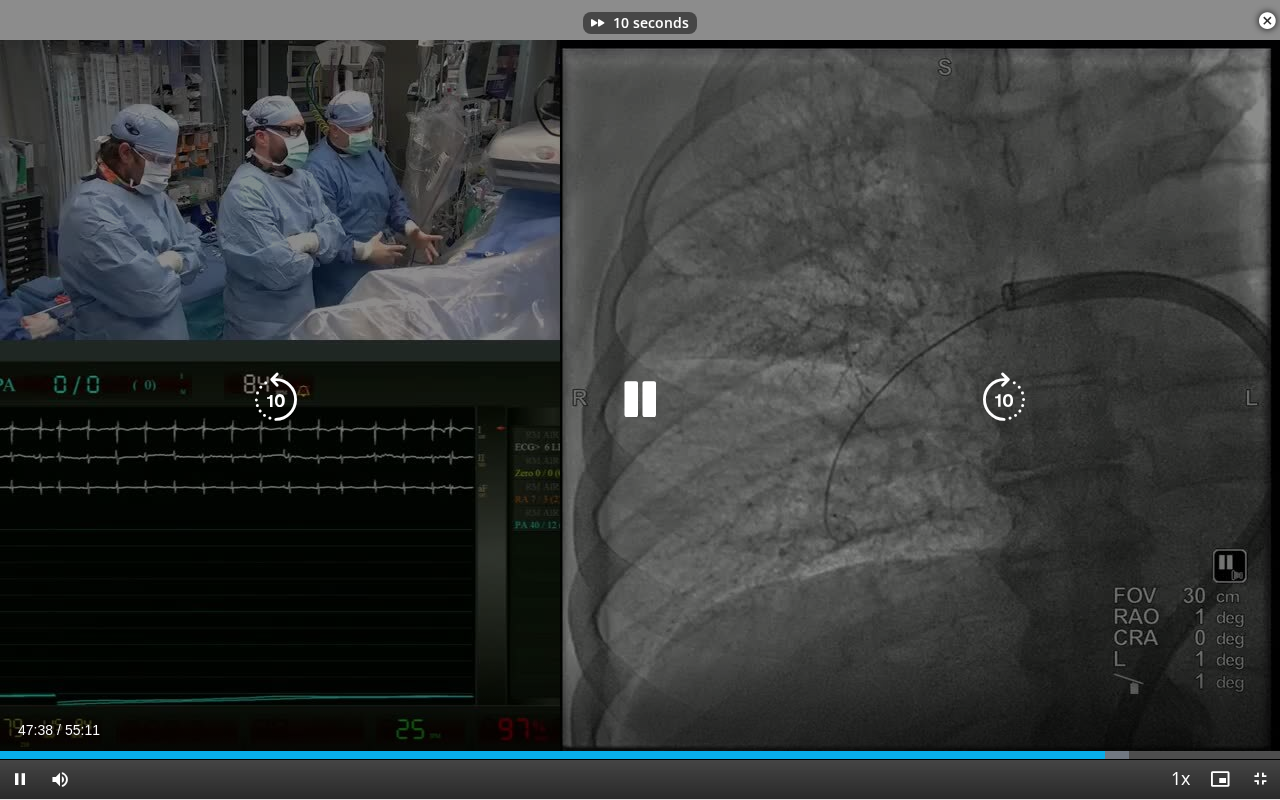 click at bounding box center [1004, 400] 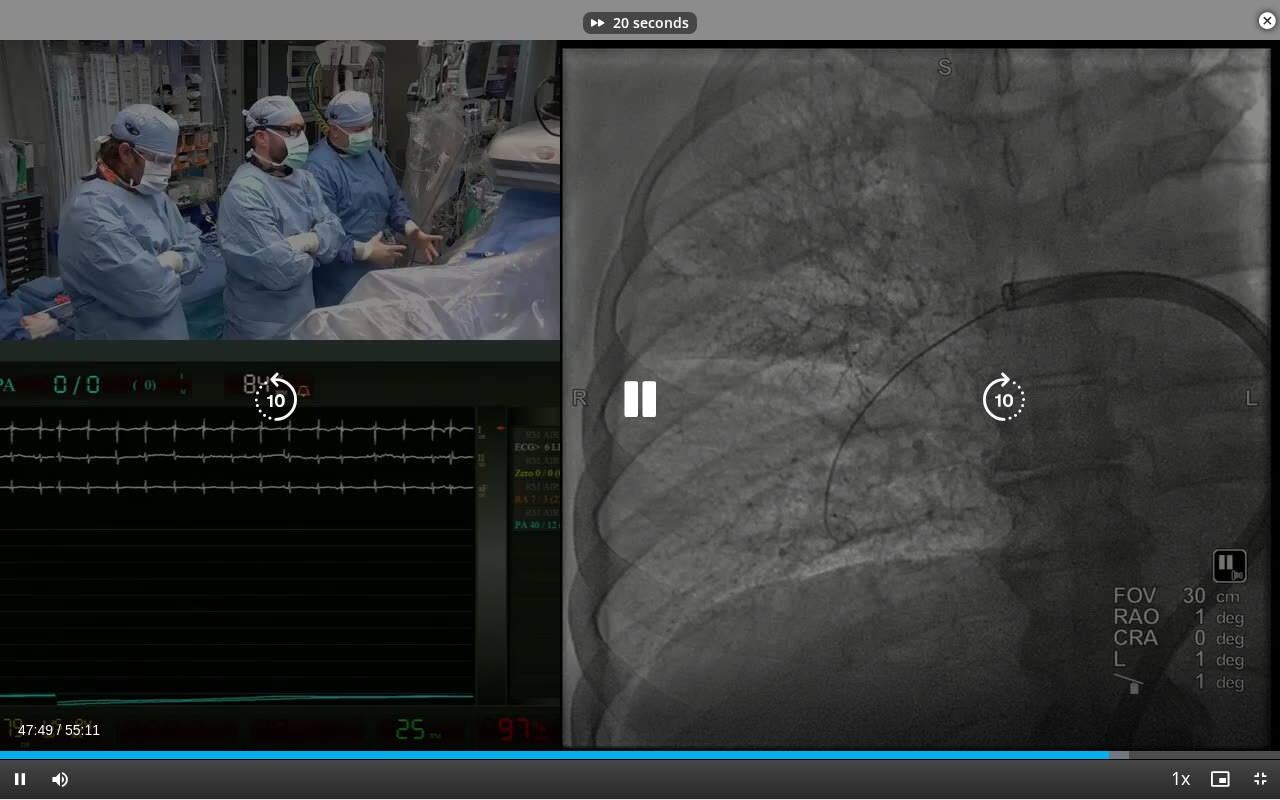 click at bounding box center [1004, 400] 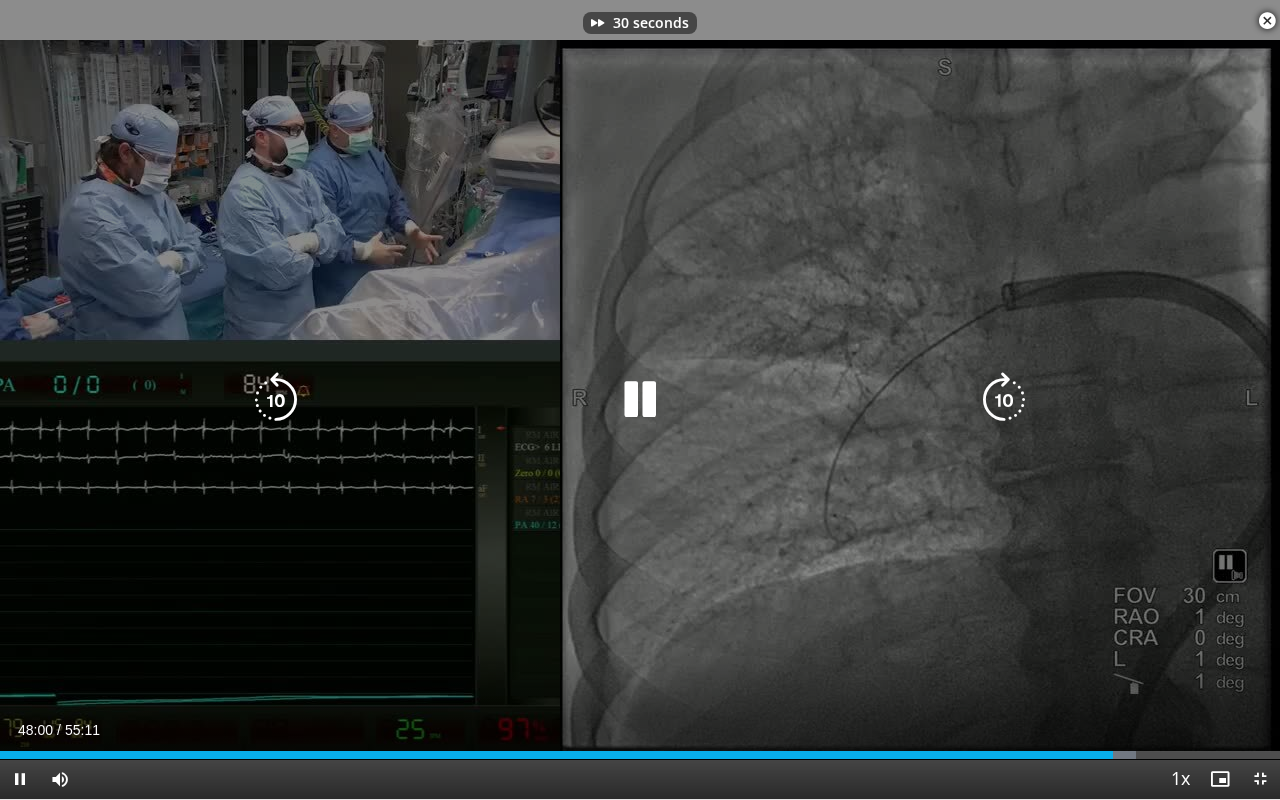 click at bounding box center (1004, 400) 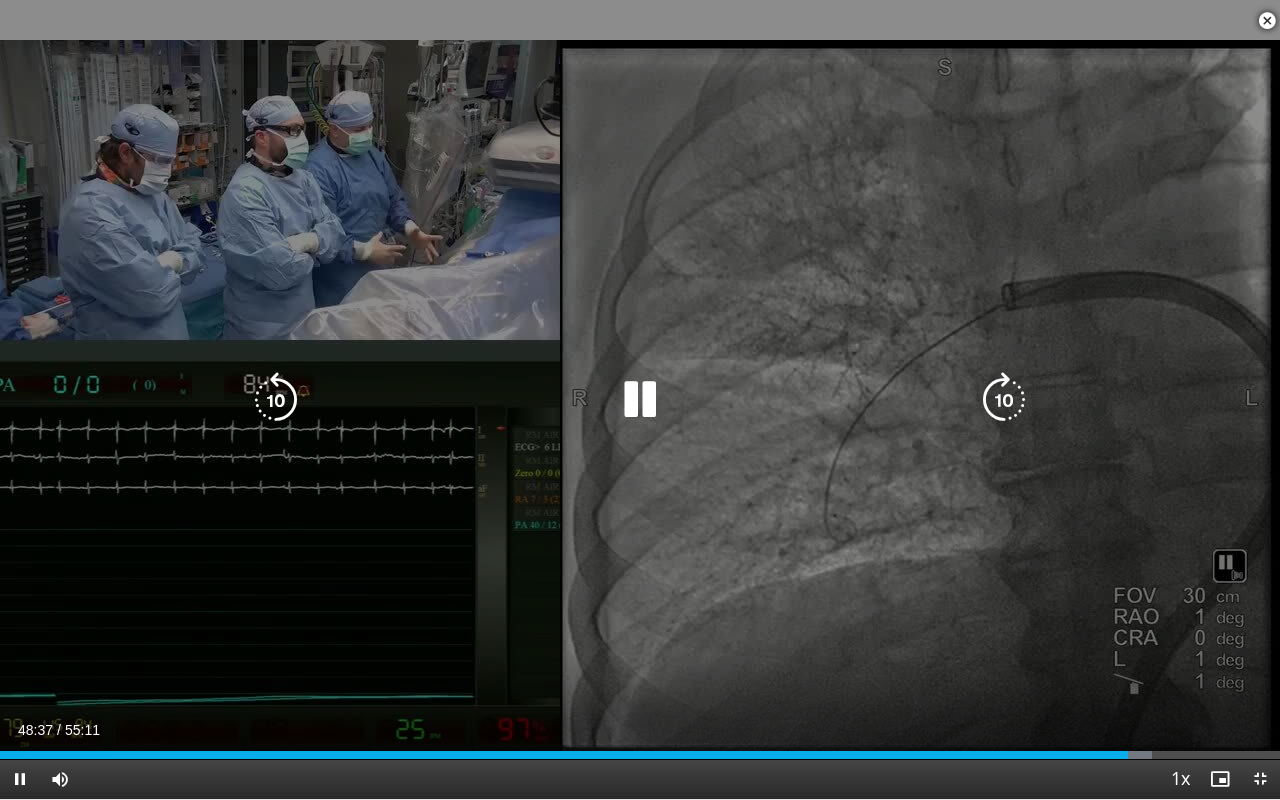 click at bounding box center (276, 400) 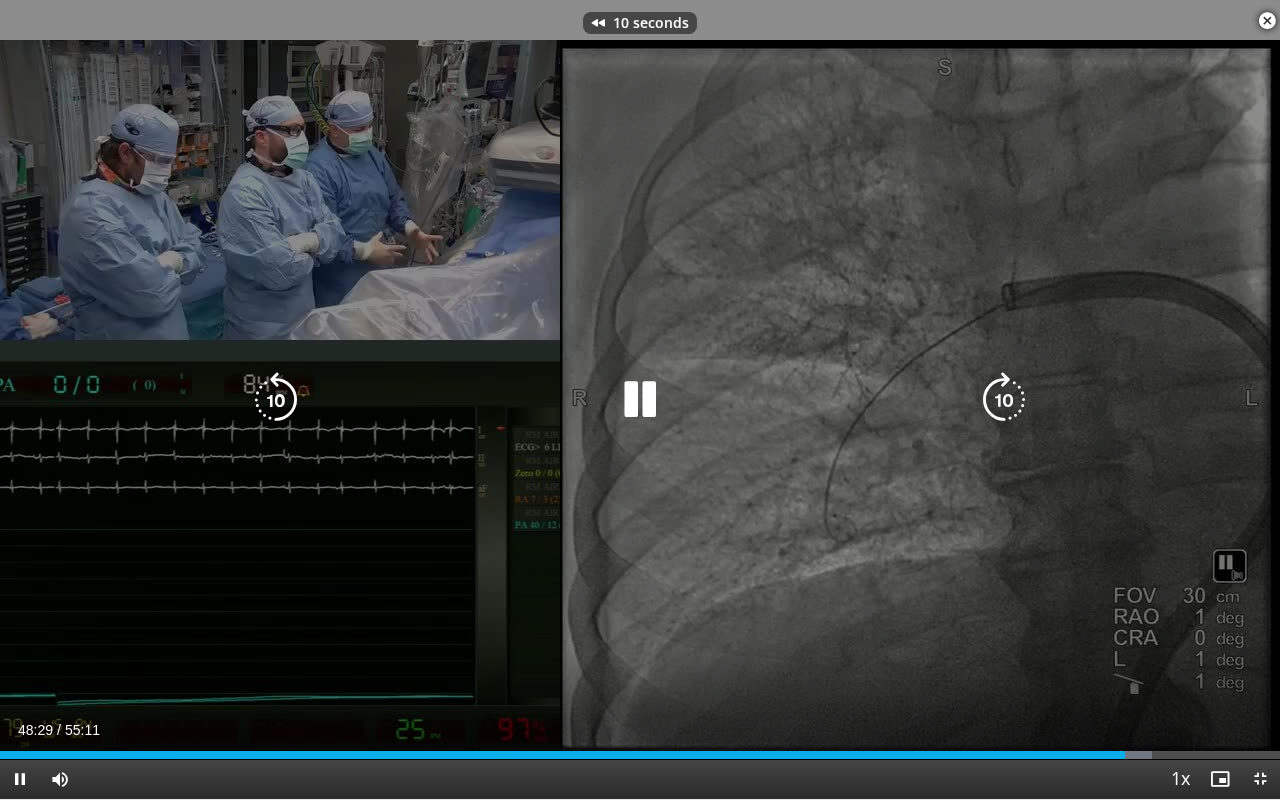 click at bounding box center (276, 400) 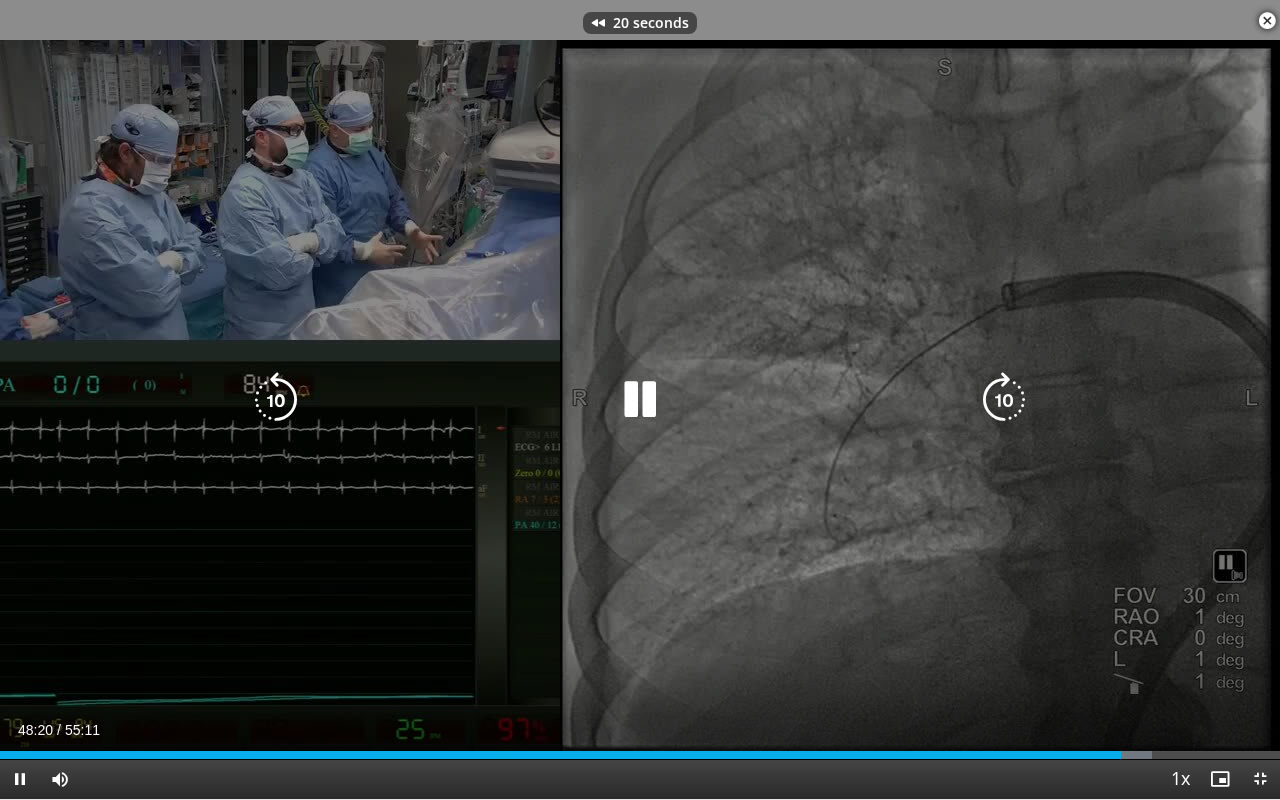 click at bounding box center [276, 400] 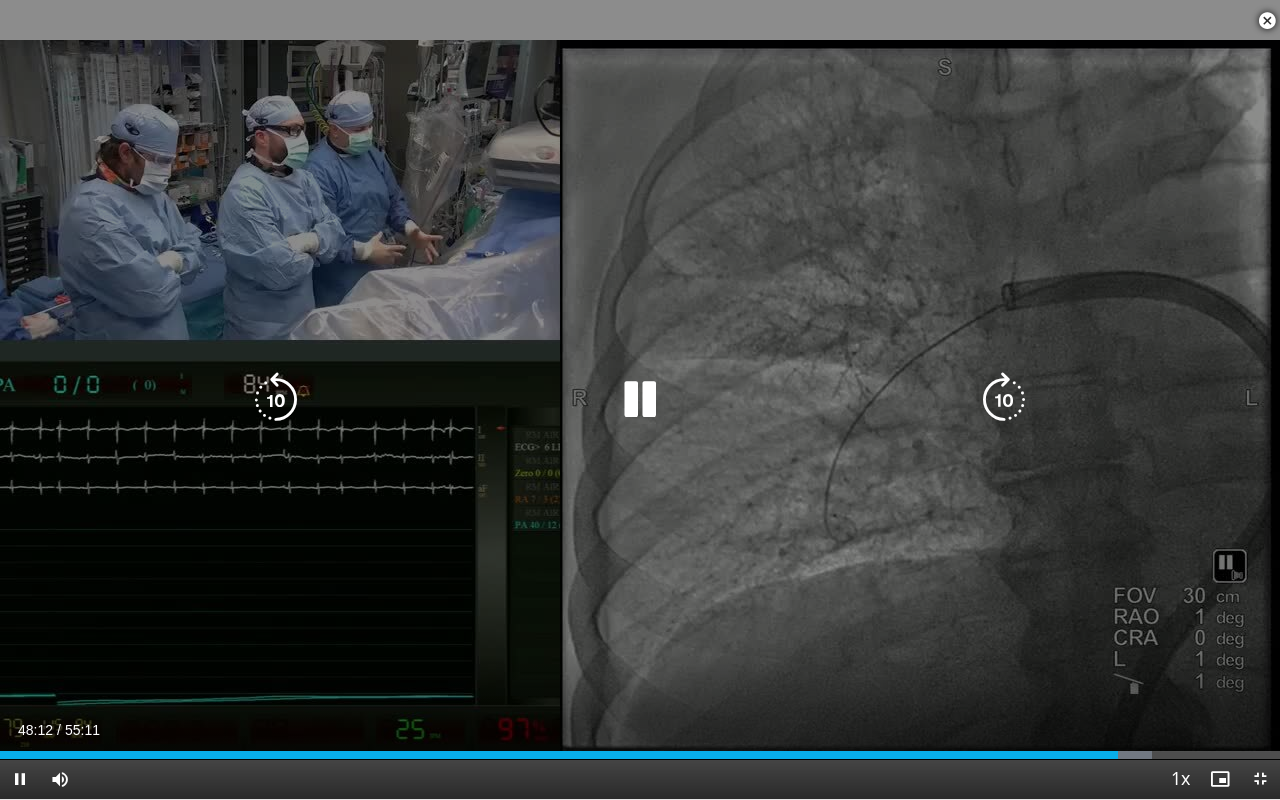 click at bounding box center [276, 400] 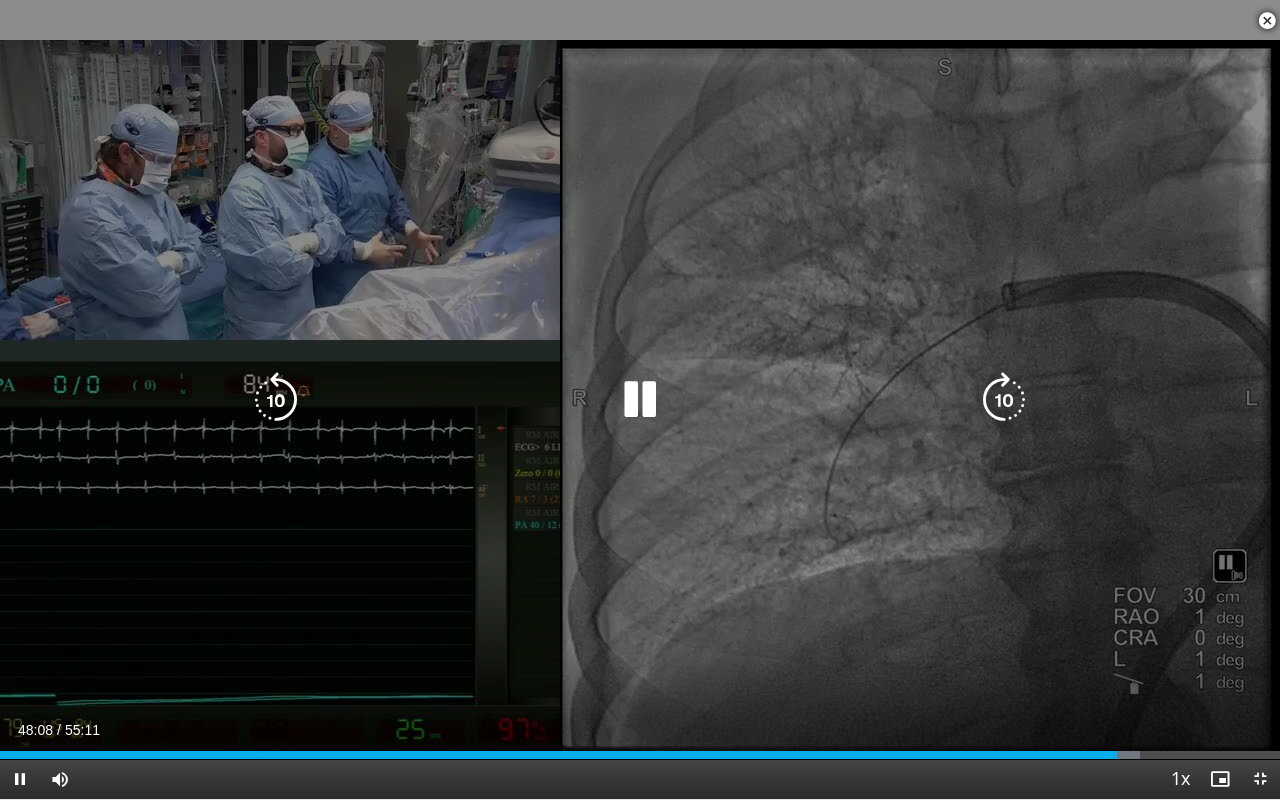 click at bounding box center (640, 400) 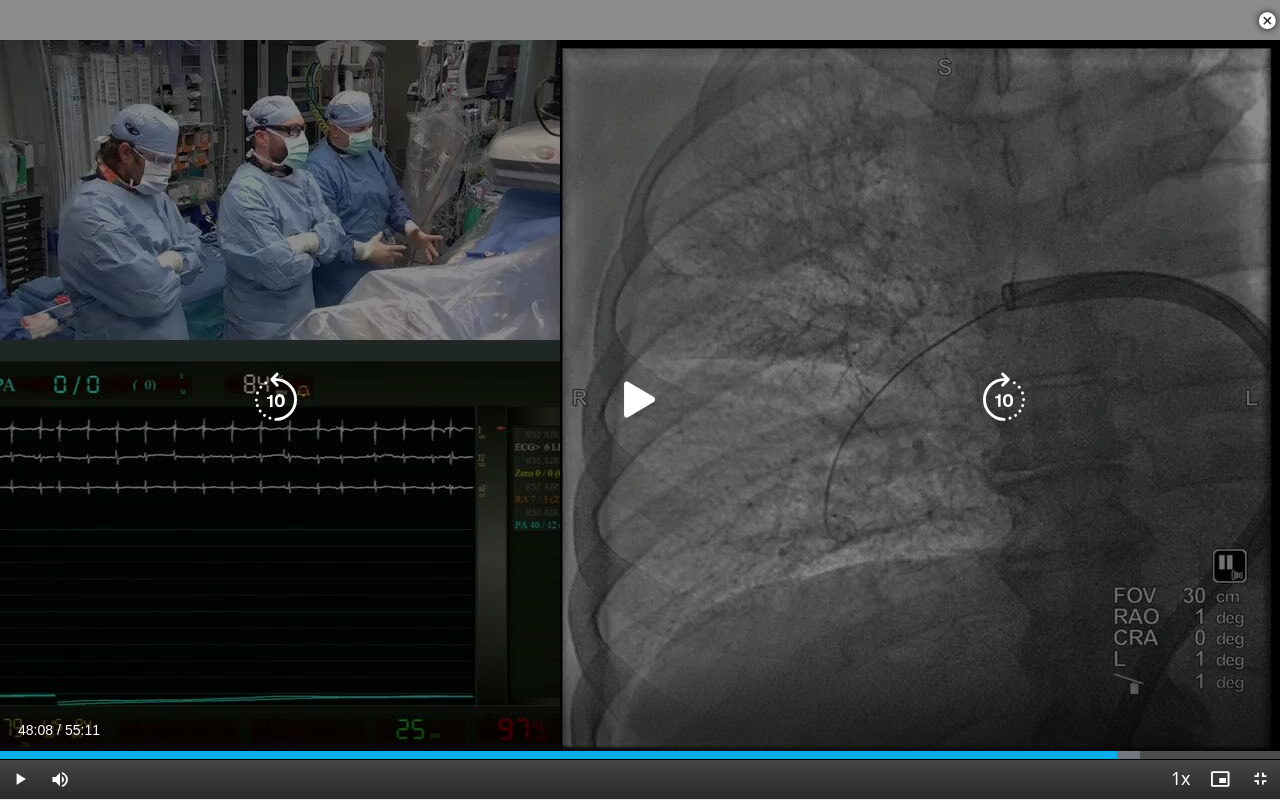 click at bounding box center (640, 400) 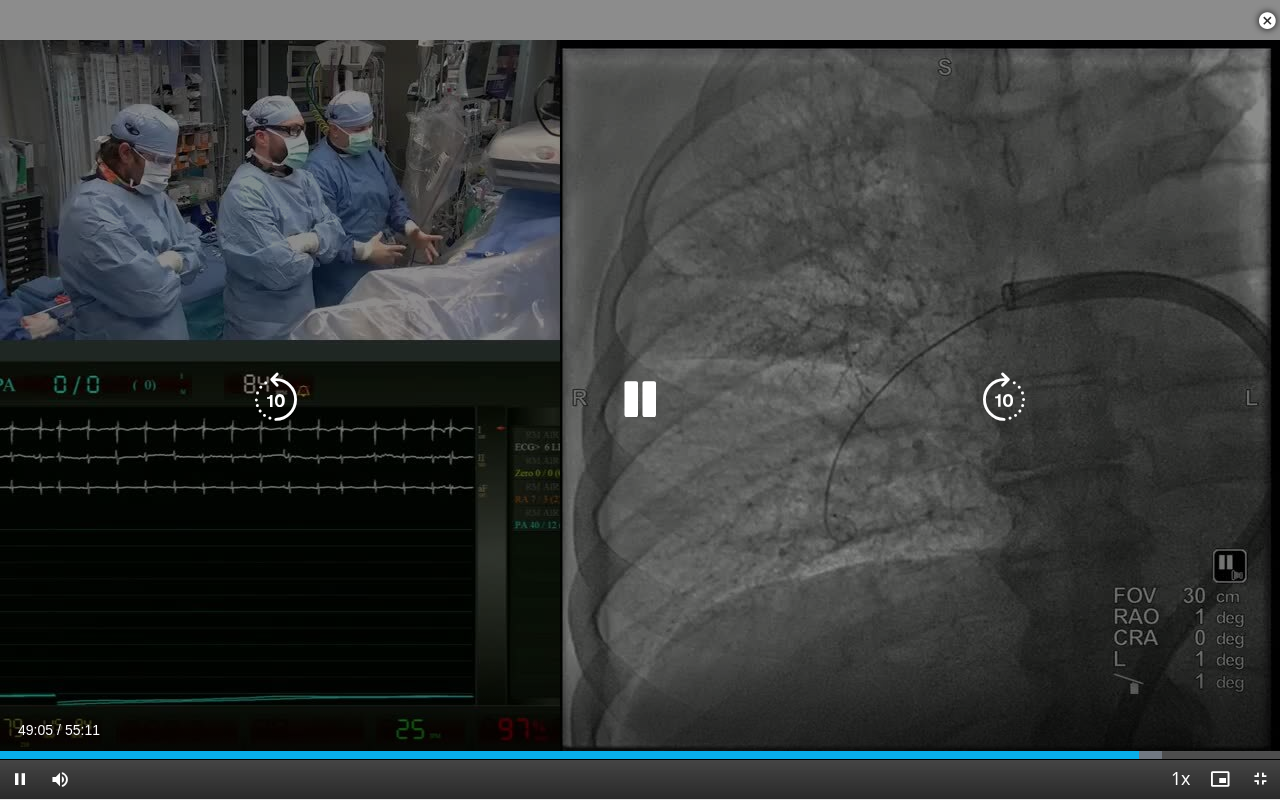 click at bounding box center (640, 400) 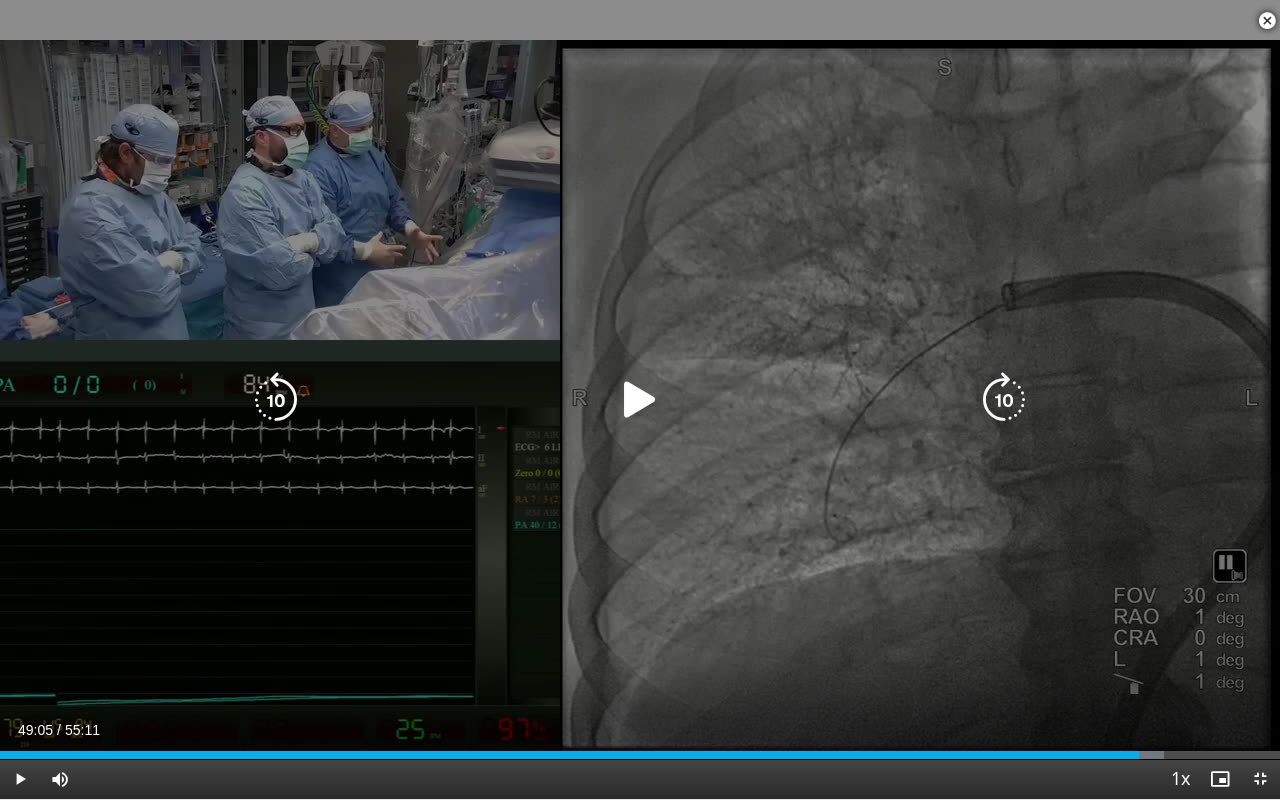 click at bounding box center [640, 400] 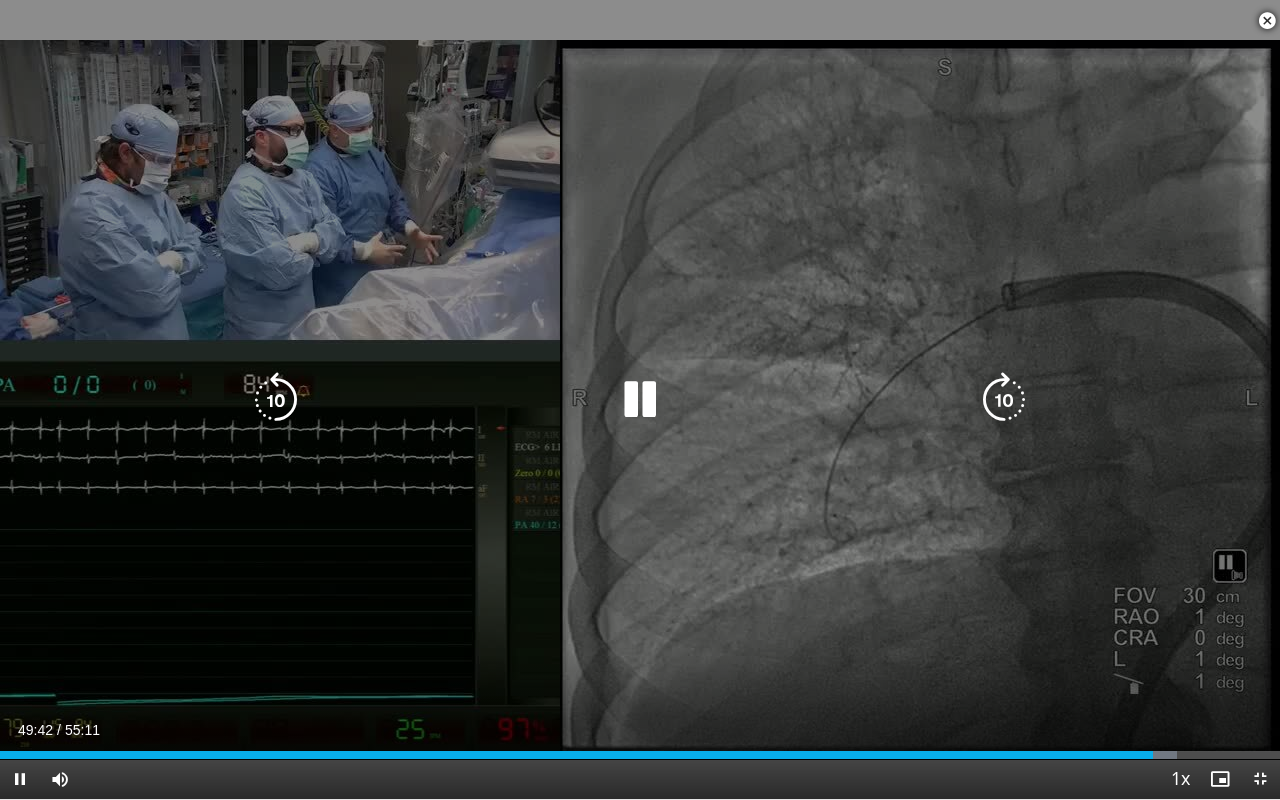 click at bounding box center (640, 400) 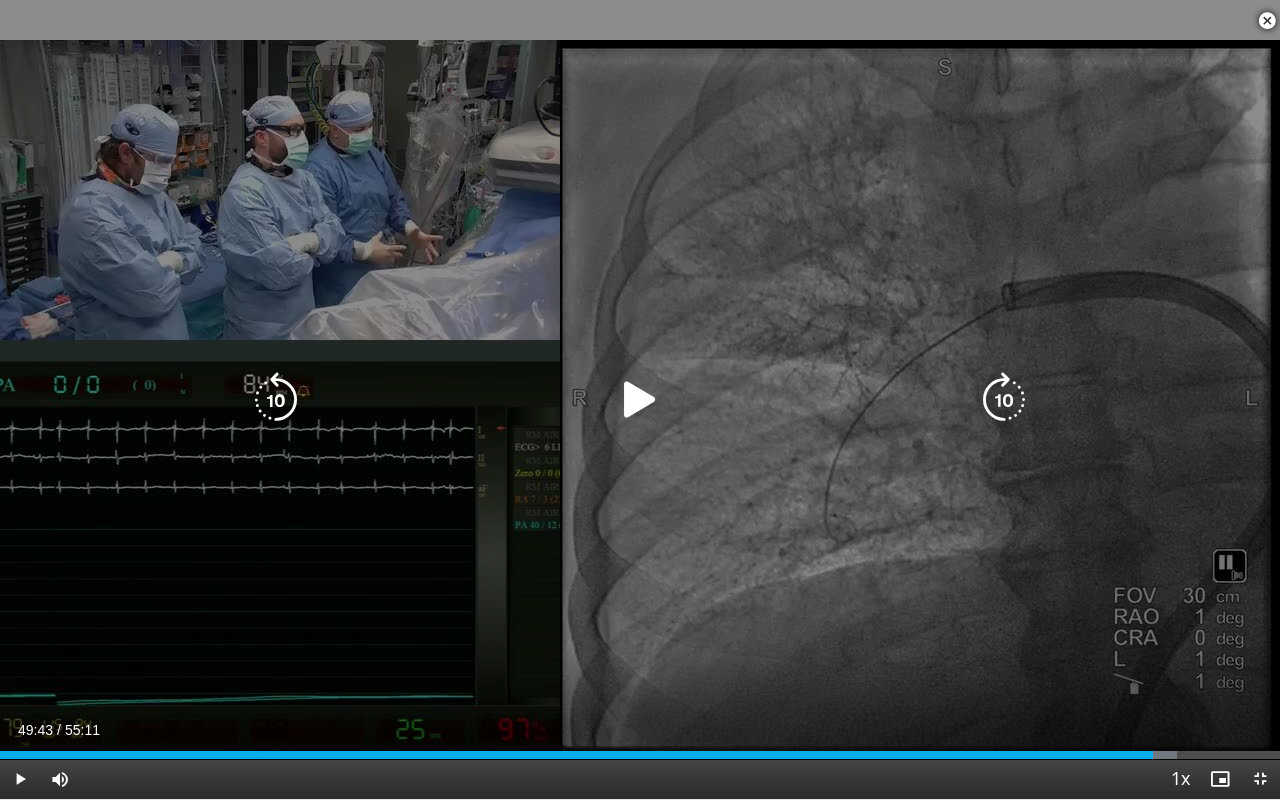 click at bounding box center (640, 400) 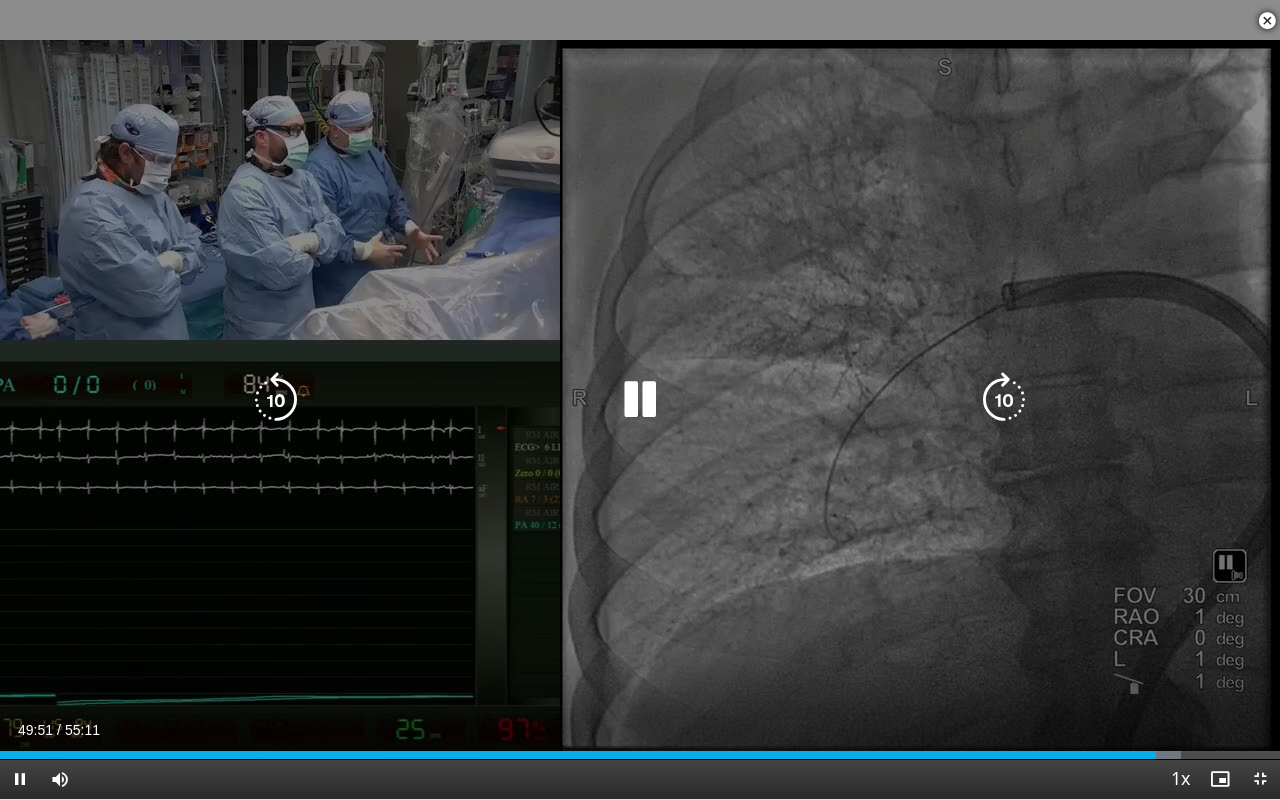 click at bounding box center (1004, 400) 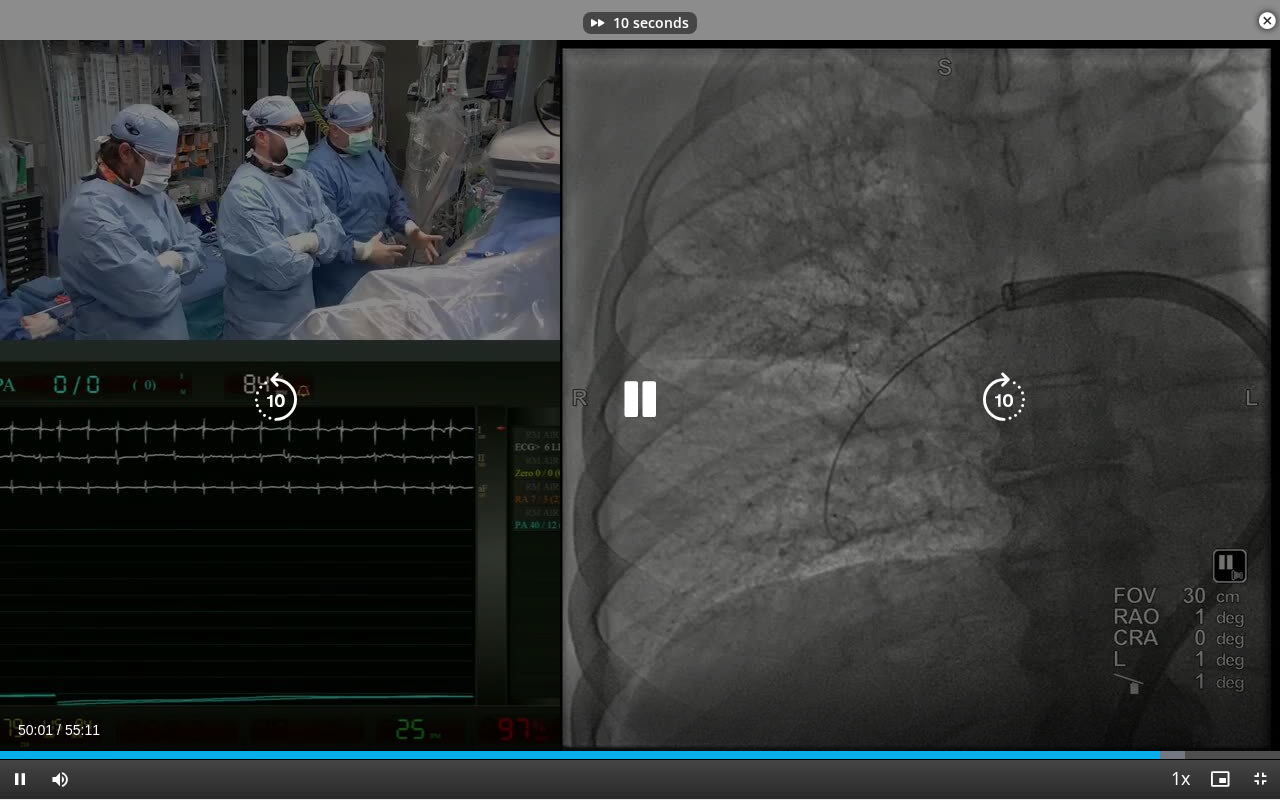 click at bounding box center (1004, 400) 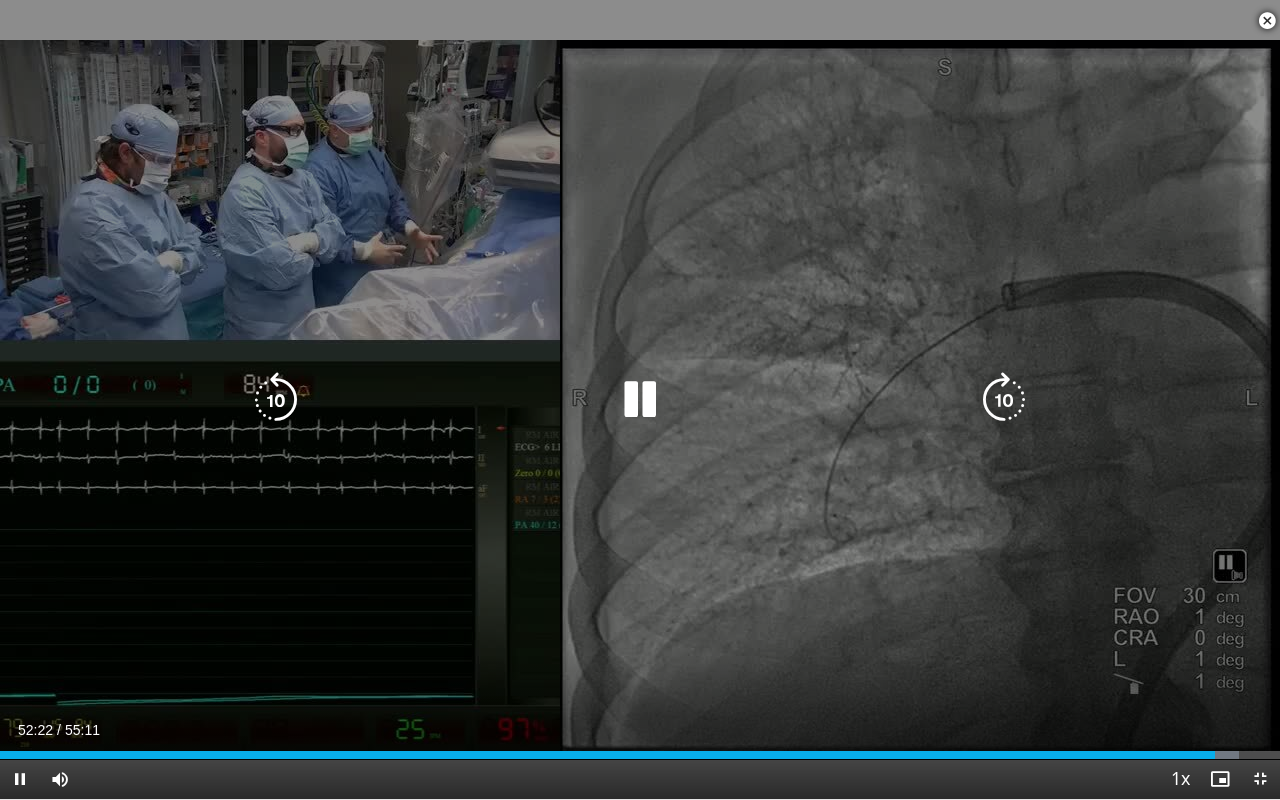 click at bounding box center [1004, 400] 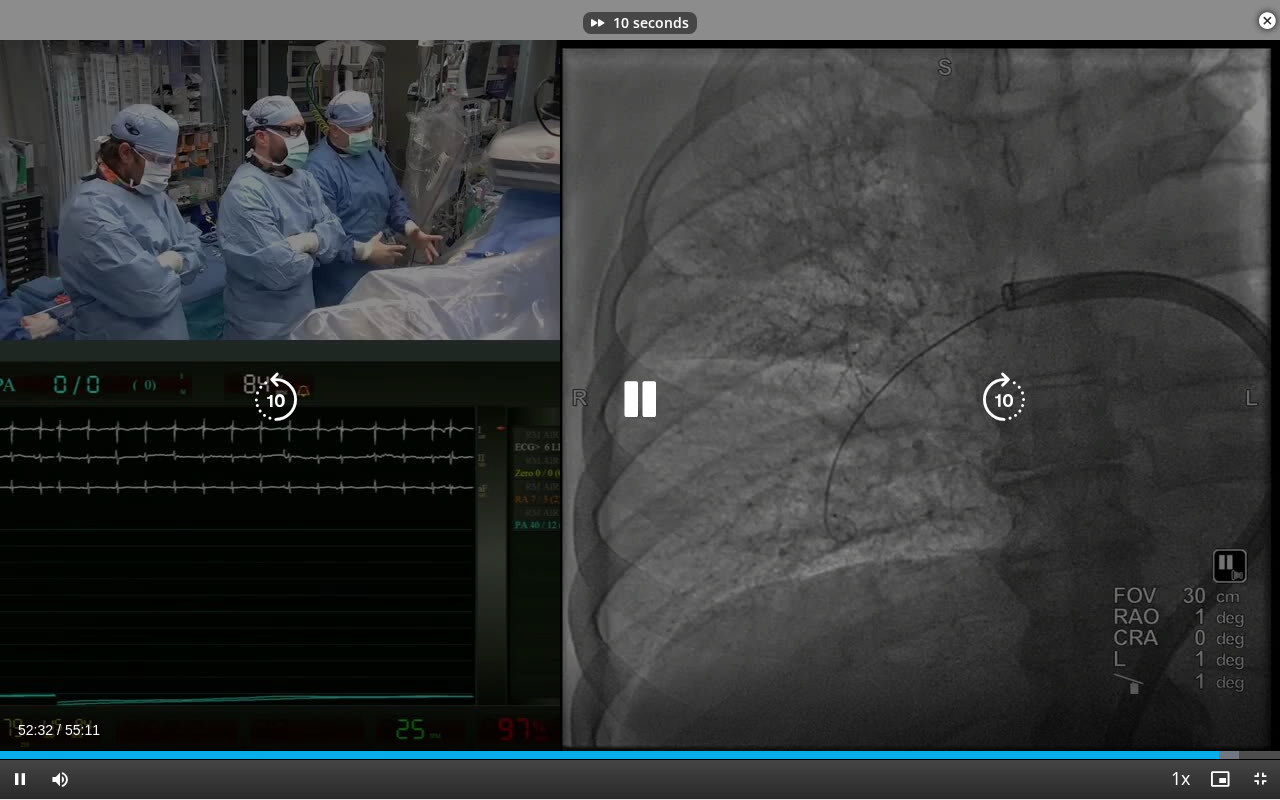 click at bounding box center [1004, 400] 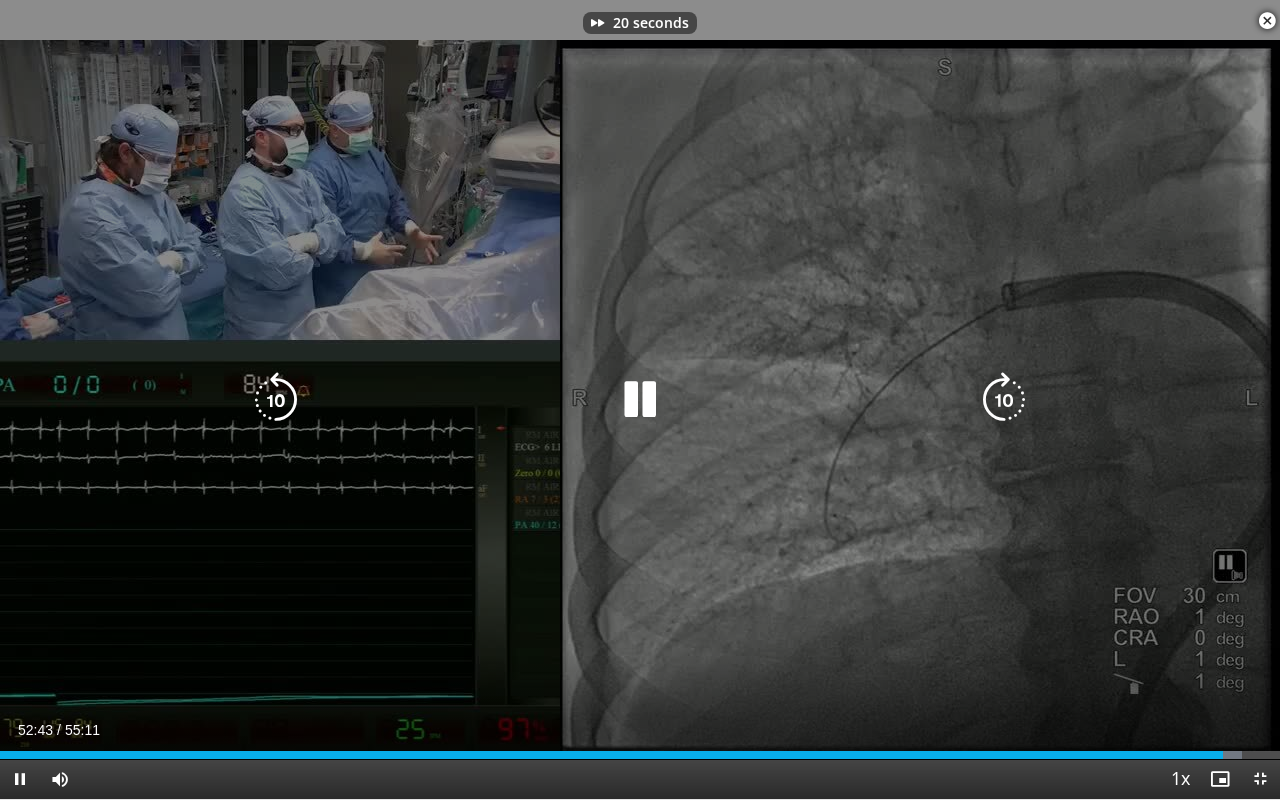 click at bounding box center (1004, 400) 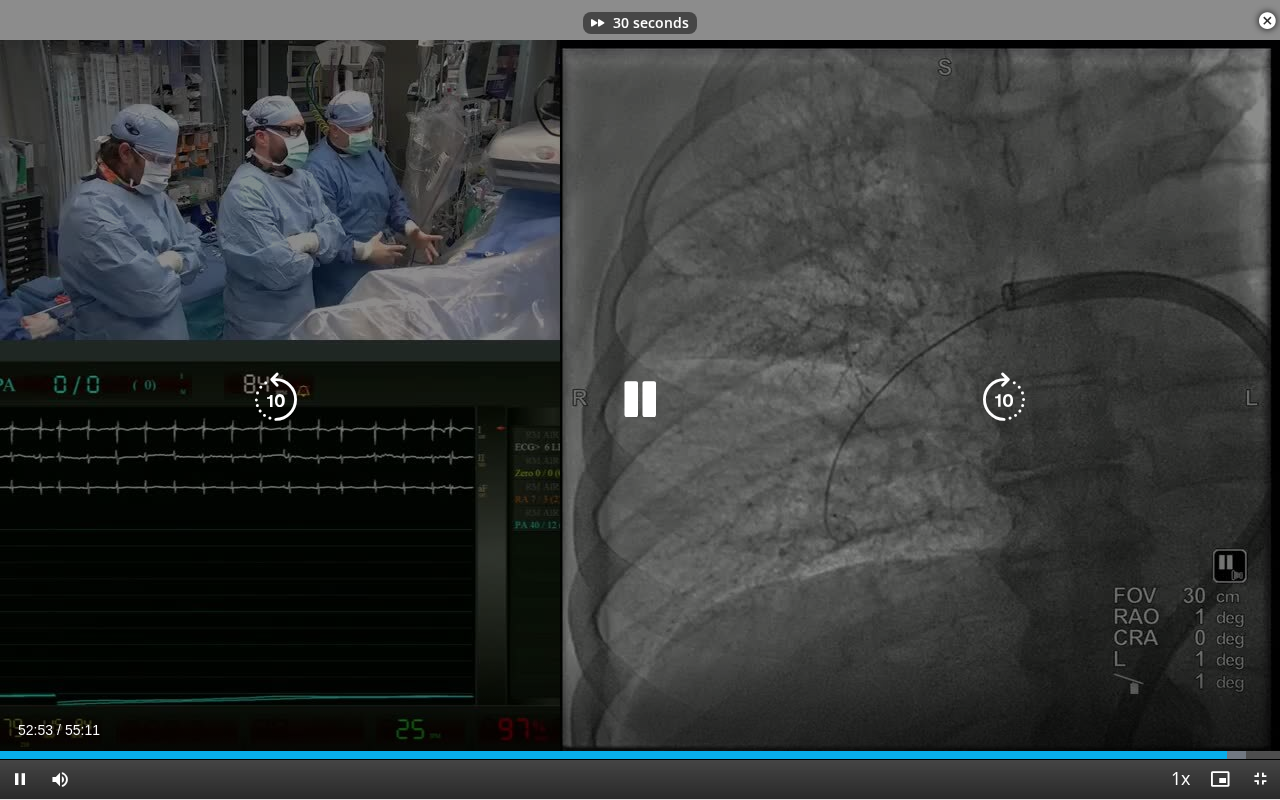 click at bounding box center (1004, 400) 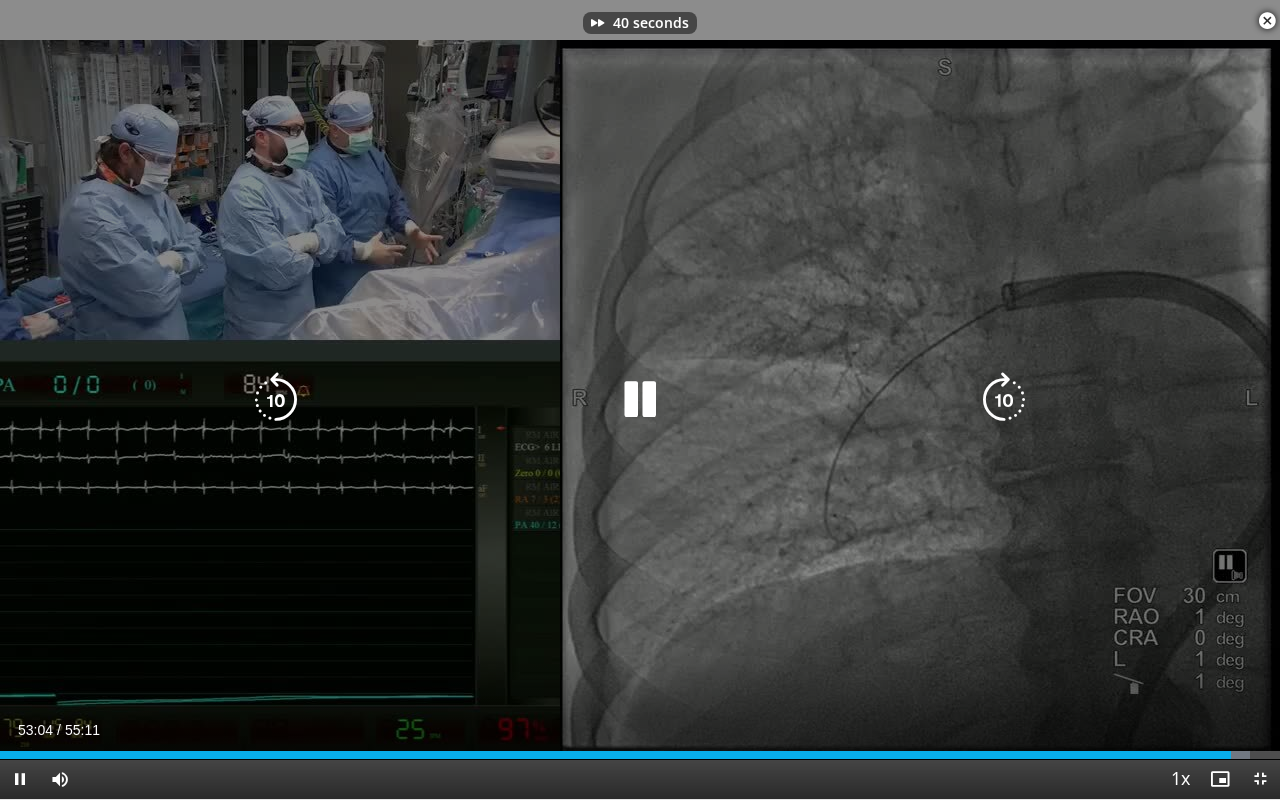 click at bounding box center (1004, 400) 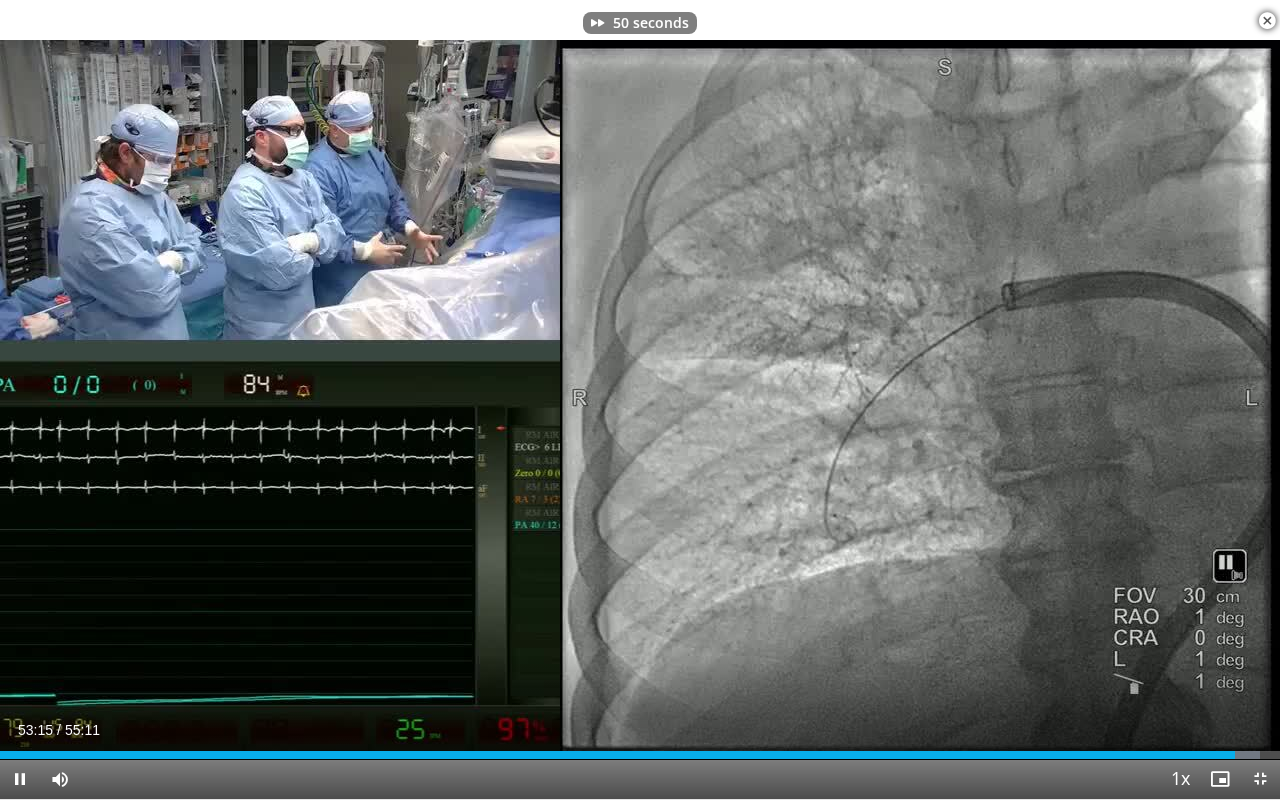 click at bounding box center [1267, 21] 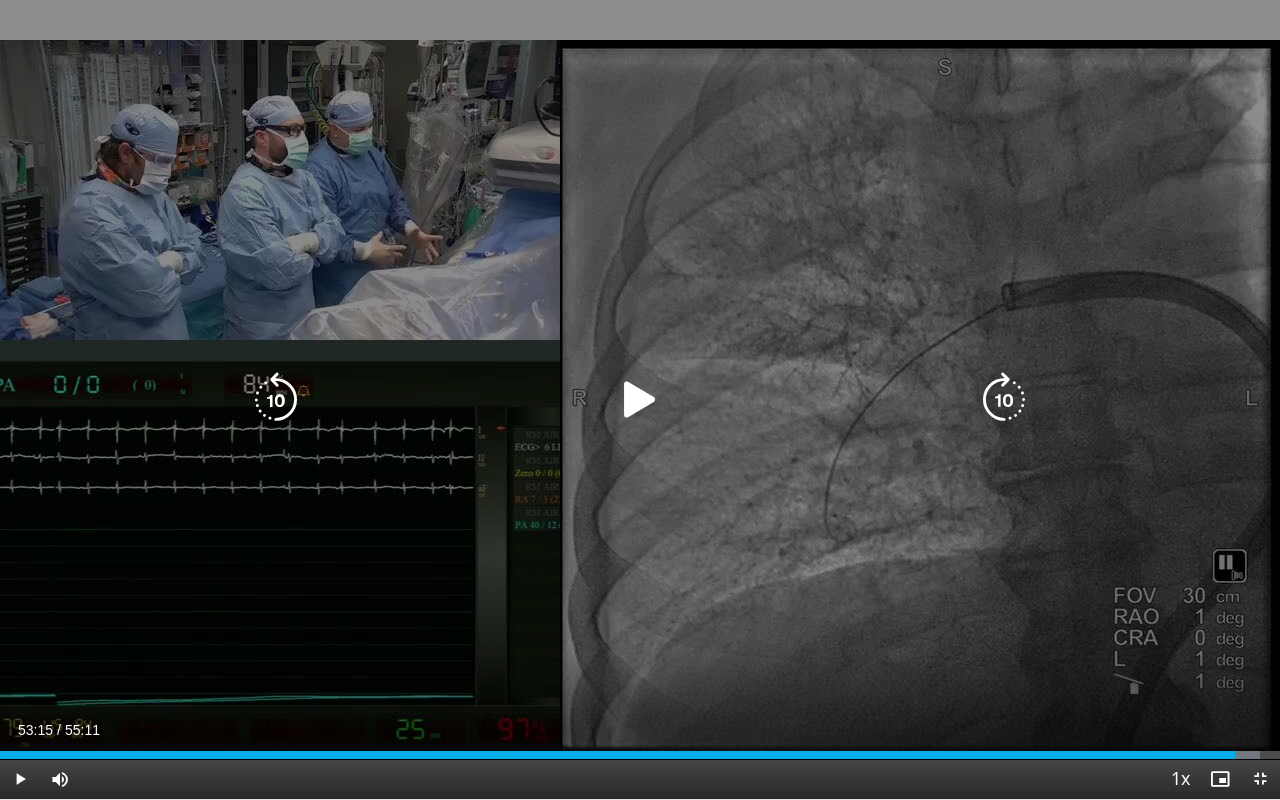 click on "50 seconds
Tap to unmute" at bounding box center (640, 399) 